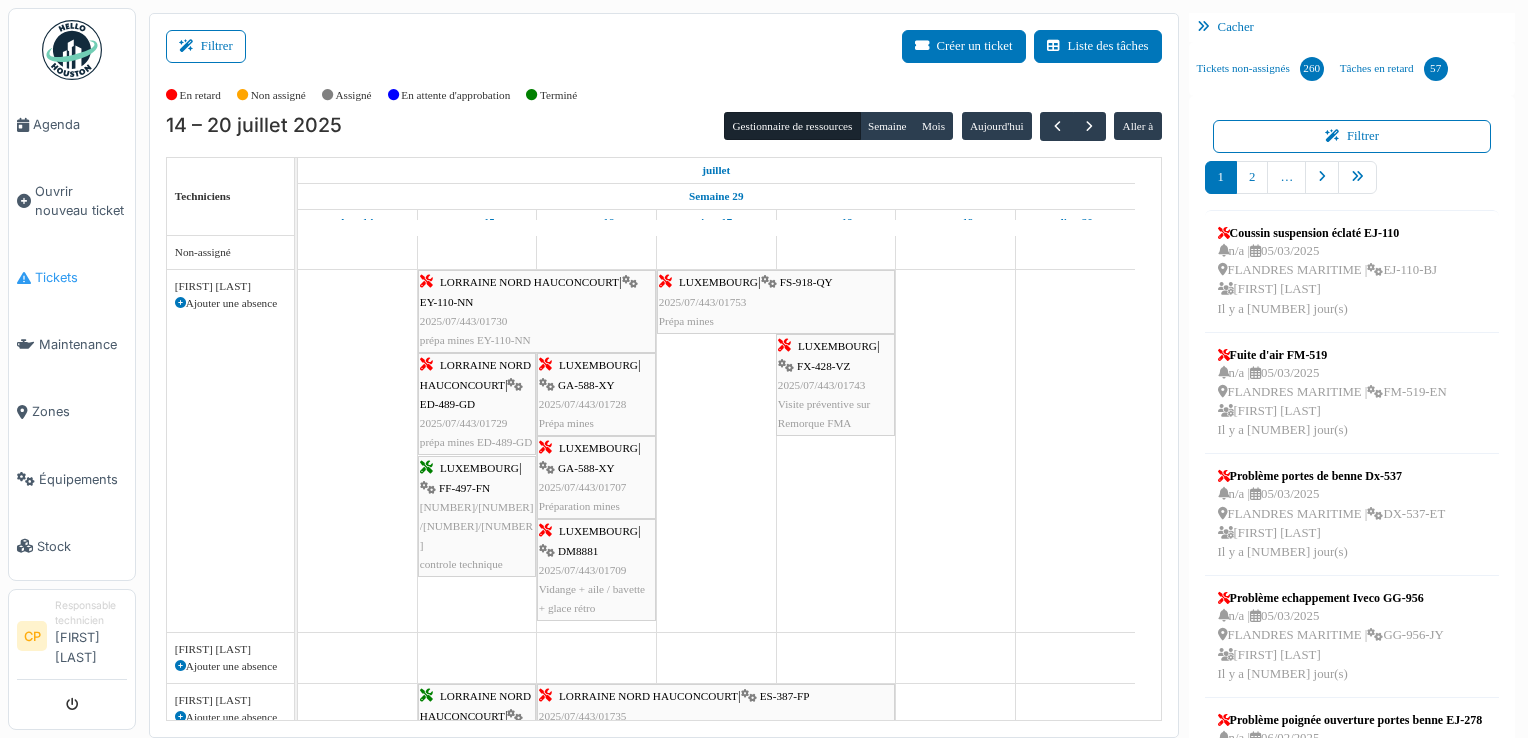 scroll, scrollTop: 0, scrollLeft: 0, axis: both 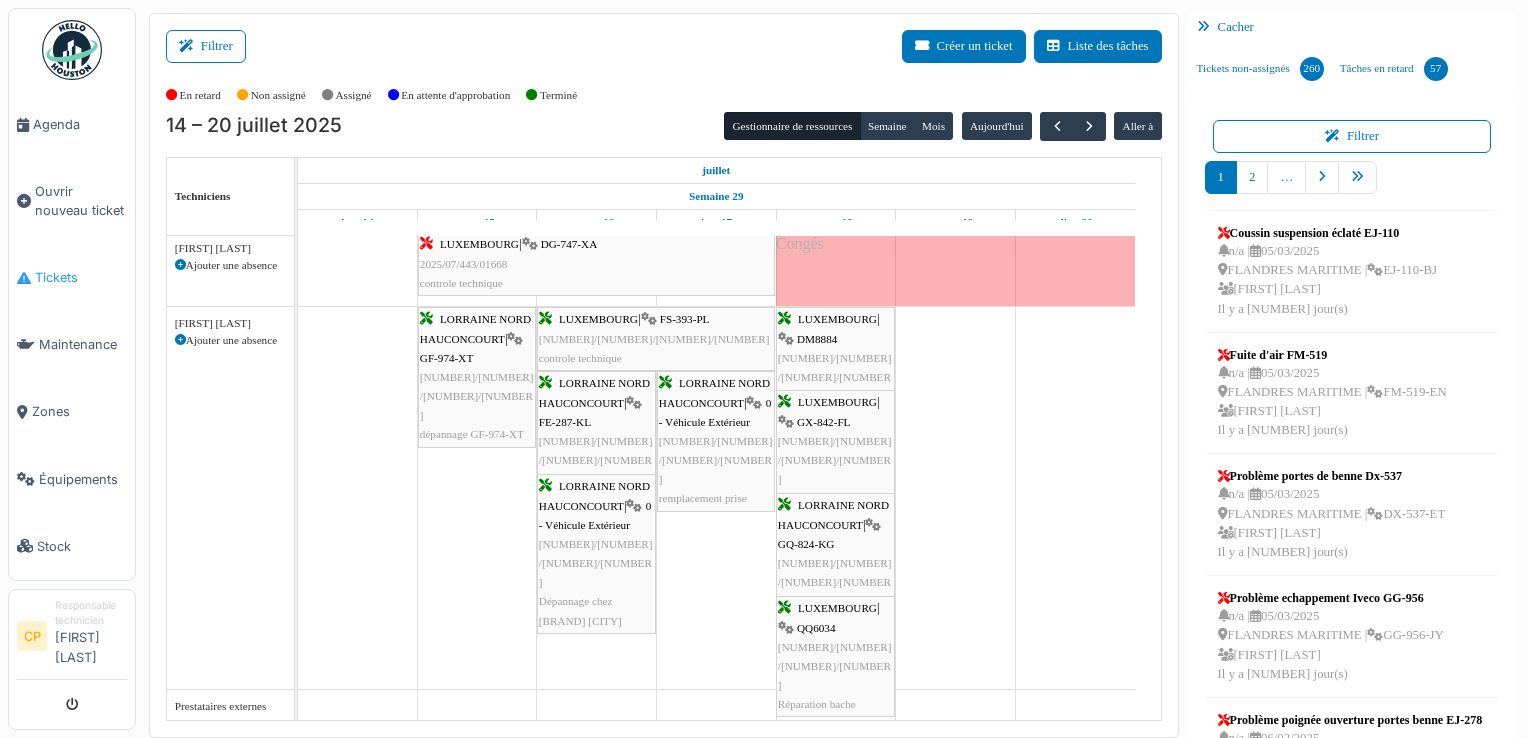 click on "Tickets" at bounding box center [81, 277] 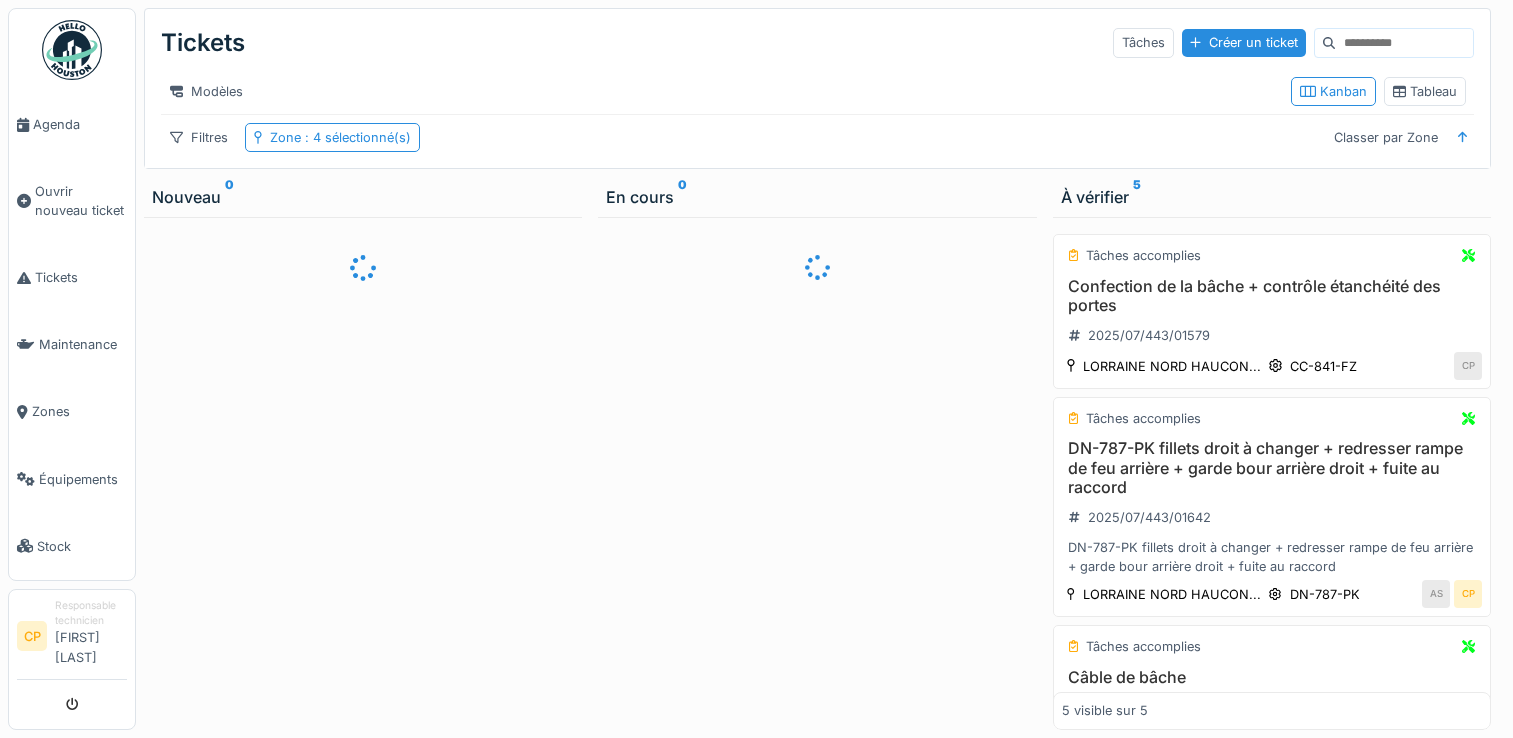 scroll, scrollTop: 0, scrollLeft: 0, axis: both 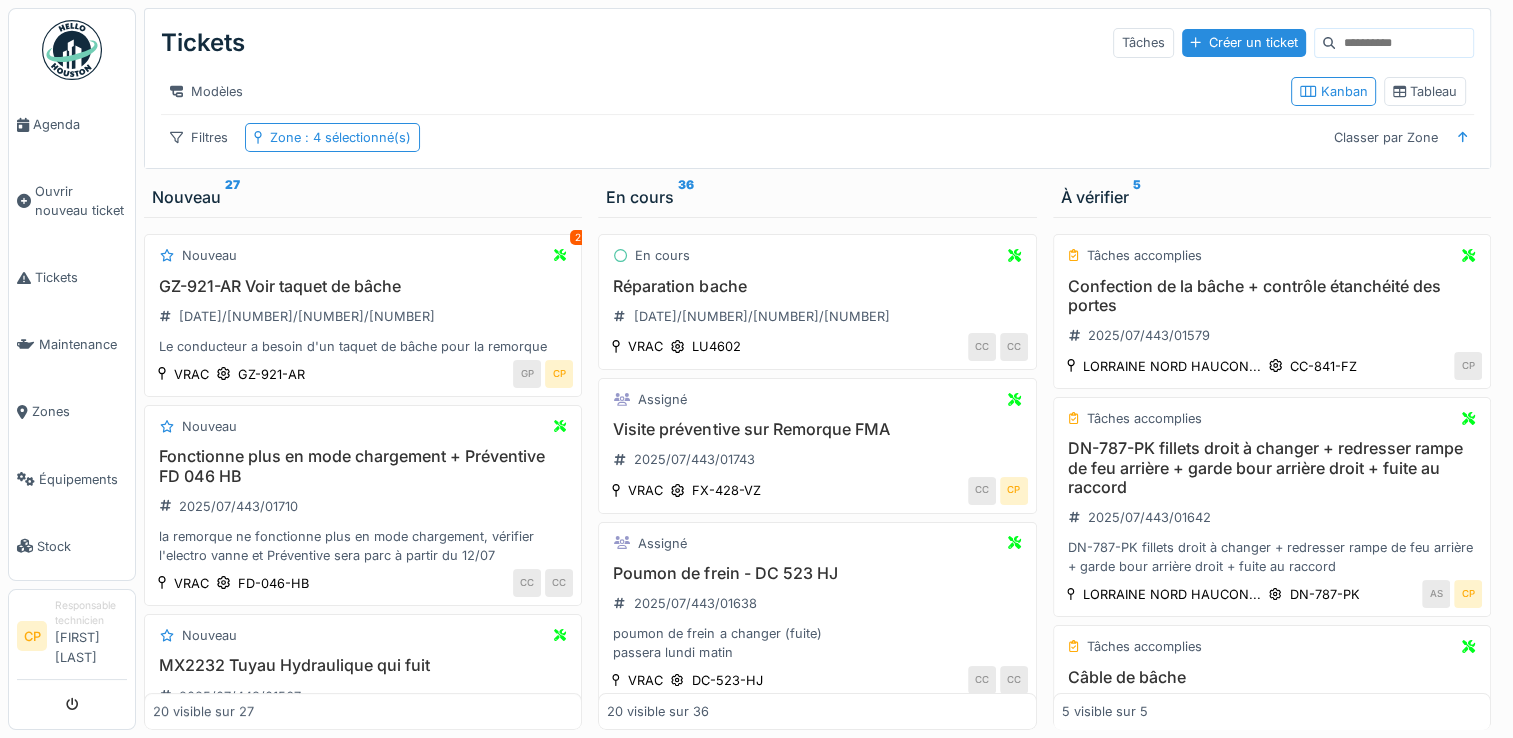 click at bounding box center [1404, 43] 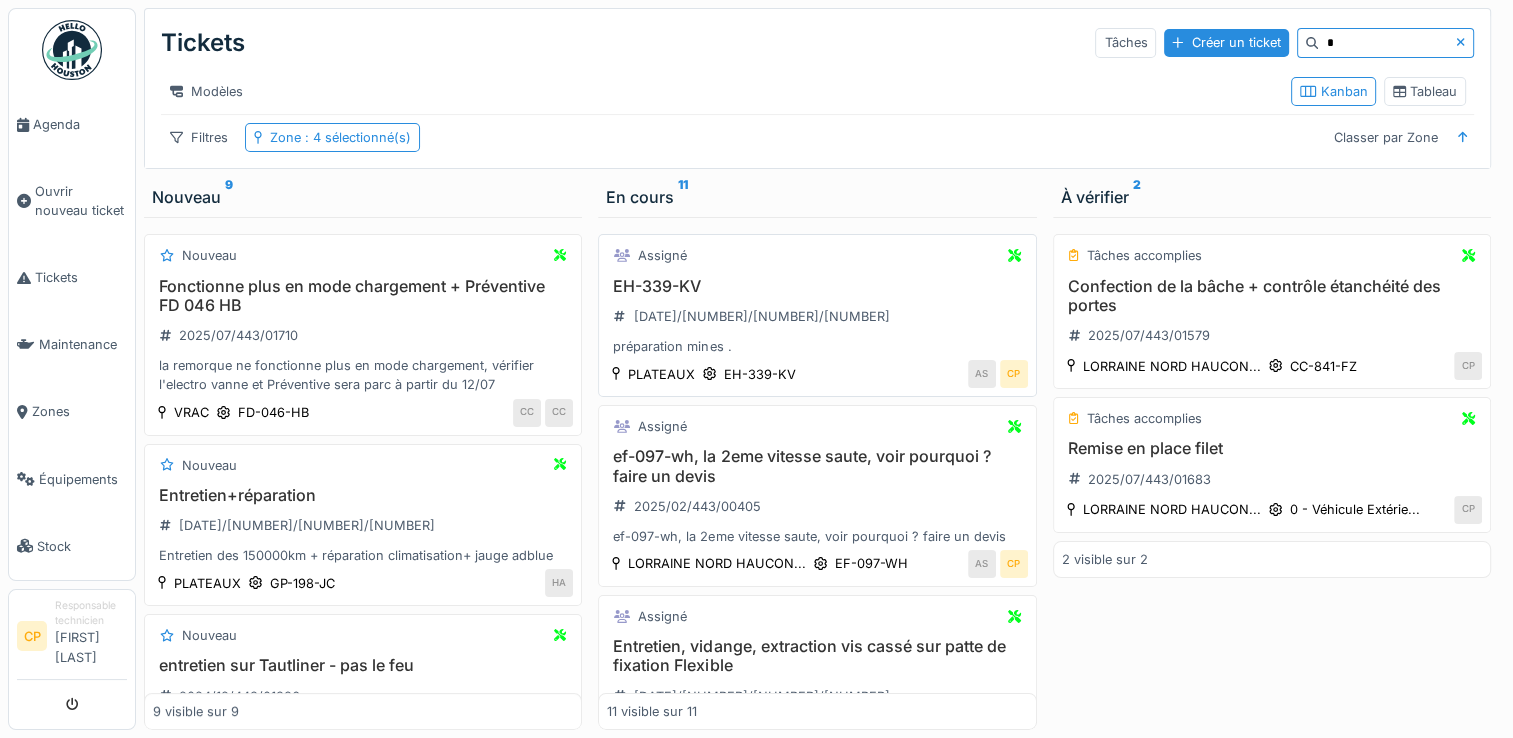 type on "*" 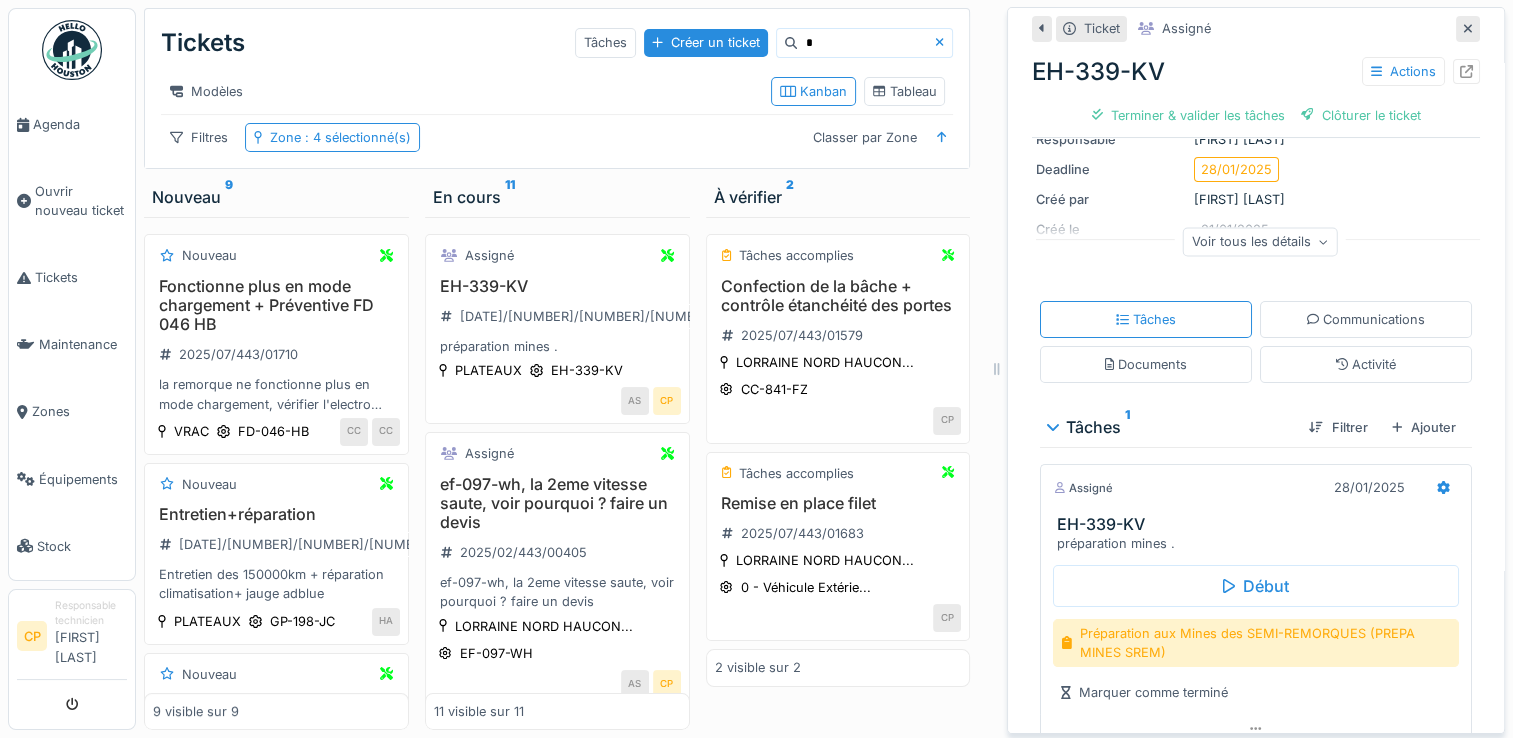 scroll, scrollTop: 270, scrollLeft: 0, axis: vertical 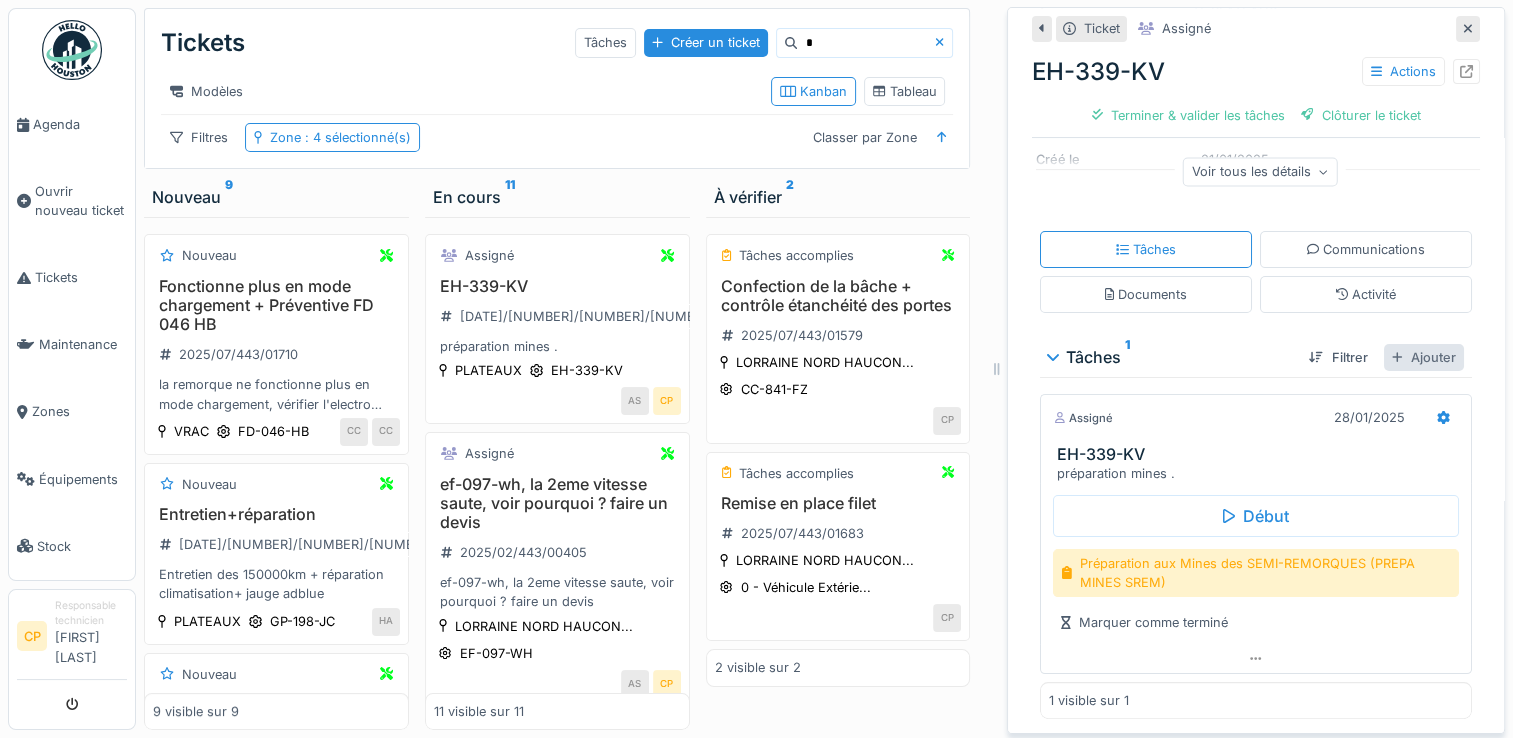 click on "Ajouter" at bounding box center [1424, 357] 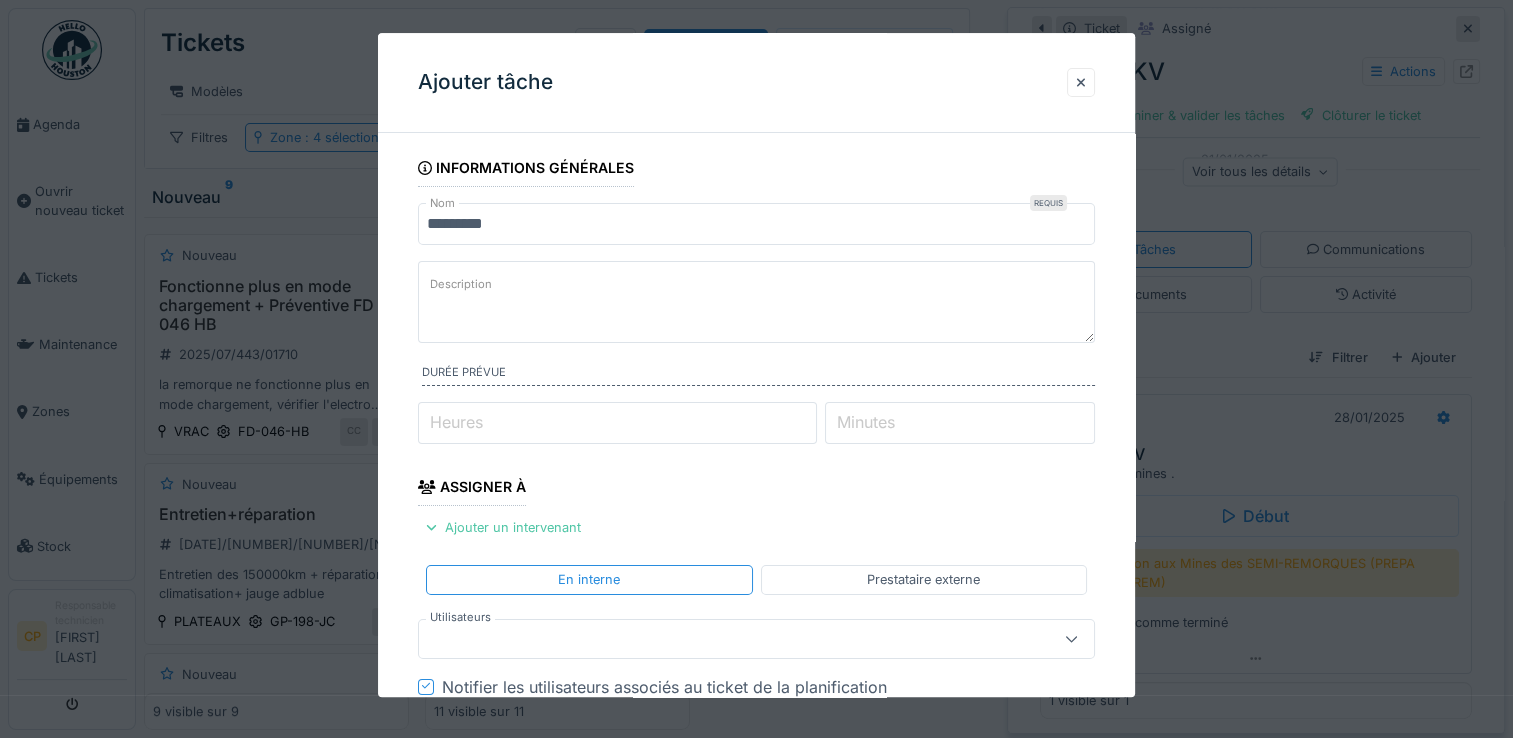 click on "*********" at bounding box center [756, 224] 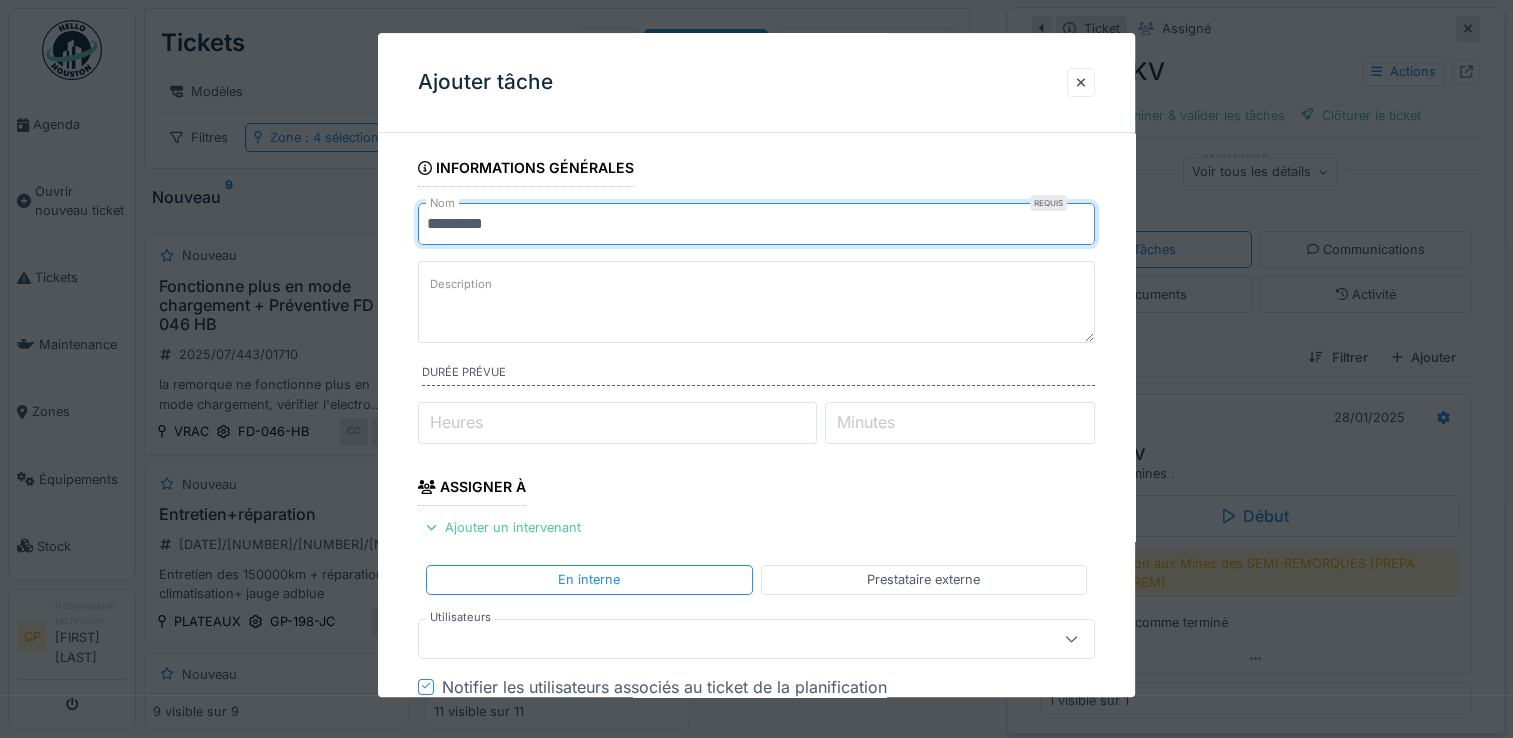 drag, startPoint x: 579, startPoint y: 227, endPoint x: 381, endPoint y: 230, distance: 198.02272 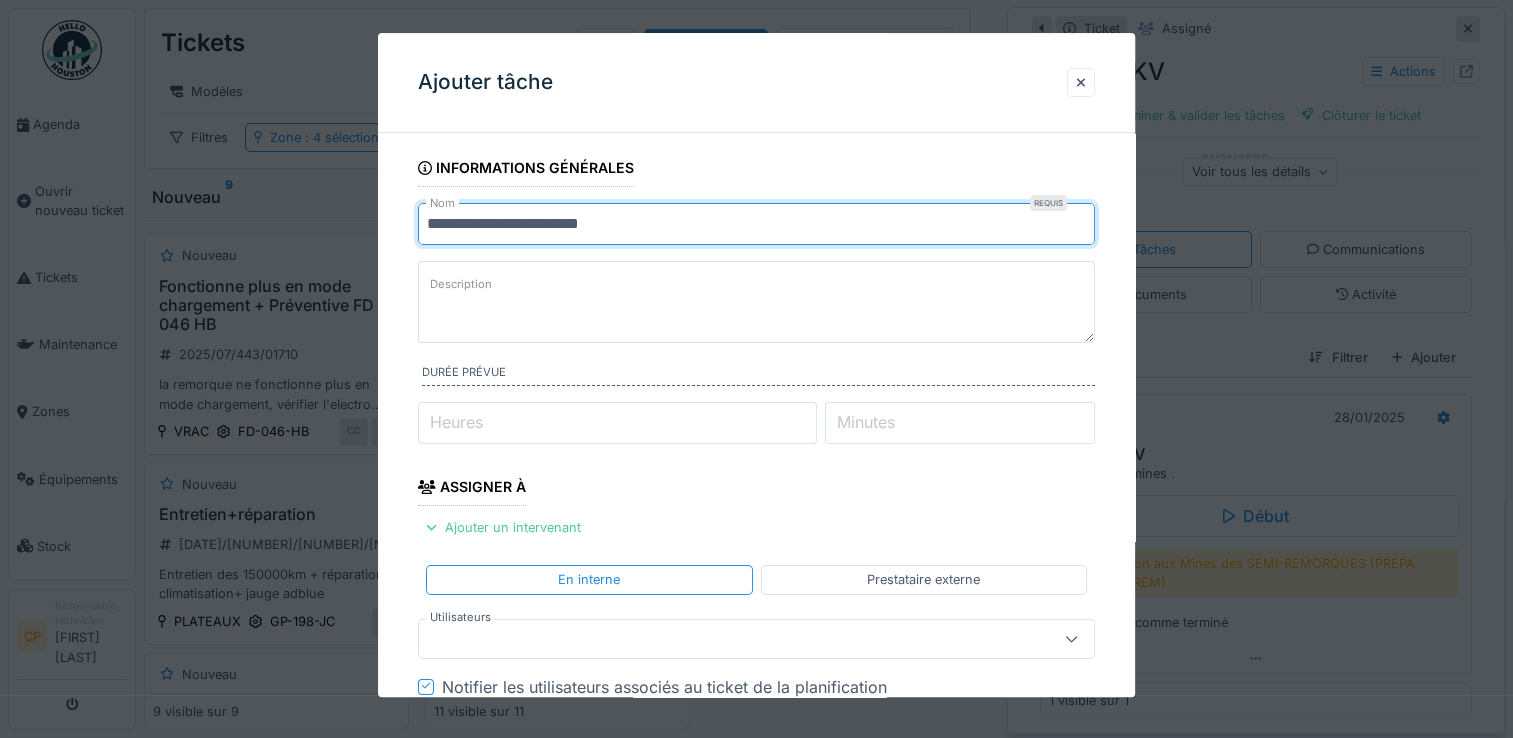 type on "**********" 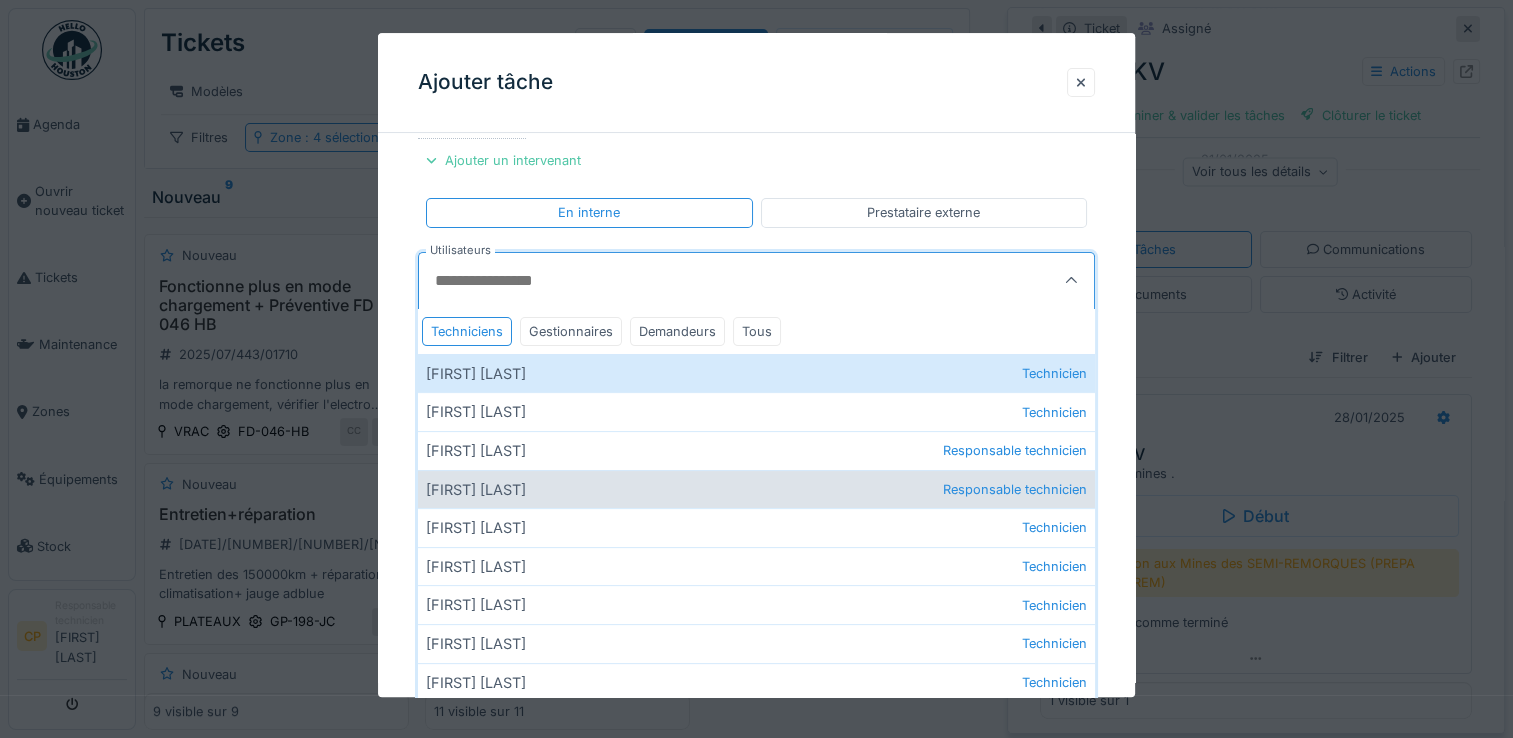 scroll, scrollTop: 400, scrollLeft: 0, axis: vertical 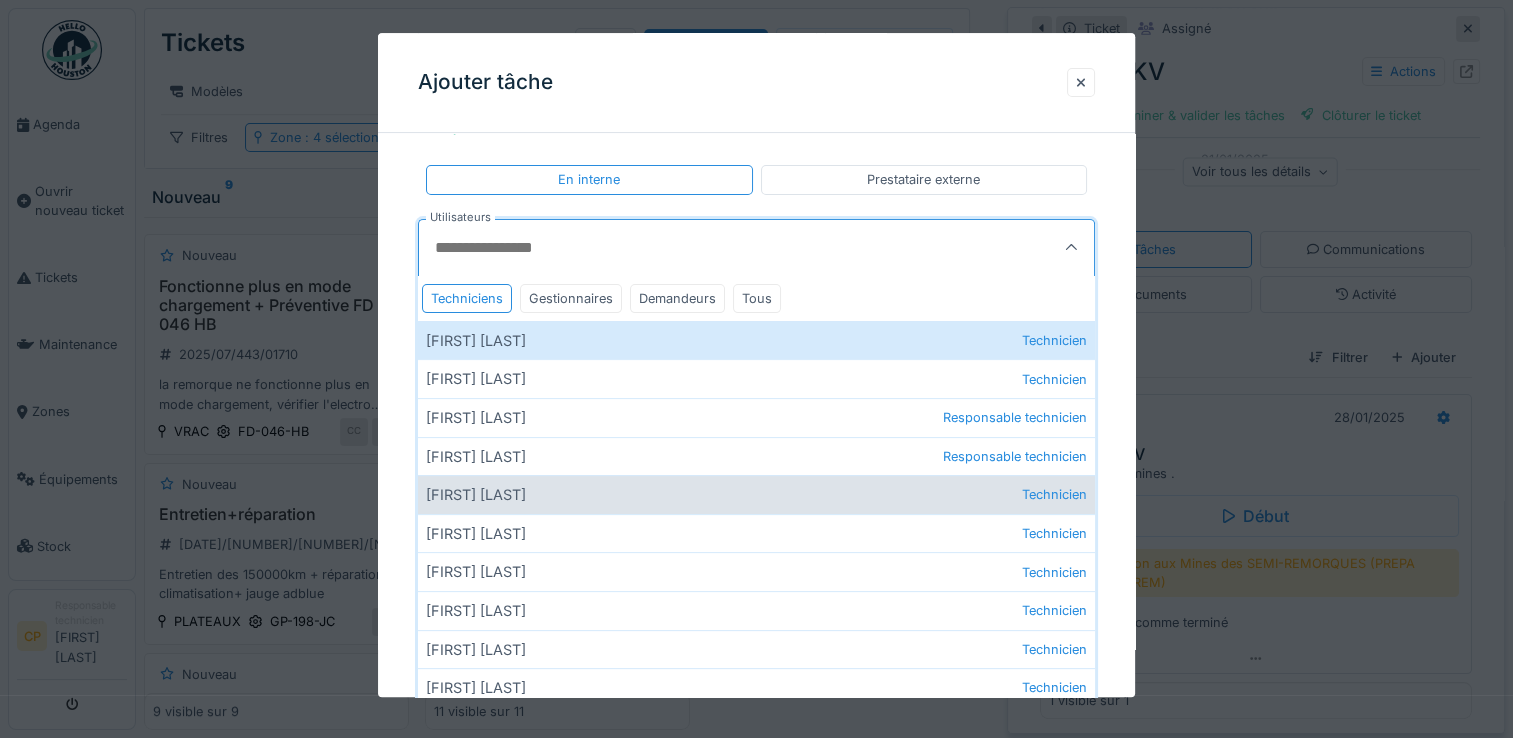 click on "Farid Amari   Technicien" at bounding box center (756, 494) 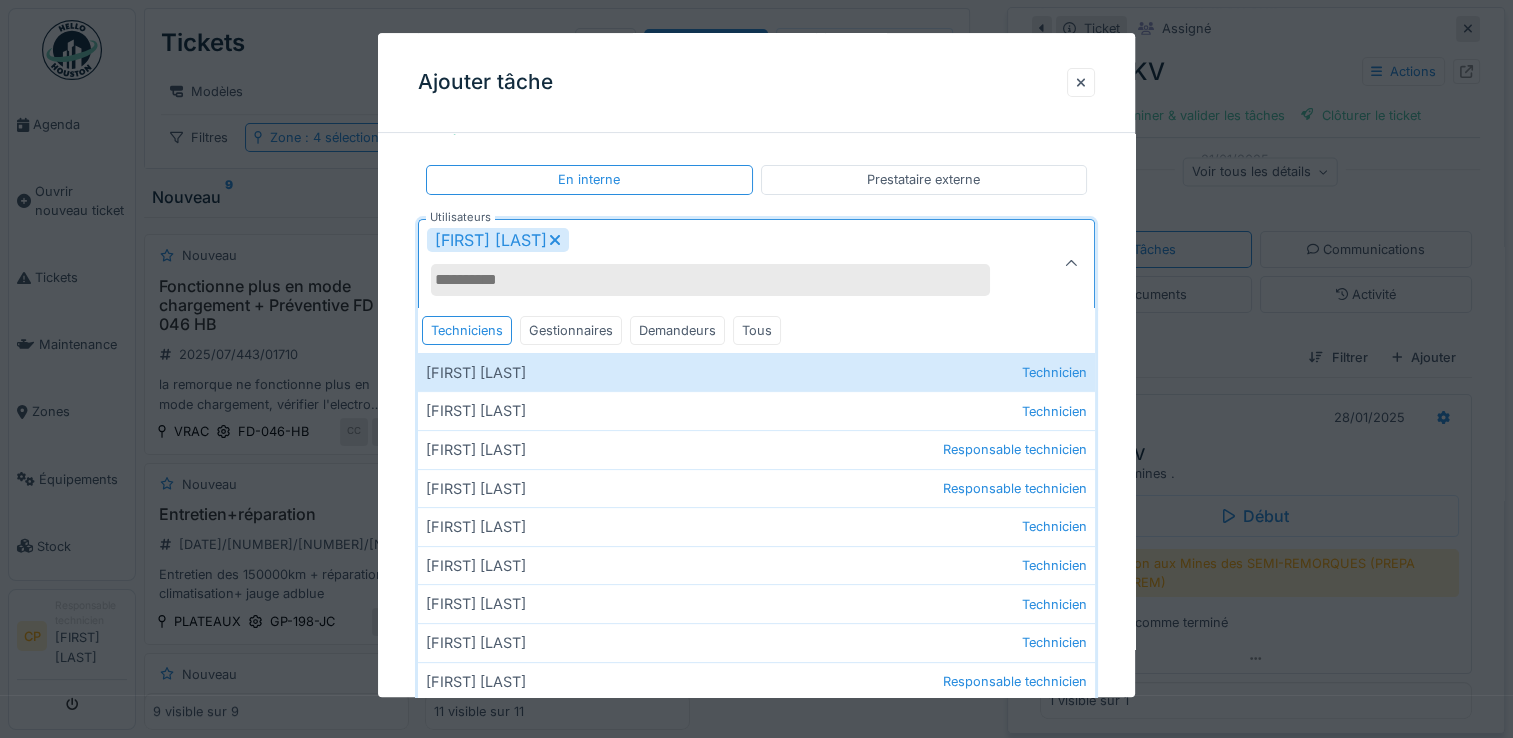 click 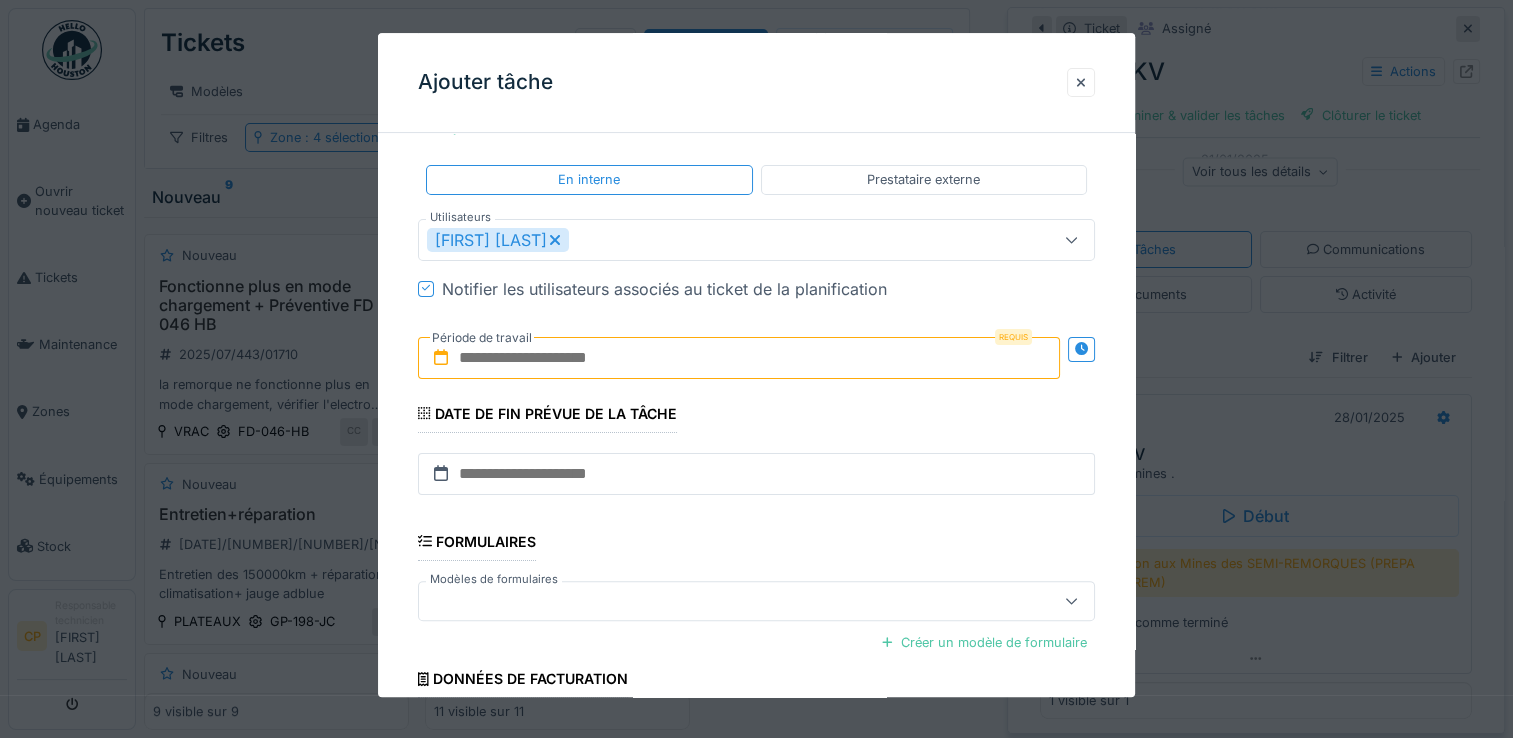 click at bounding box center [739, 358] 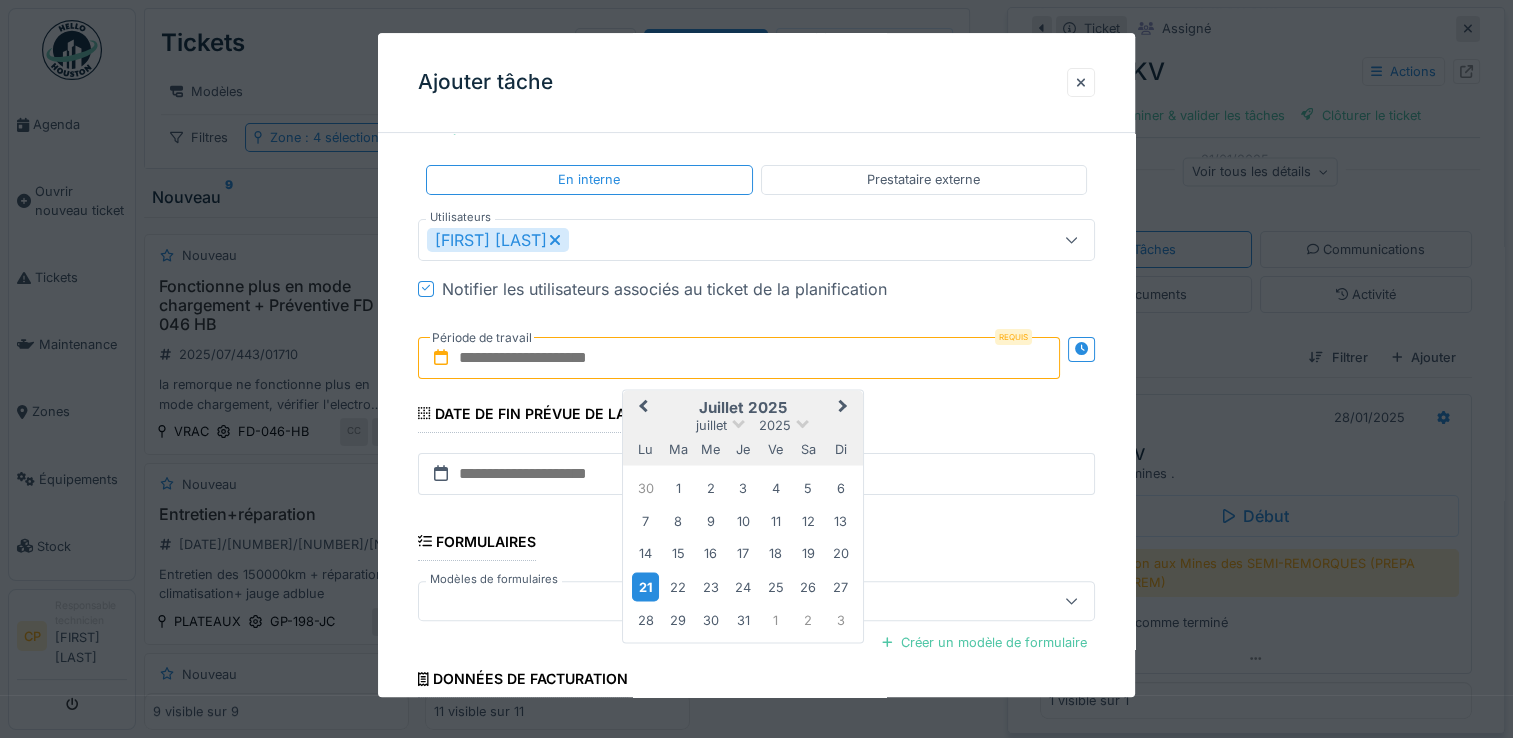 click on "21" at bounding box center [645, 586] 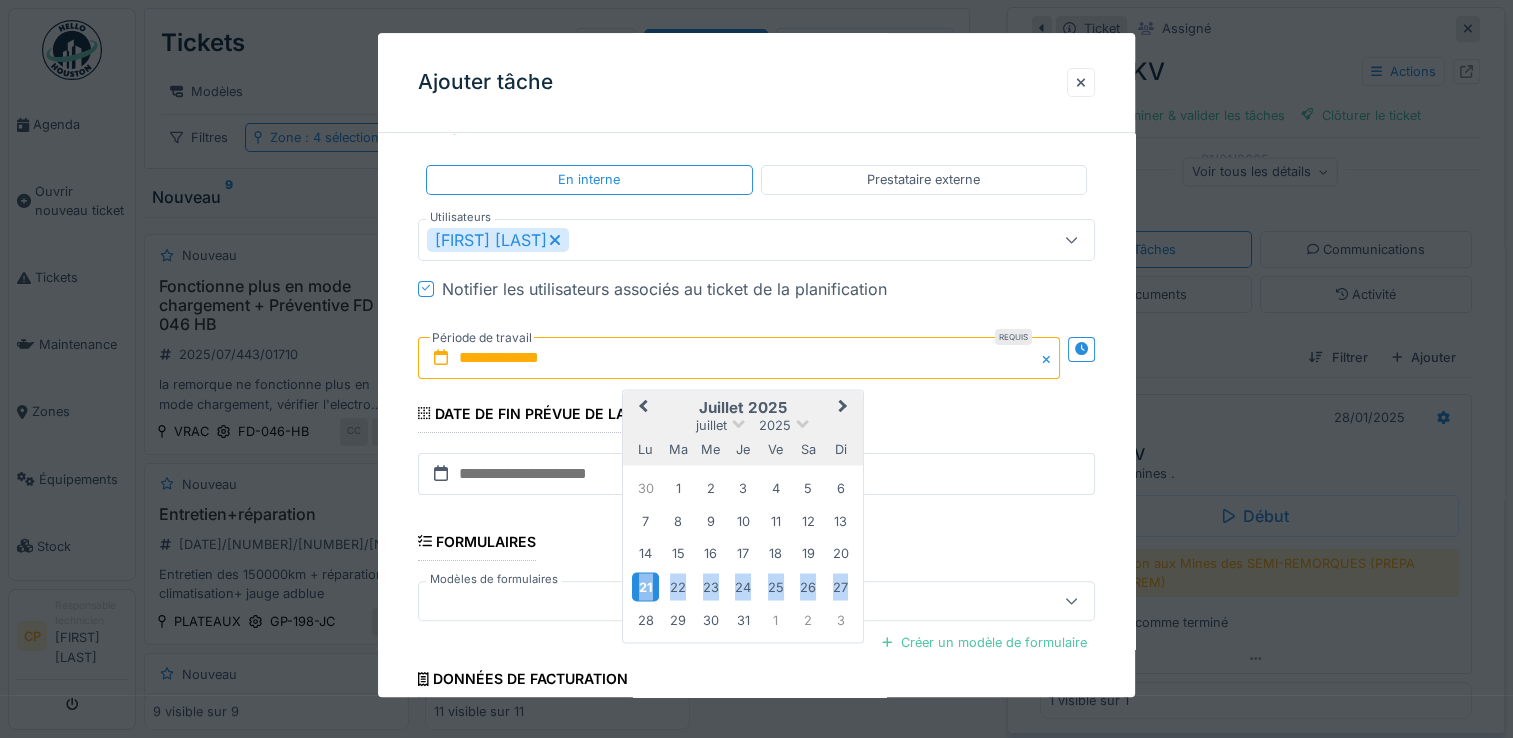 click on "21" at bounding box center (645, 586) 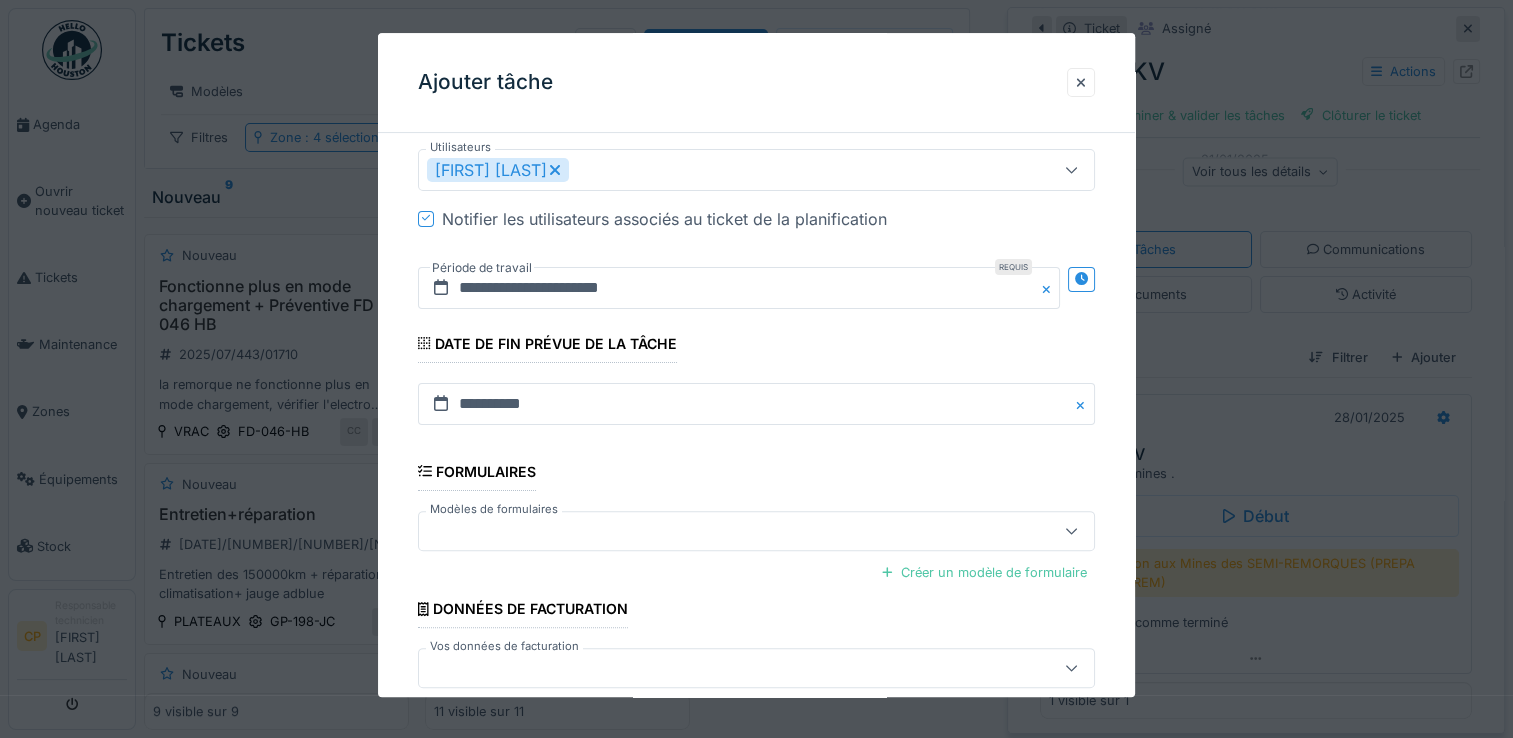 scroll, scrollTop: 569, scrollLeft: 0, axis: vertical 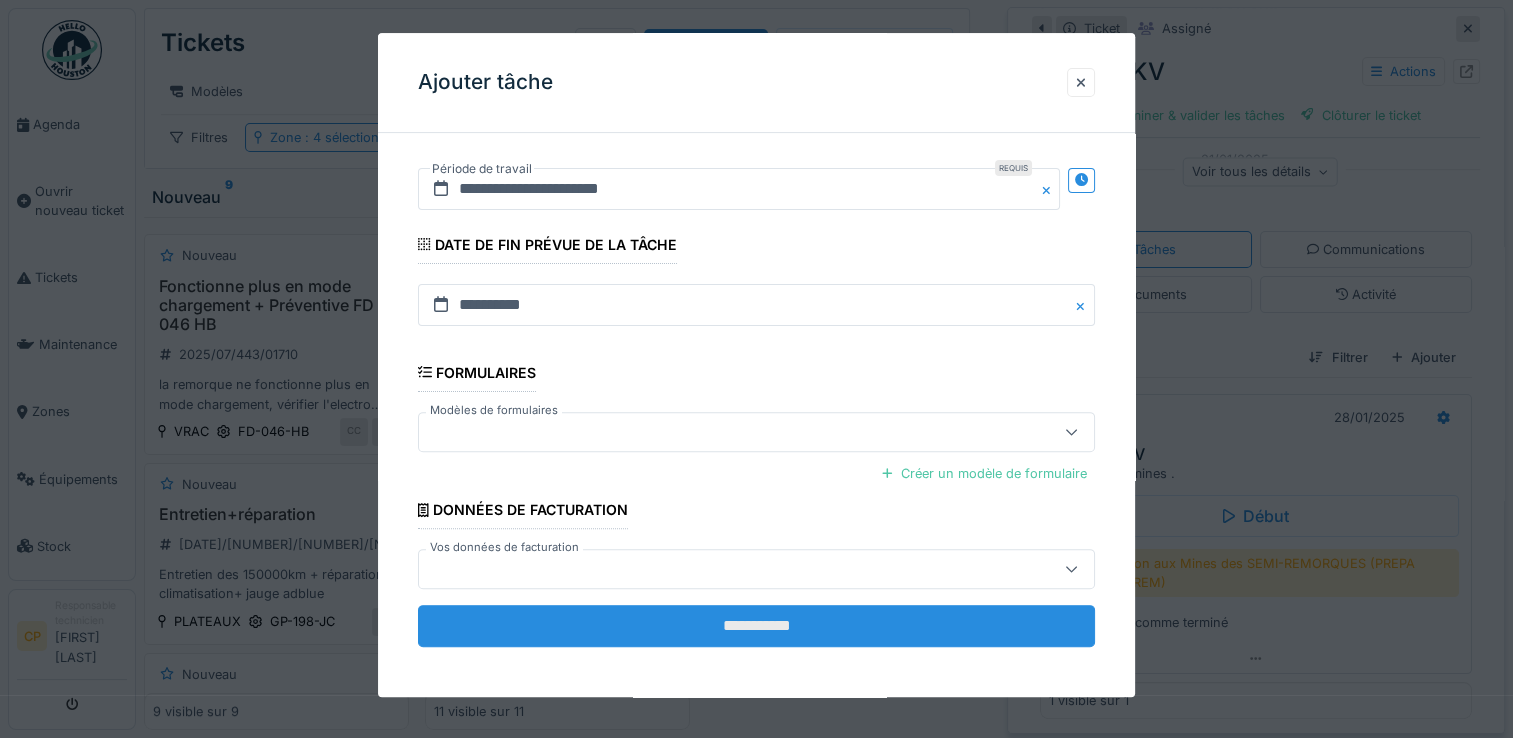 click on "**********" at bounding box center [756, 626] 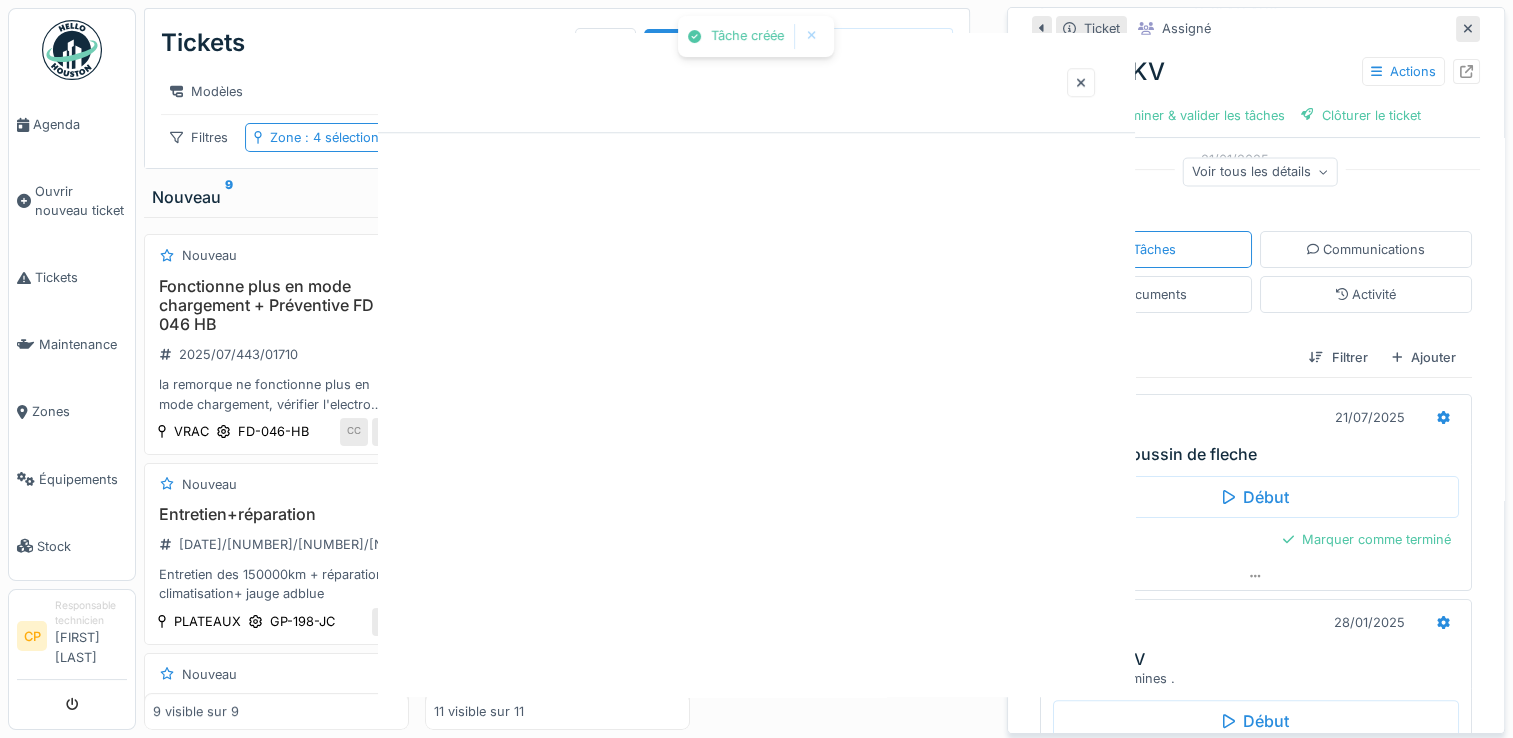 scroll, scrollTop: 0, scrollLeft: 0, axis: both 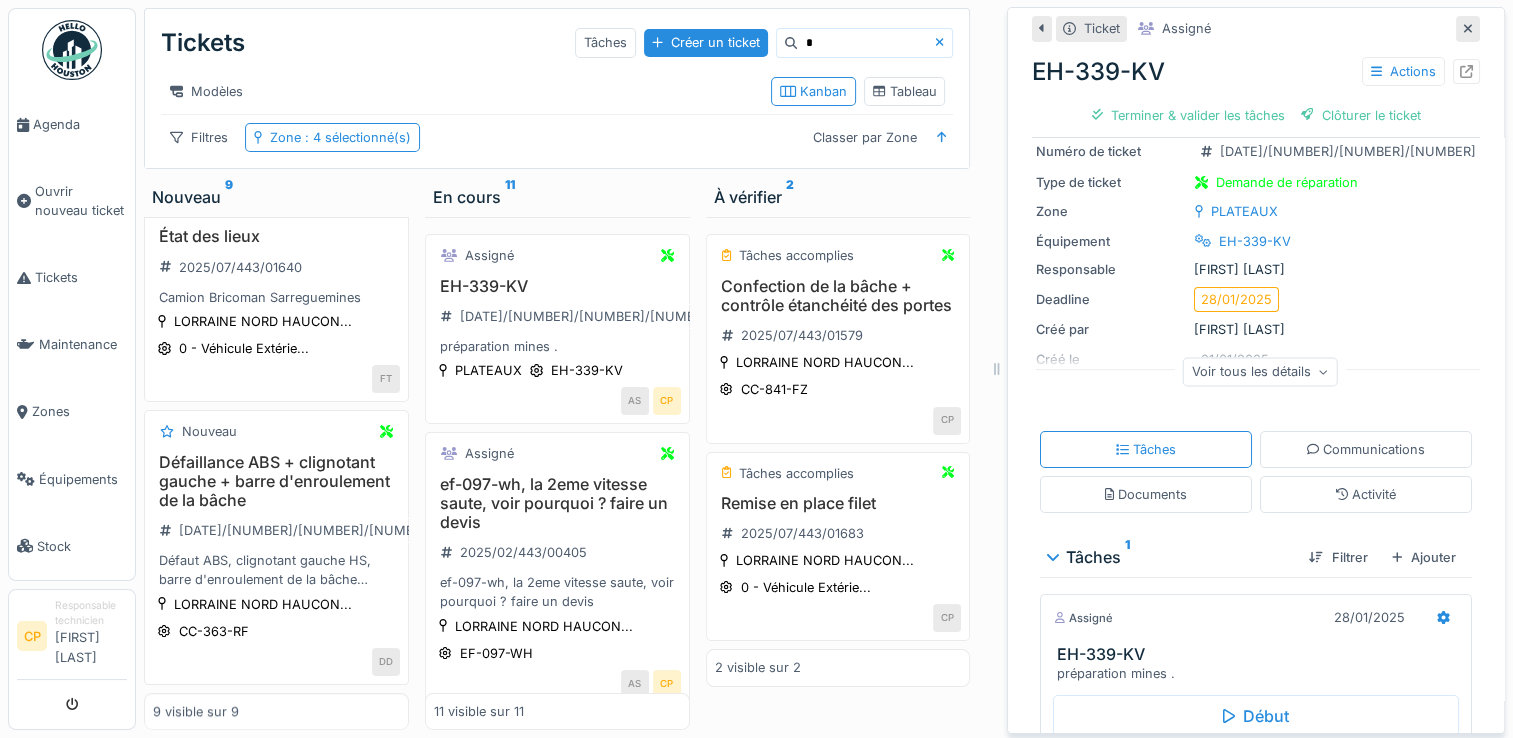click 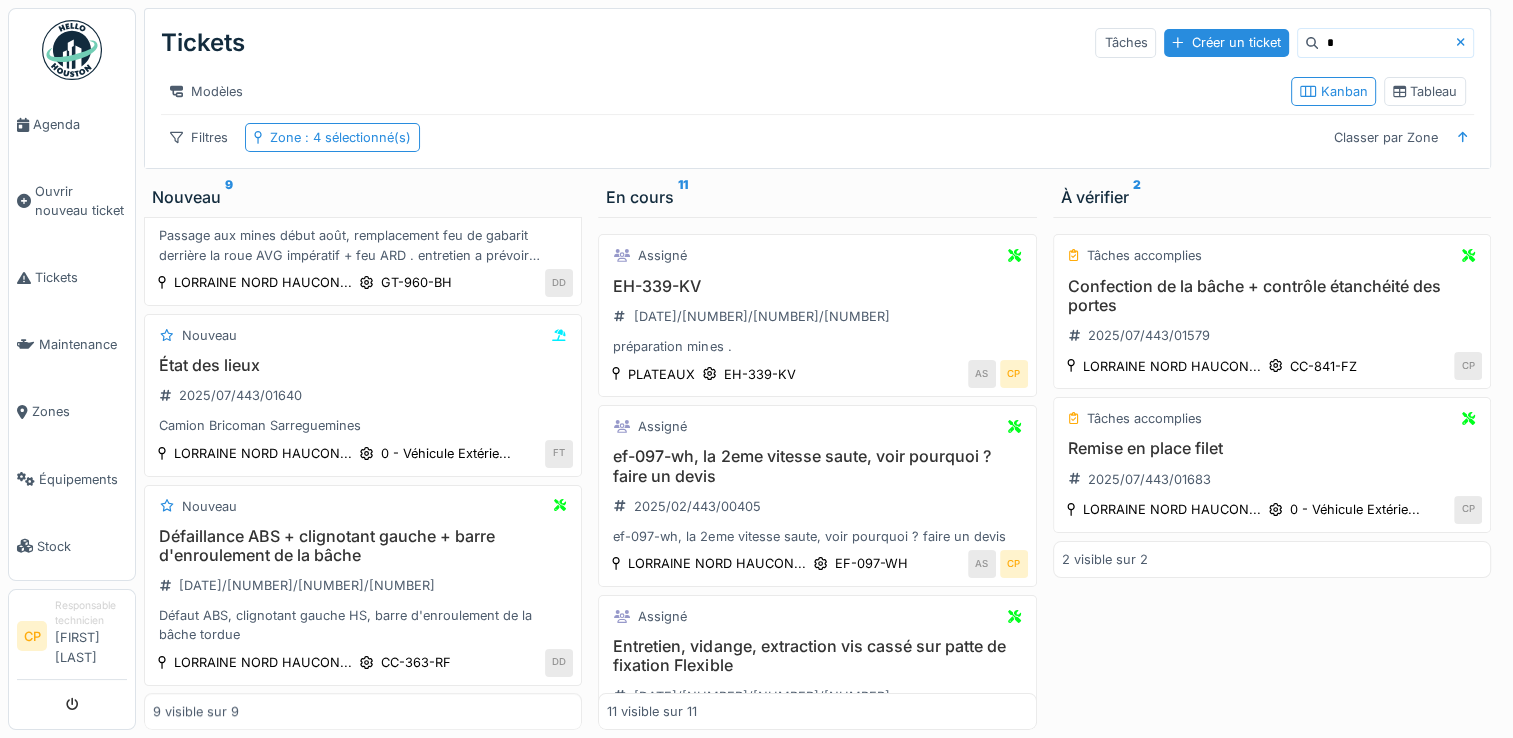 scroll, scrollTop: 1253, scrollLeft: 0, axis: vertical 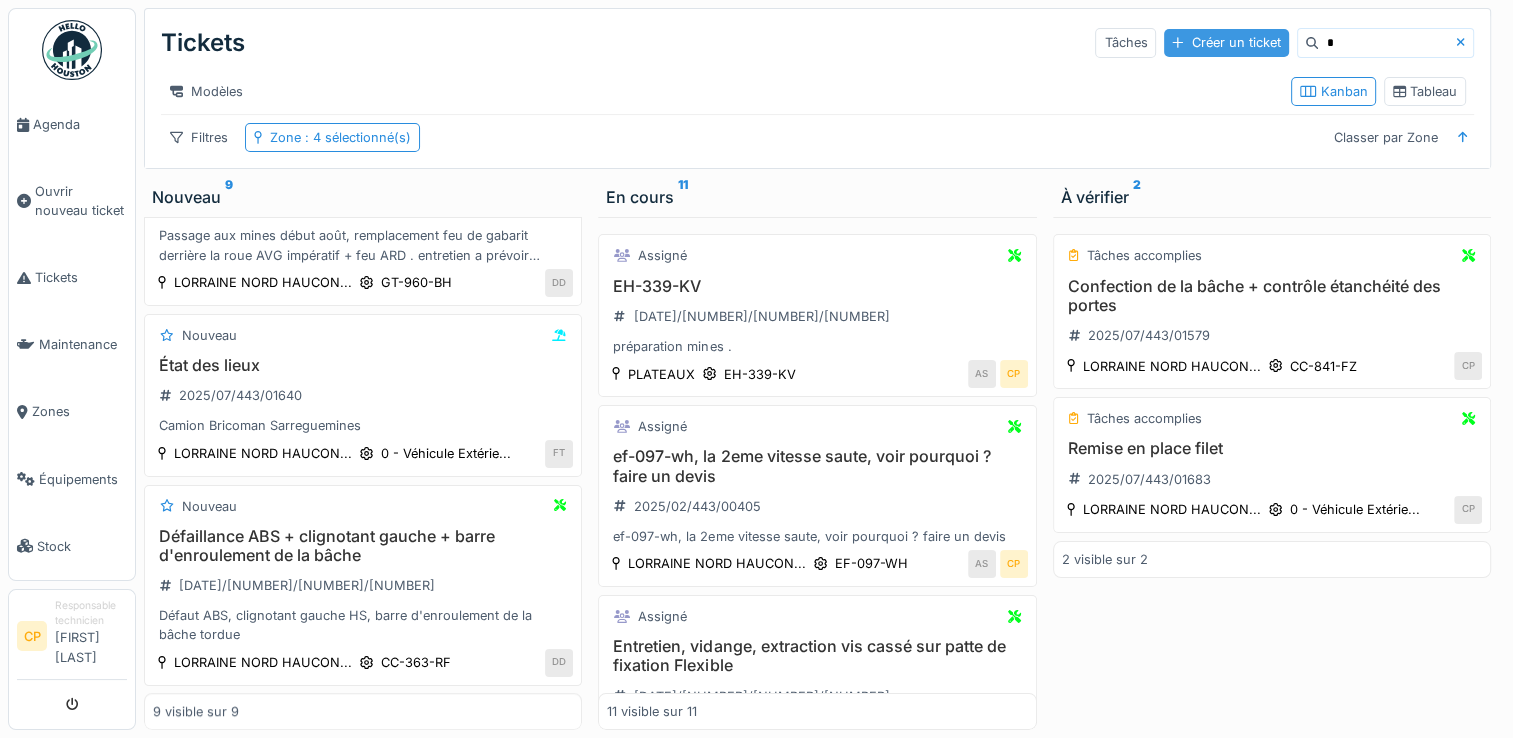 drag, startPoint x: 1318, startPoint y: 41, endPoint x: 1217, endPoint y: 50, distance: 101.4002 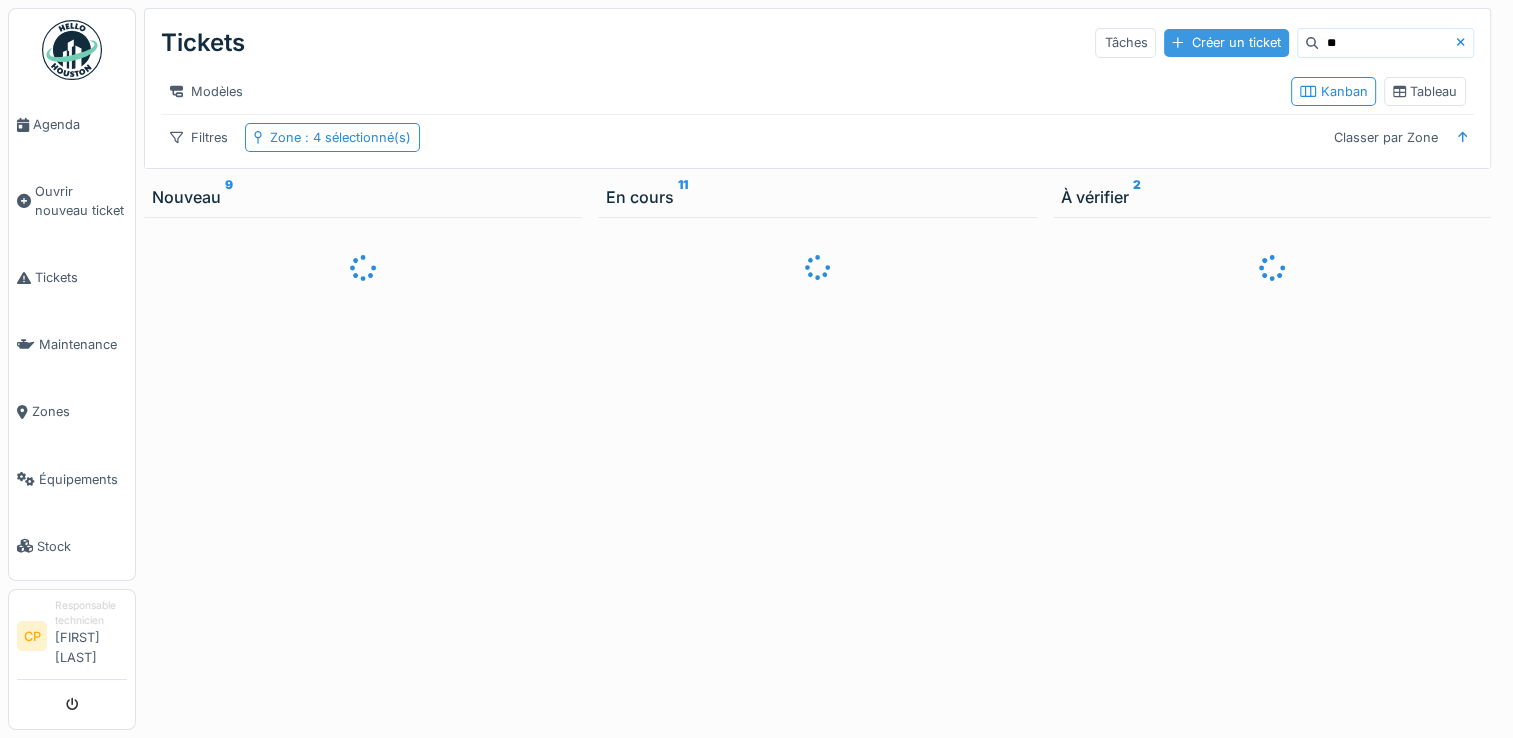 scroll, scrollTop: 0, scrollLeft: 0, axis: both 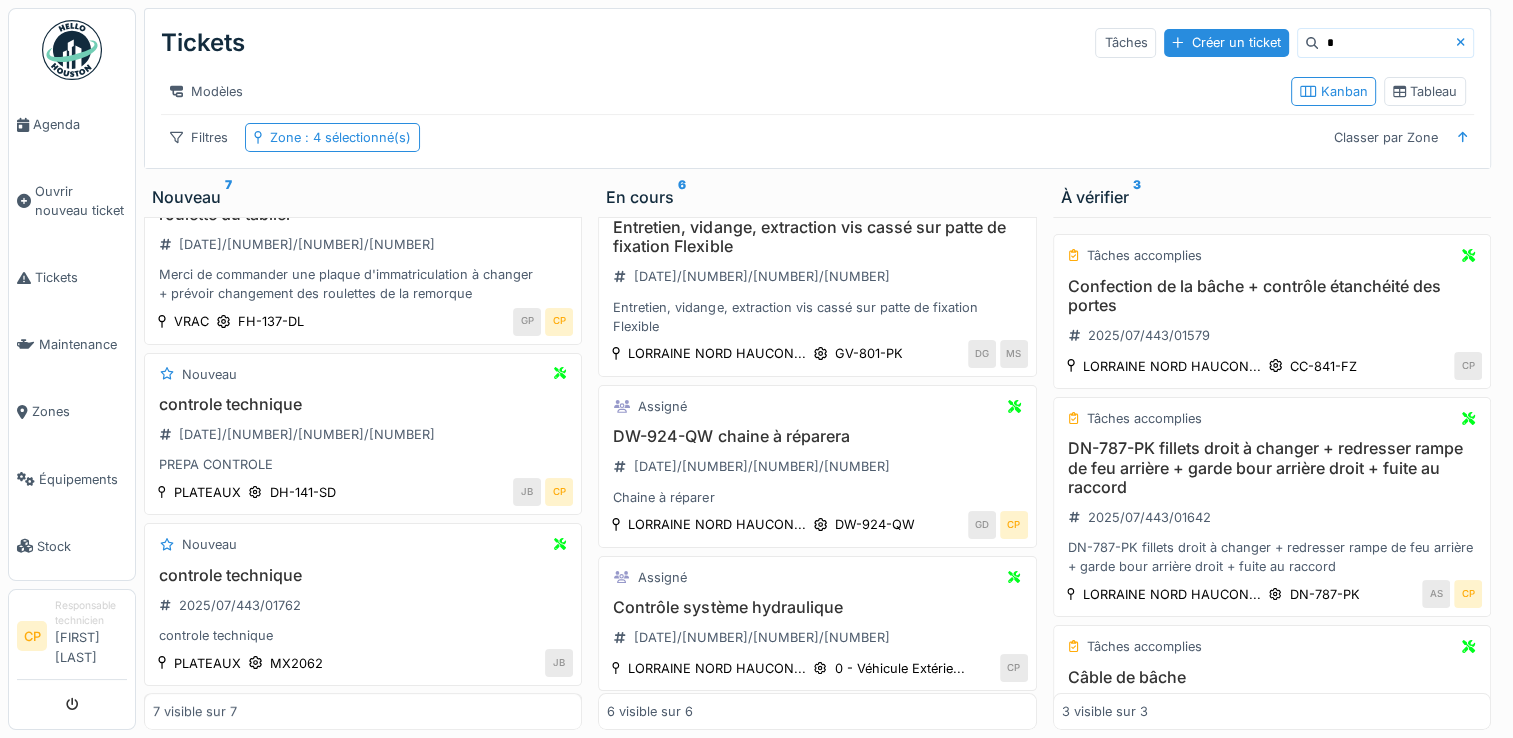 type on "*" 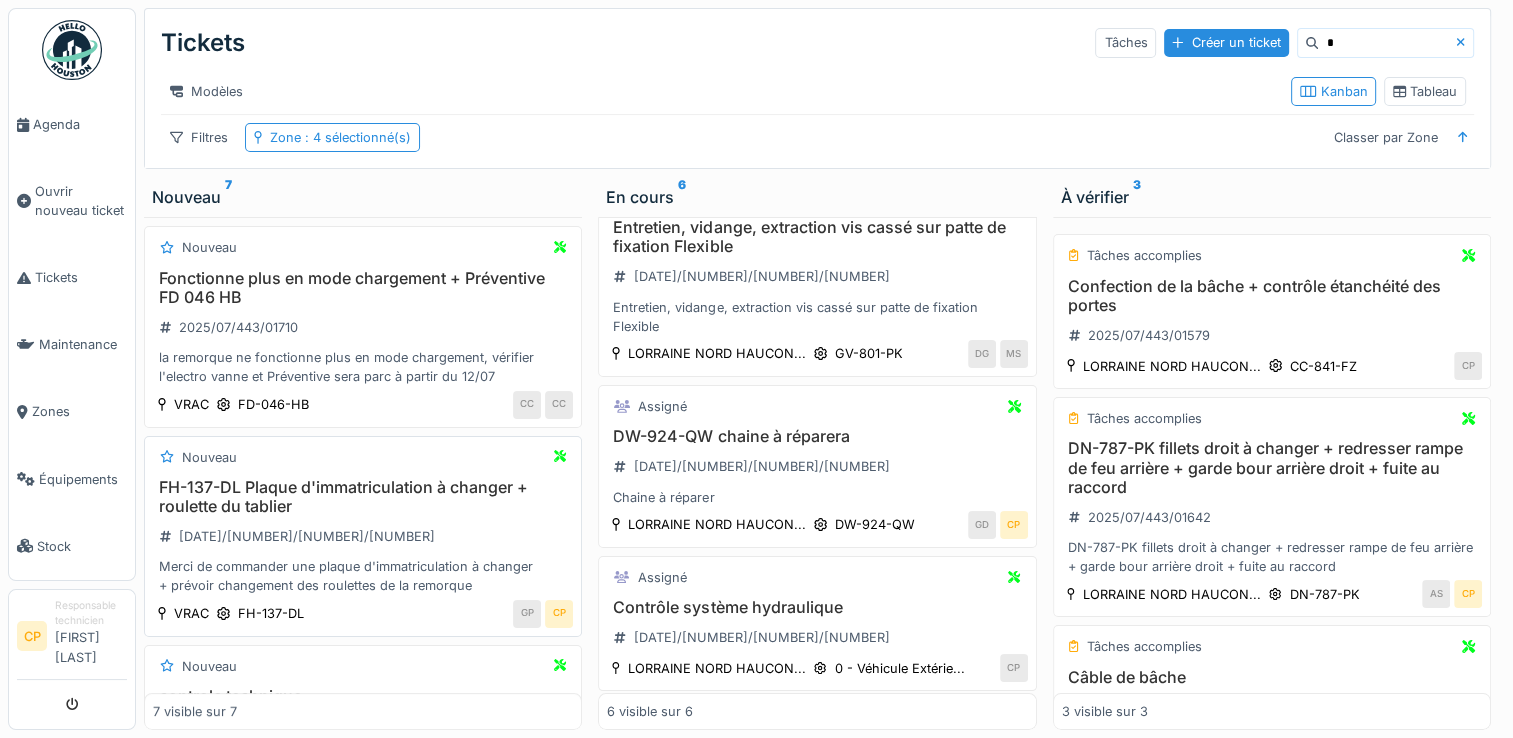 scroll, scrollTop: 0, scrollLeft: 0, axis: both 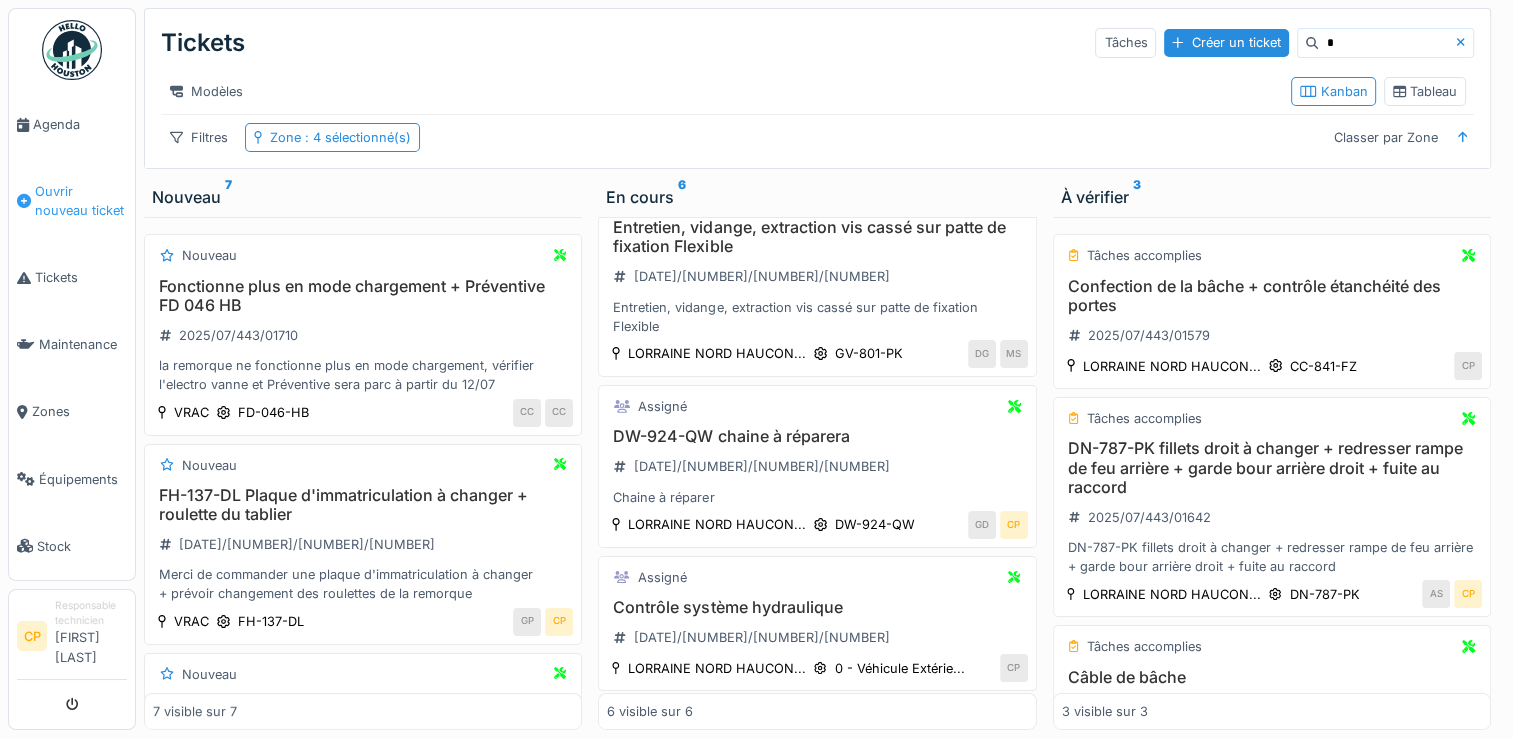 click on "Ouvrir nouveau ticket" at bounding box center [81, 201] 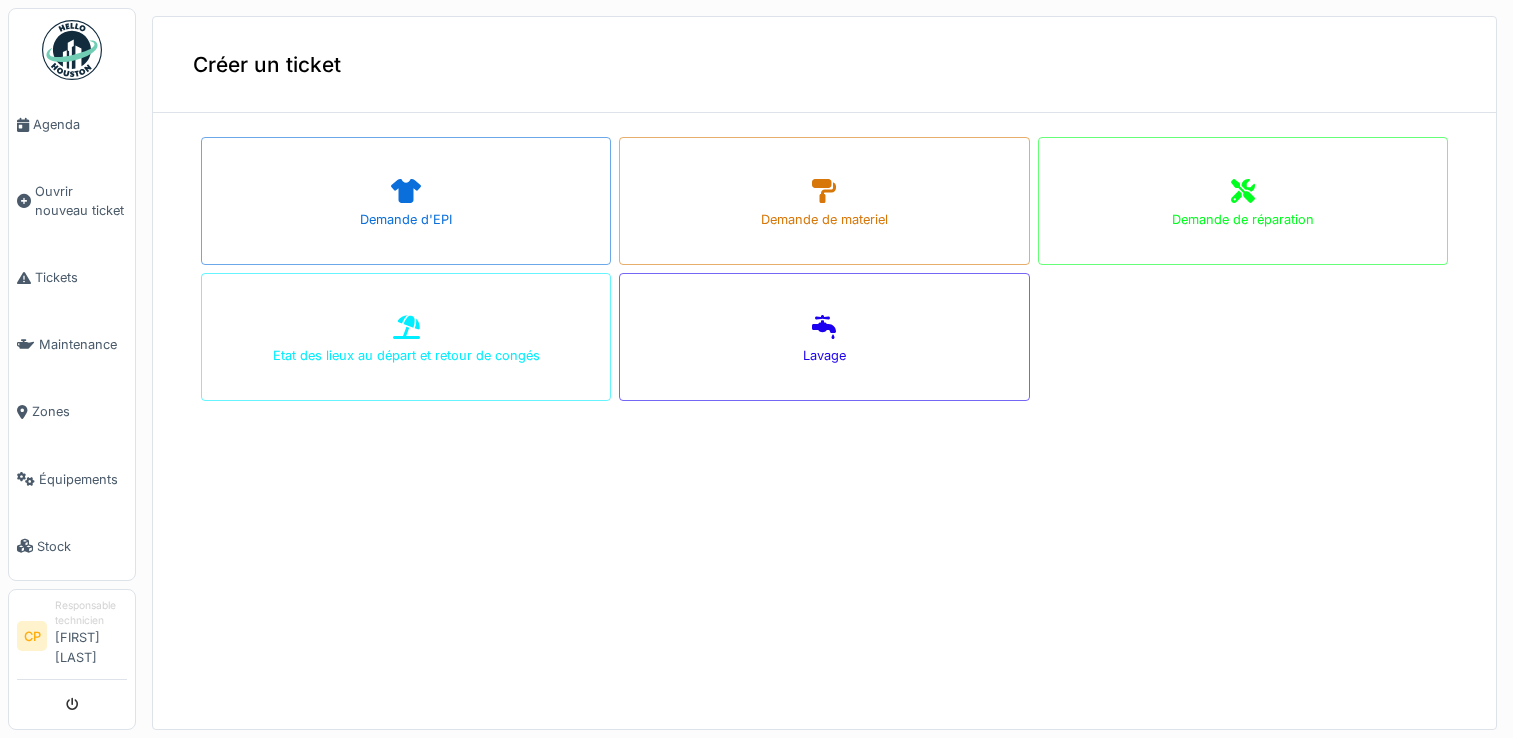 scroll, scrollTop: 0, scrollLeft: 0, axis: both 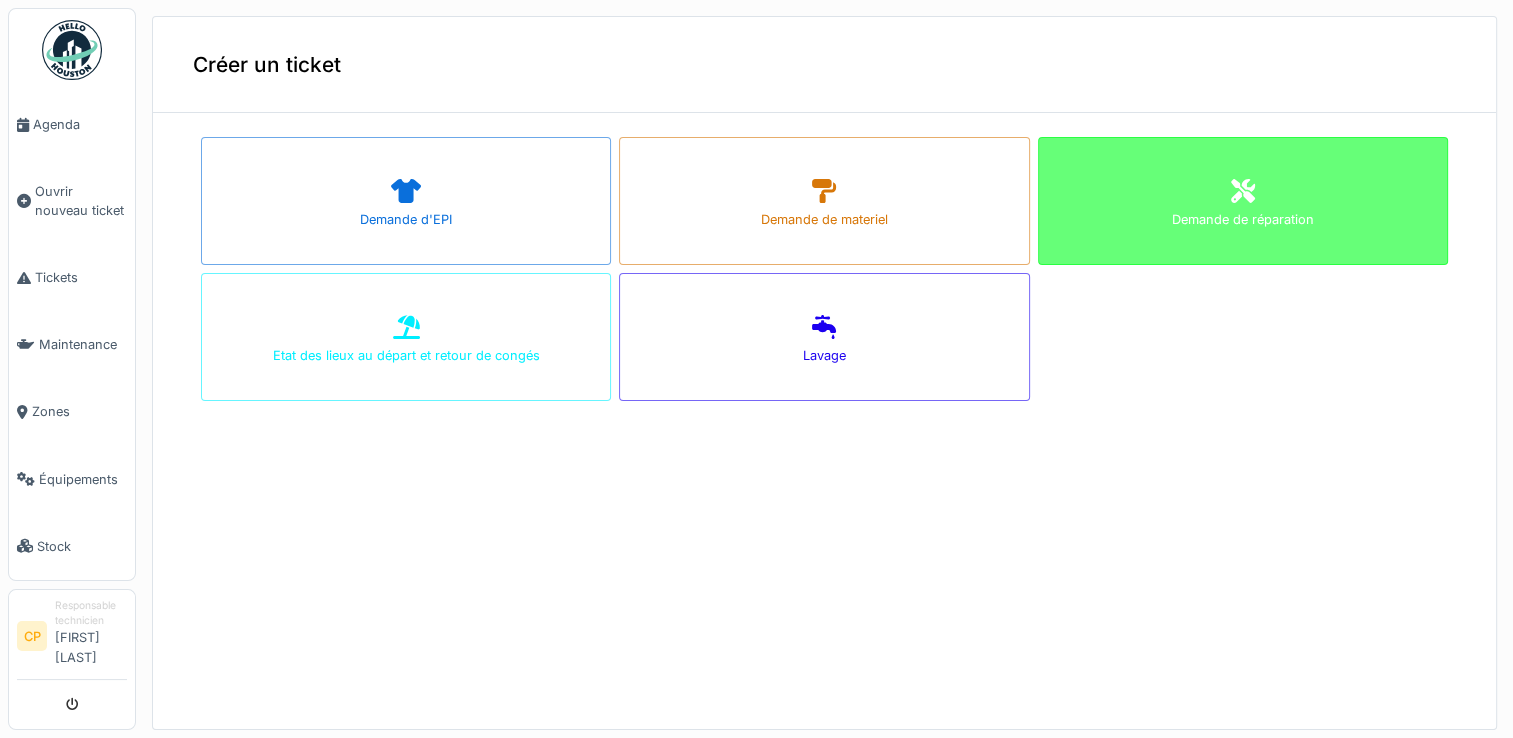 click on "Demande de réparation" at bounding box center [1243, 219] 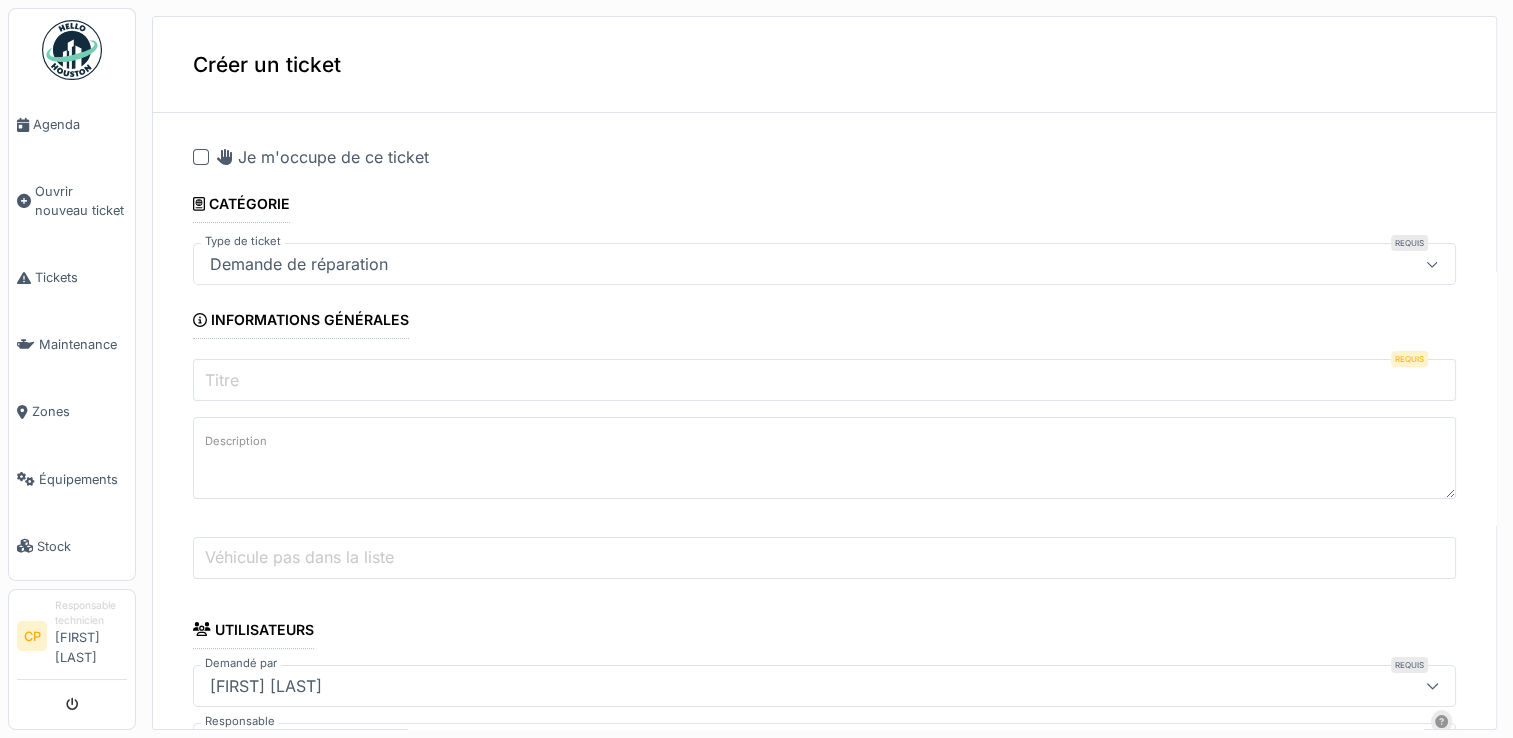 click on "Titre" at bounding box center [824, 380] 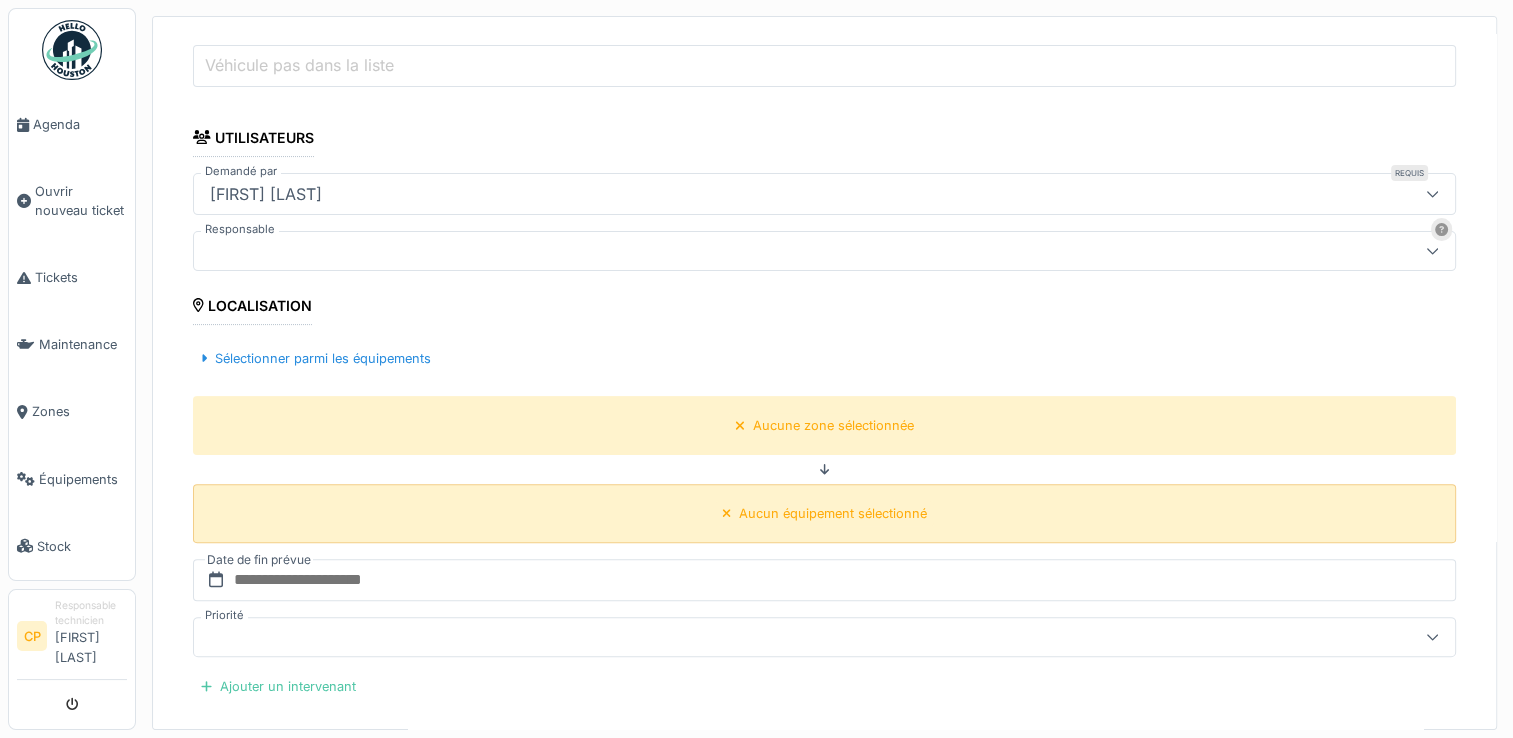 scroll, scrollTop: 500, scrollLeft: 0, axis: vertical 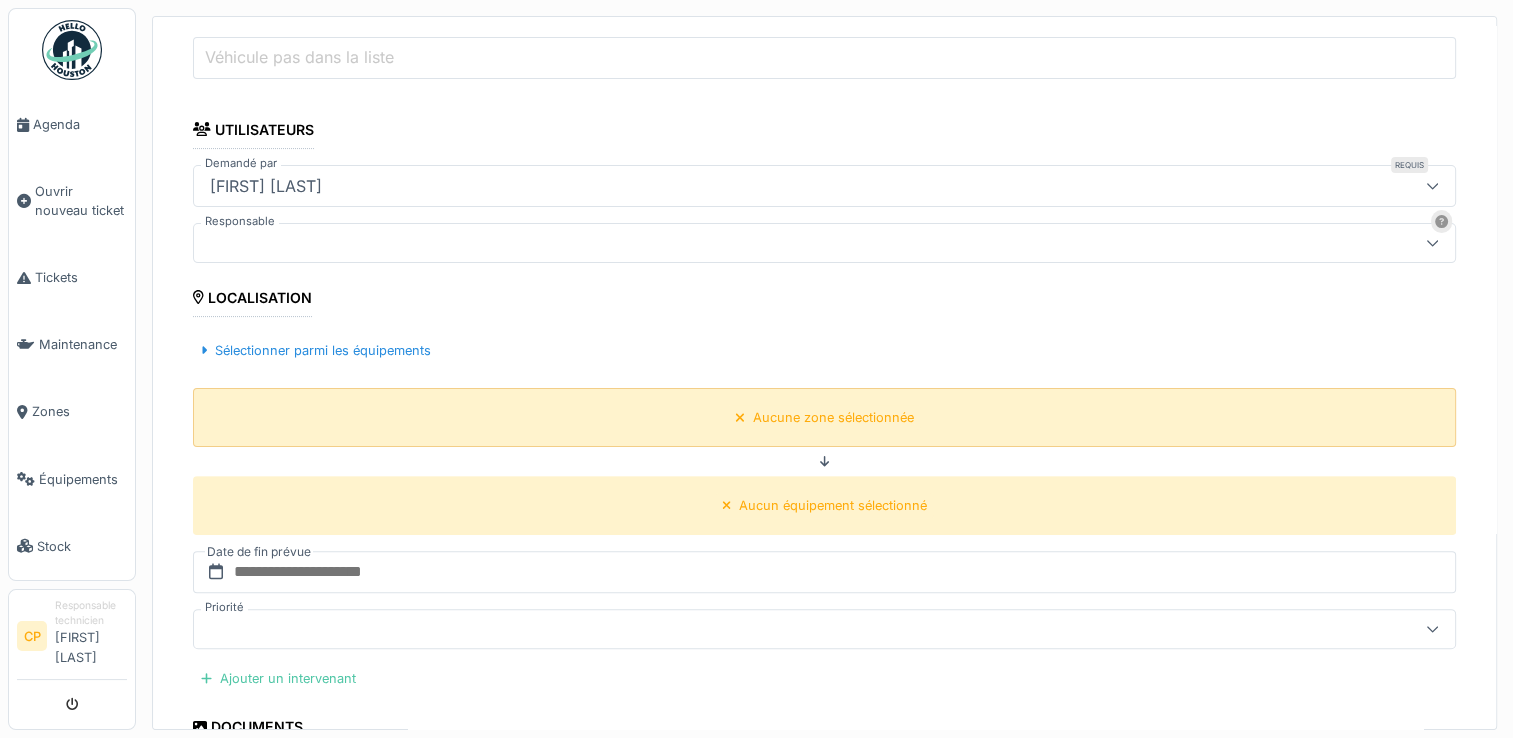 type on "**********" 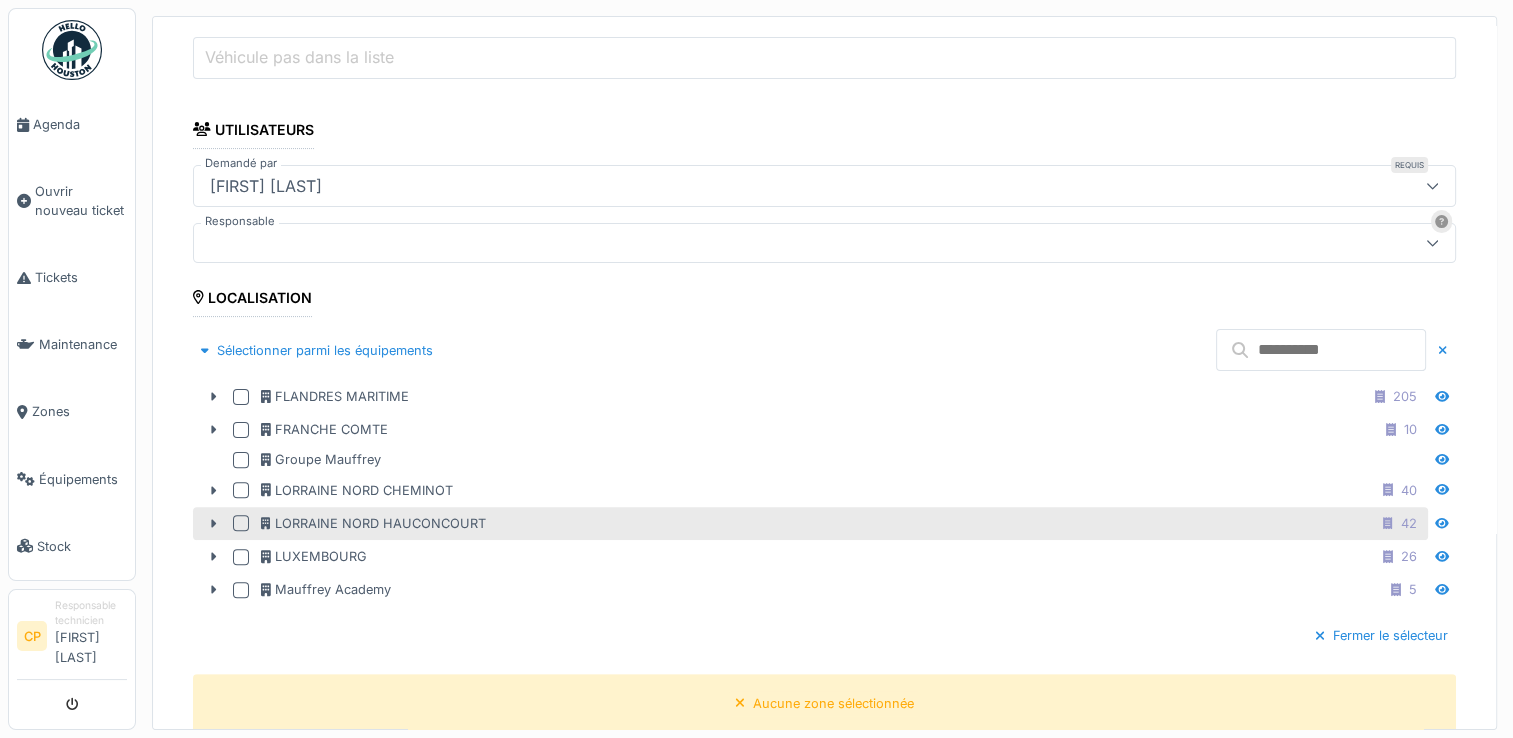 click at bounding box center (241, 523) 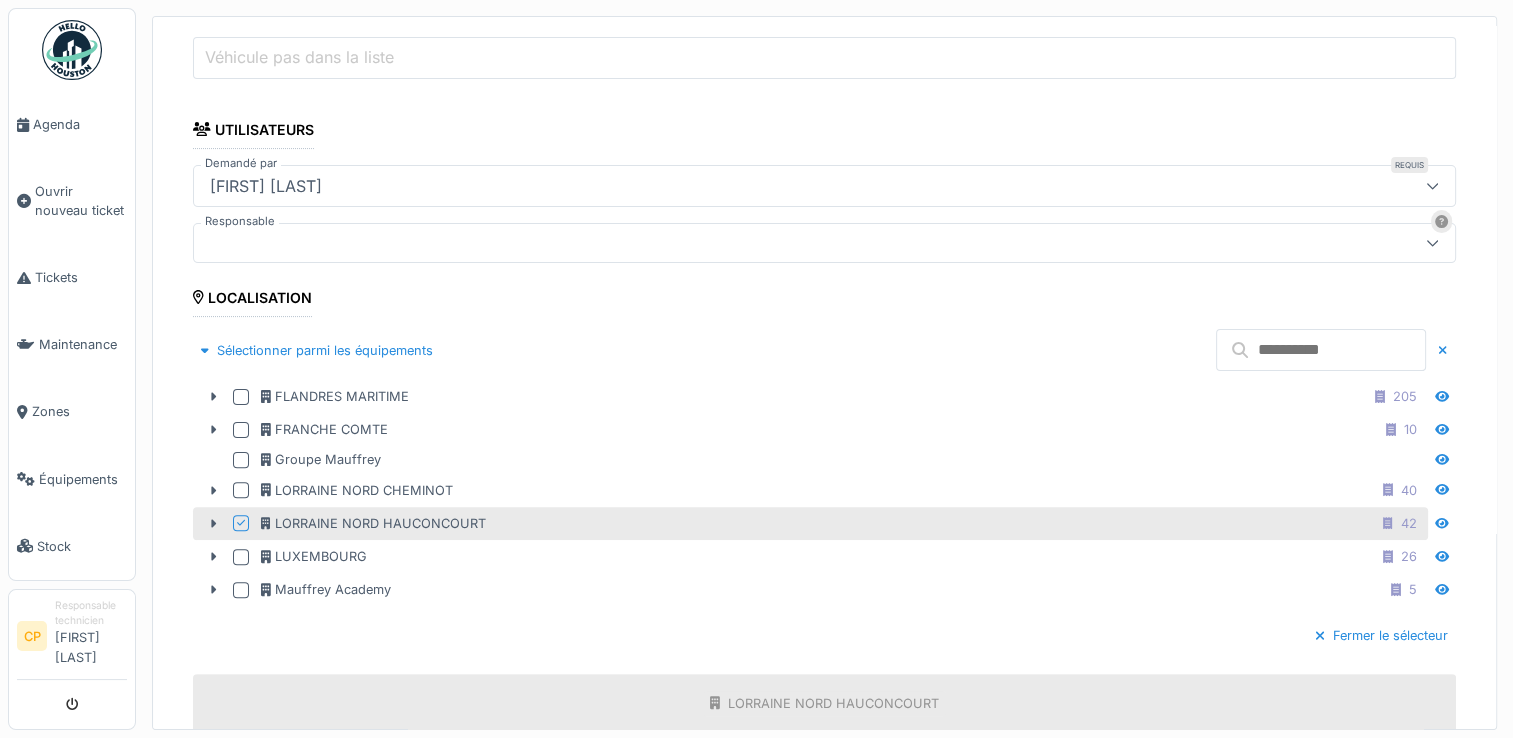 click at bounding box center (1321, 350) 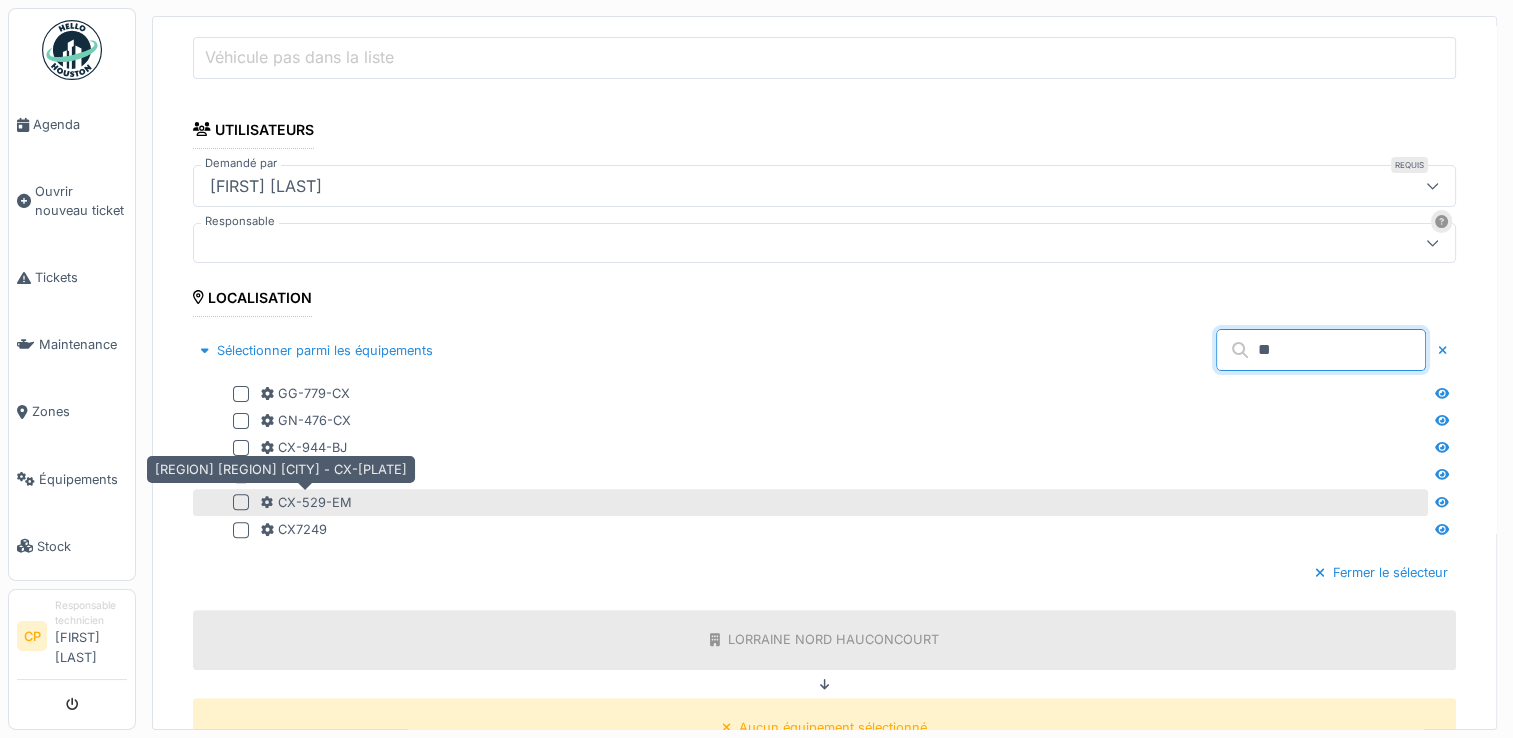 type on "**" 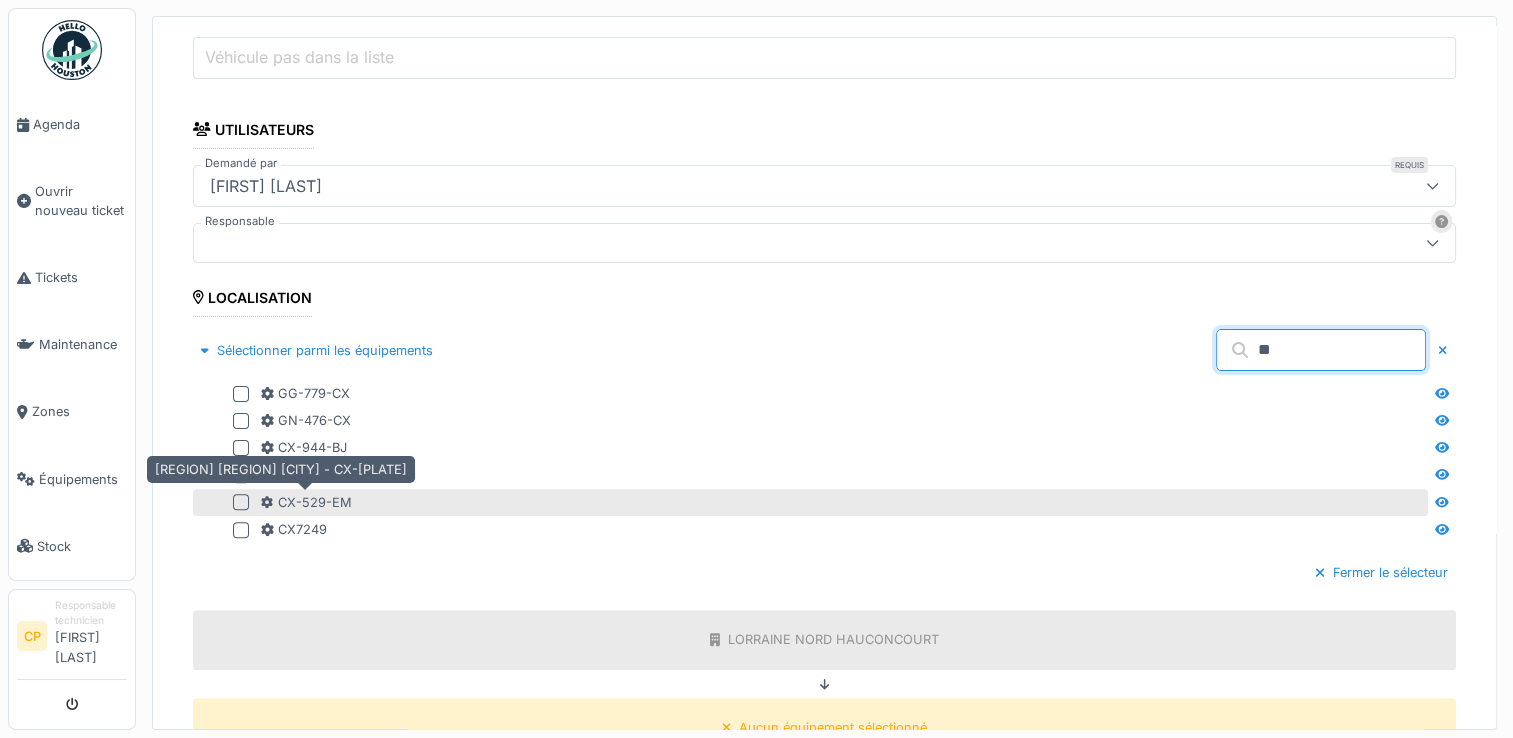 click on "CX-529-EM" at bounding box center [306, 502] 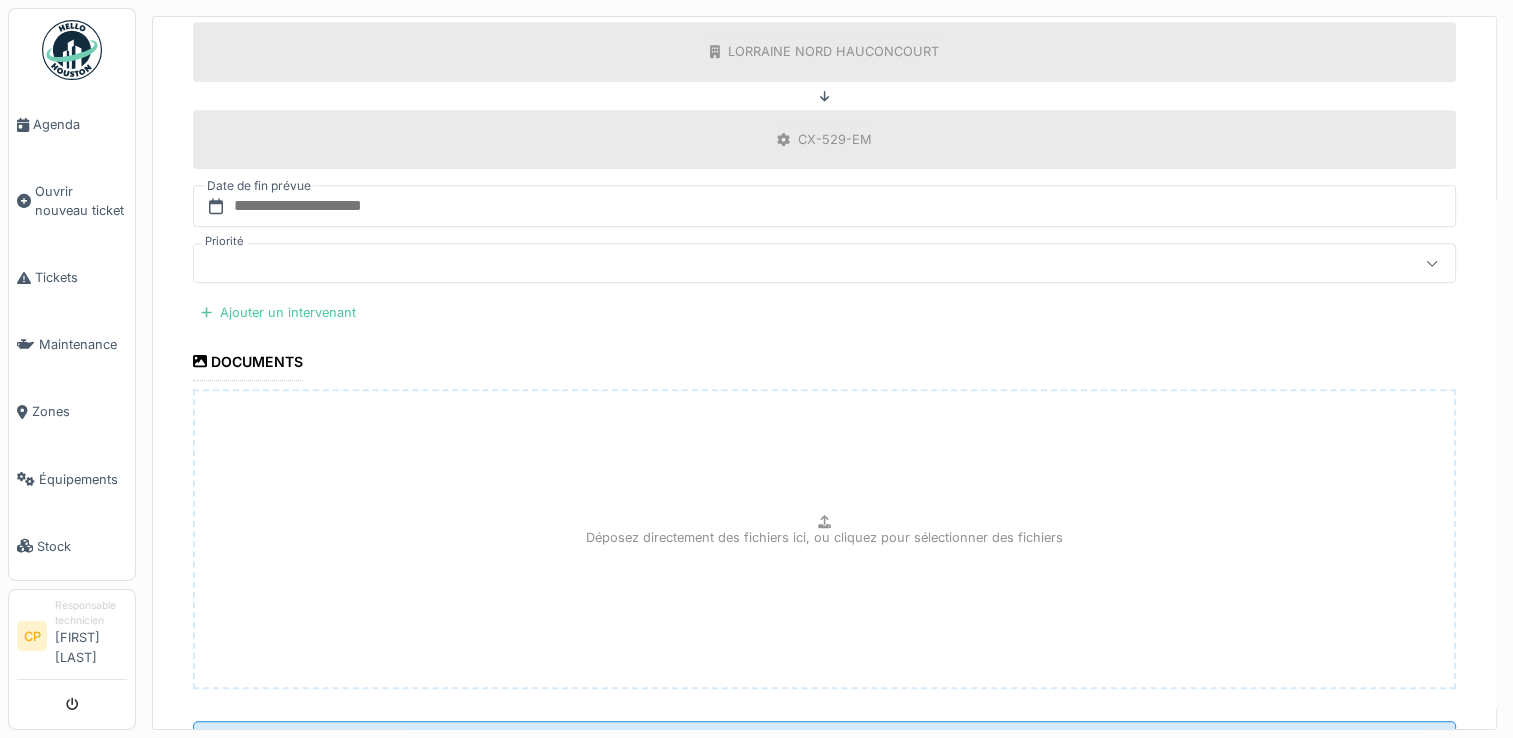 scroll, scrollTop: 1100, scrollLeft: 0, axis: vertical 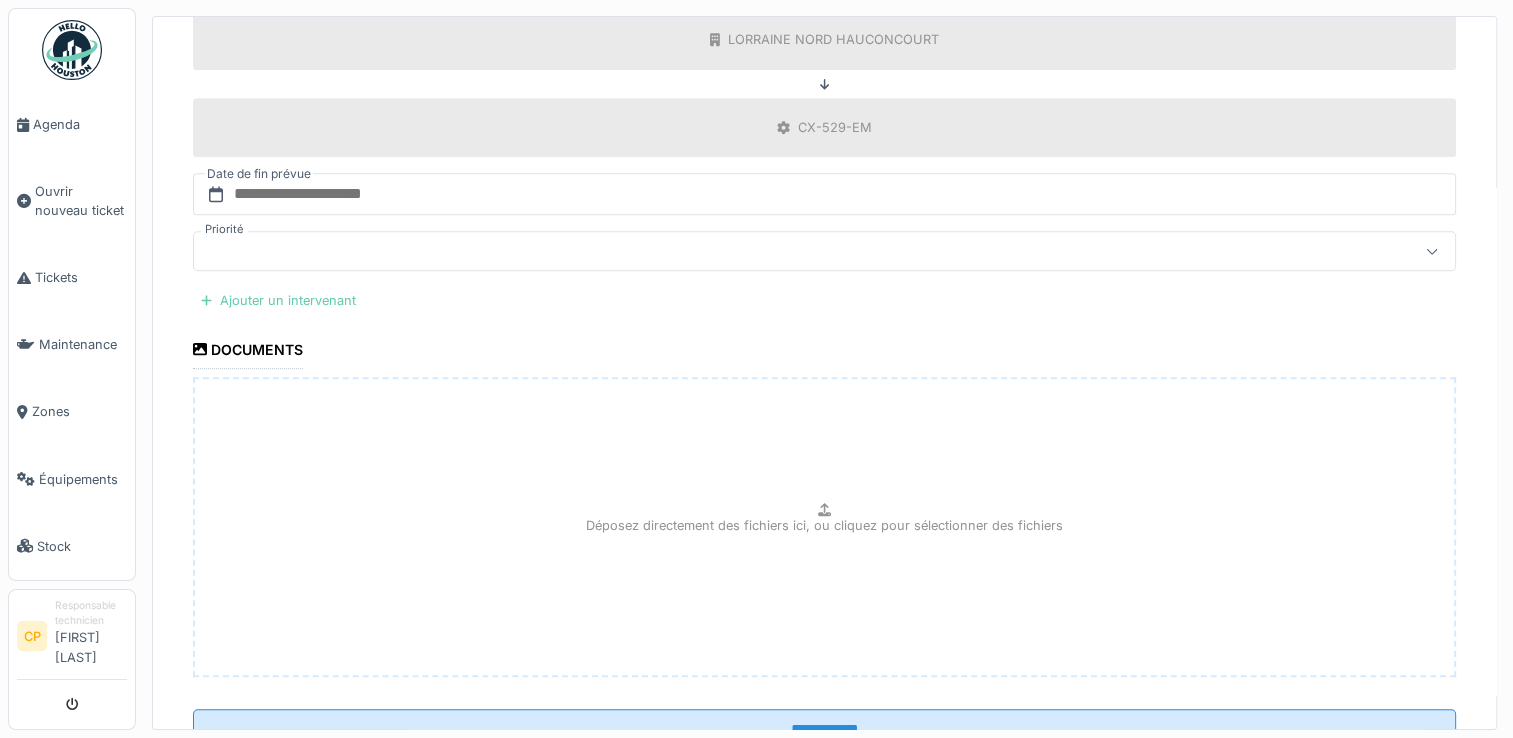 click on "Ajouter un intervenant" at bounding box center [278, 300] 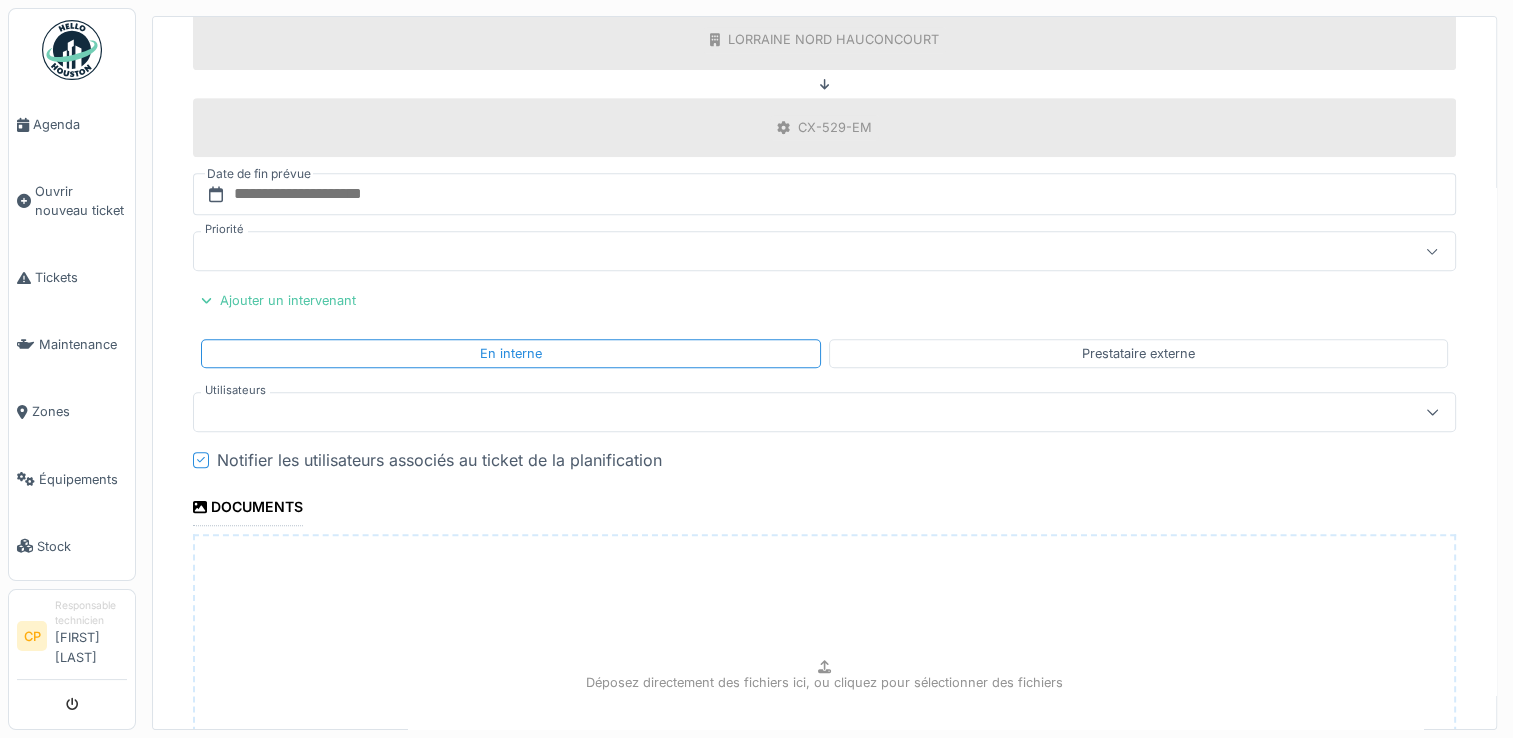 click at bounding box center (761, 412) 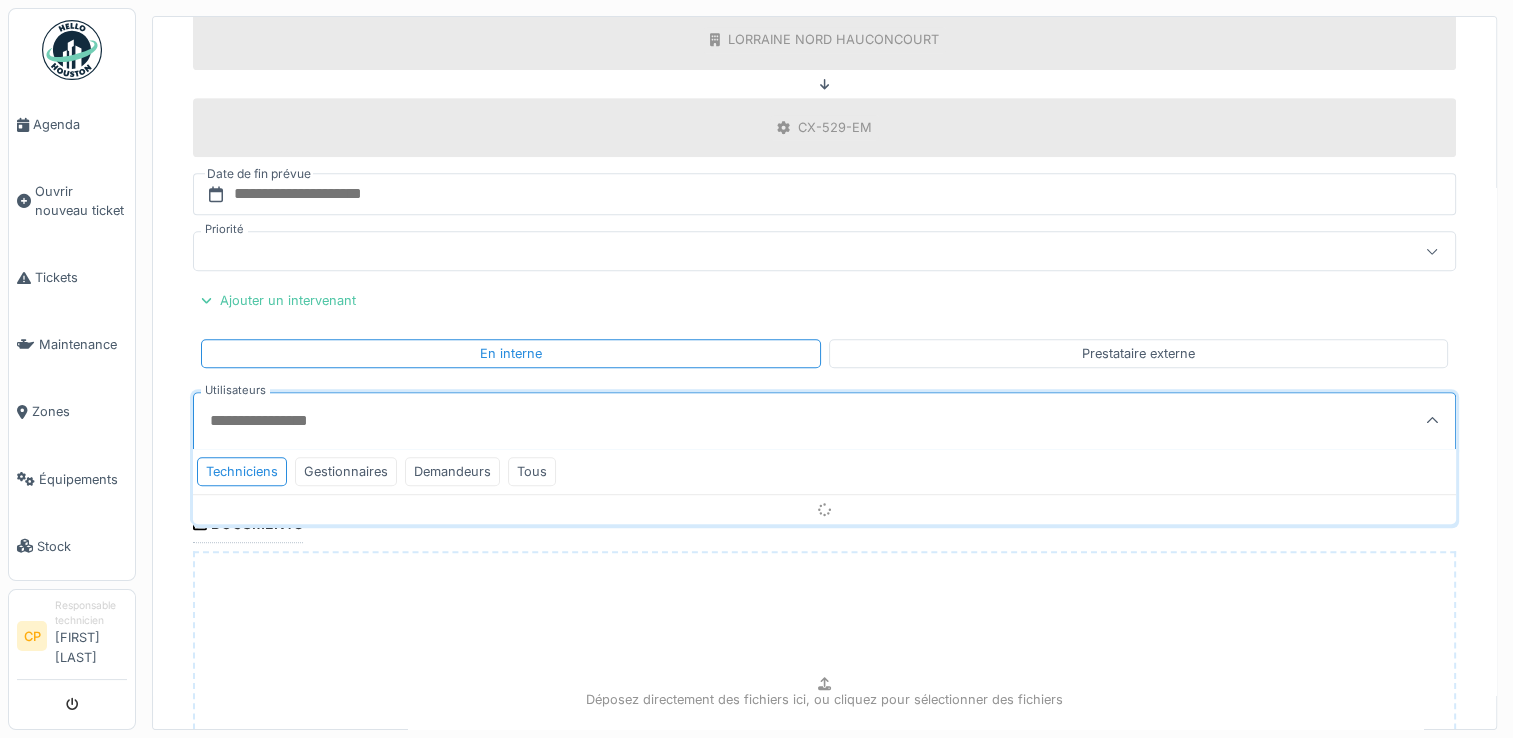 scroll, scrollTop: 4, scrollLeft: 0, axis: vertical 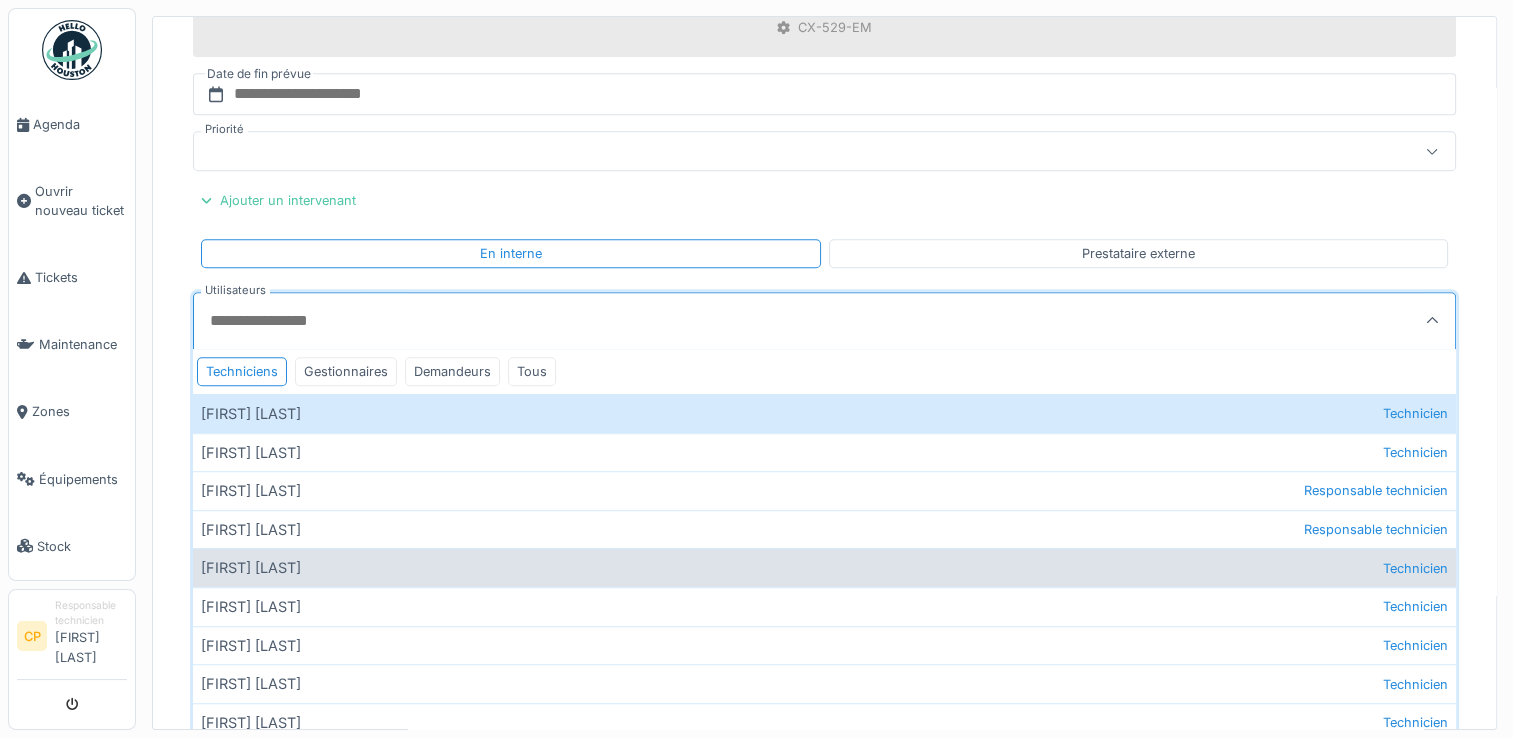 click on "Farid Amari   Technicien" at bounding box center (824, 567) 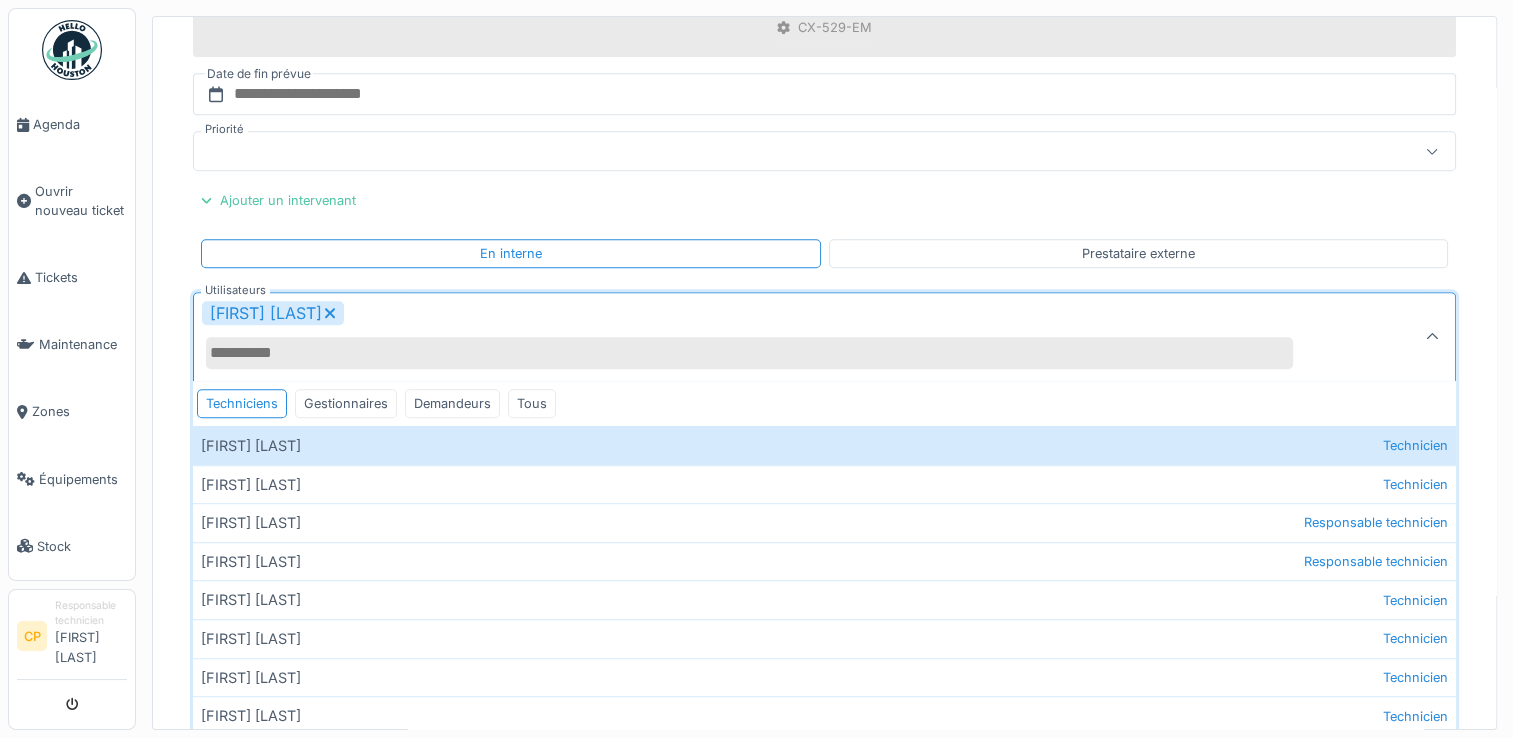 click at bounding box center (1432, 337) 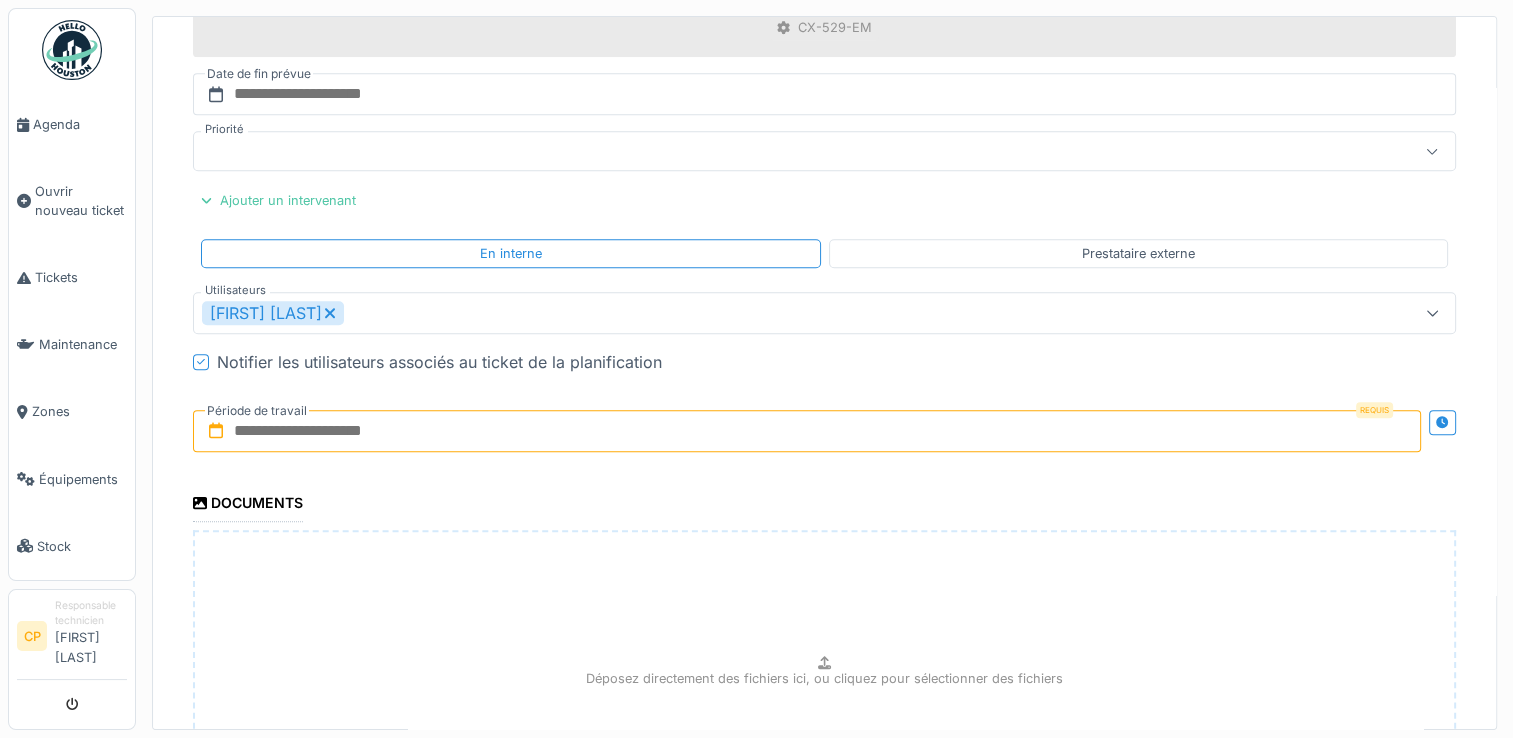click at bounding box center [807, 431] 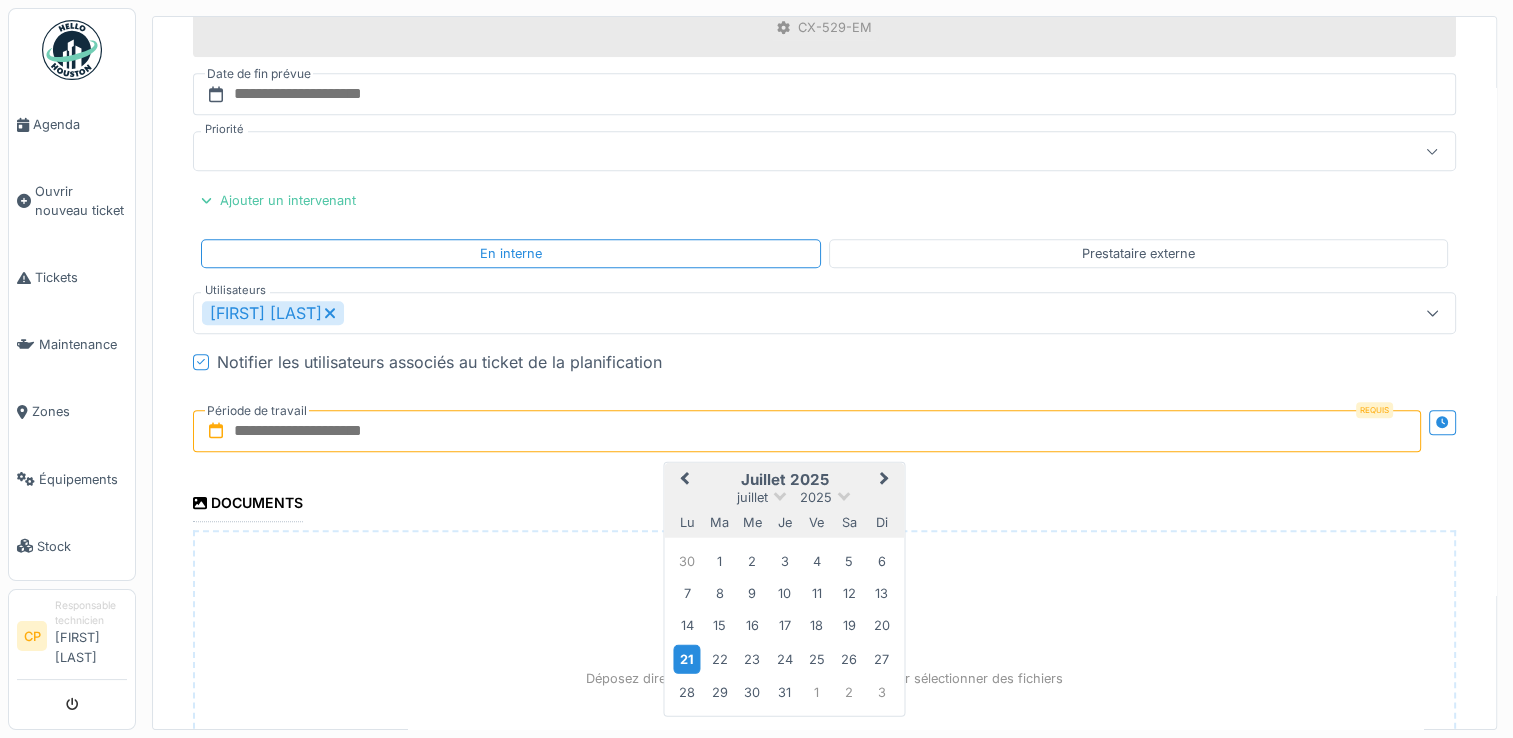 click on "21" at bounding box center [686, 659] 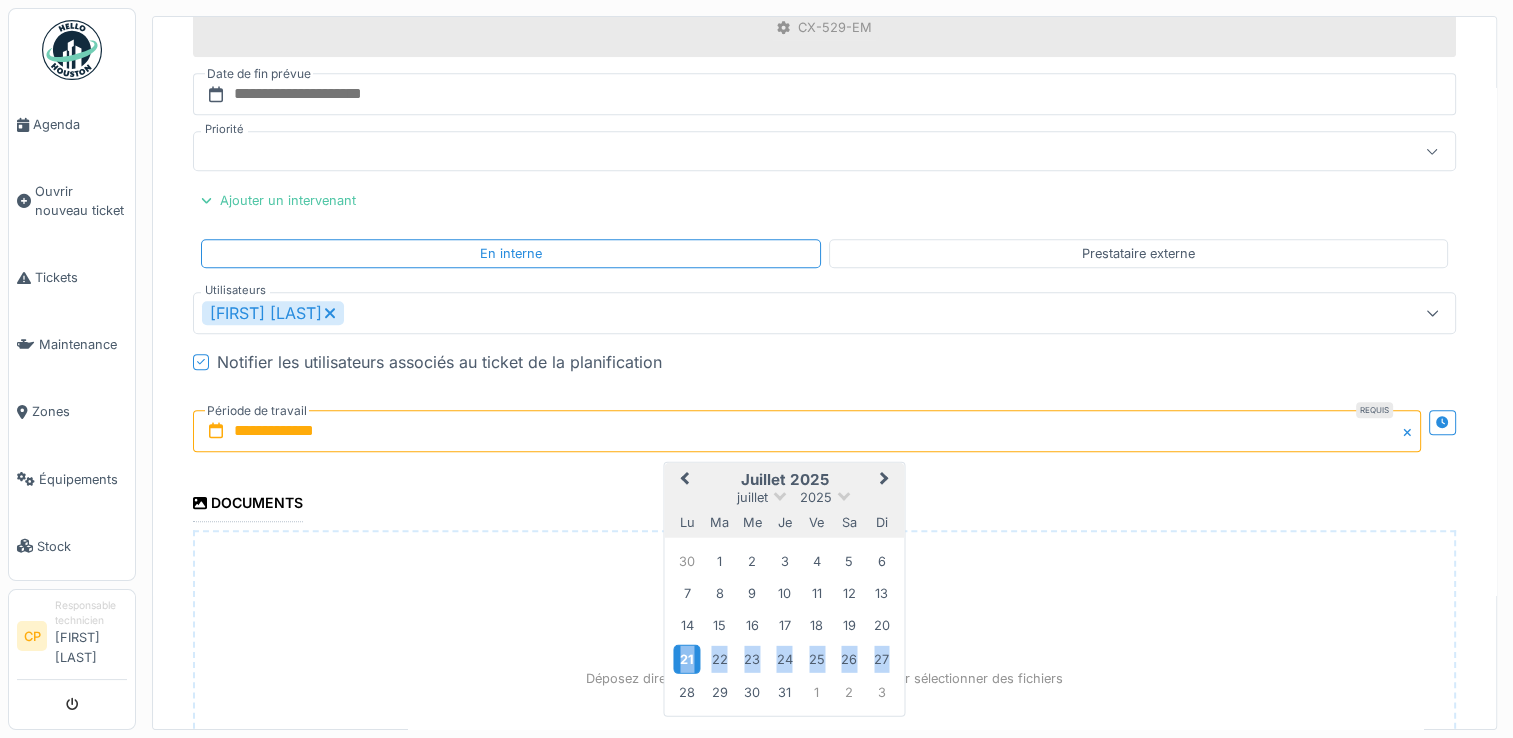 click on "21" at bounding box center (686, 659) 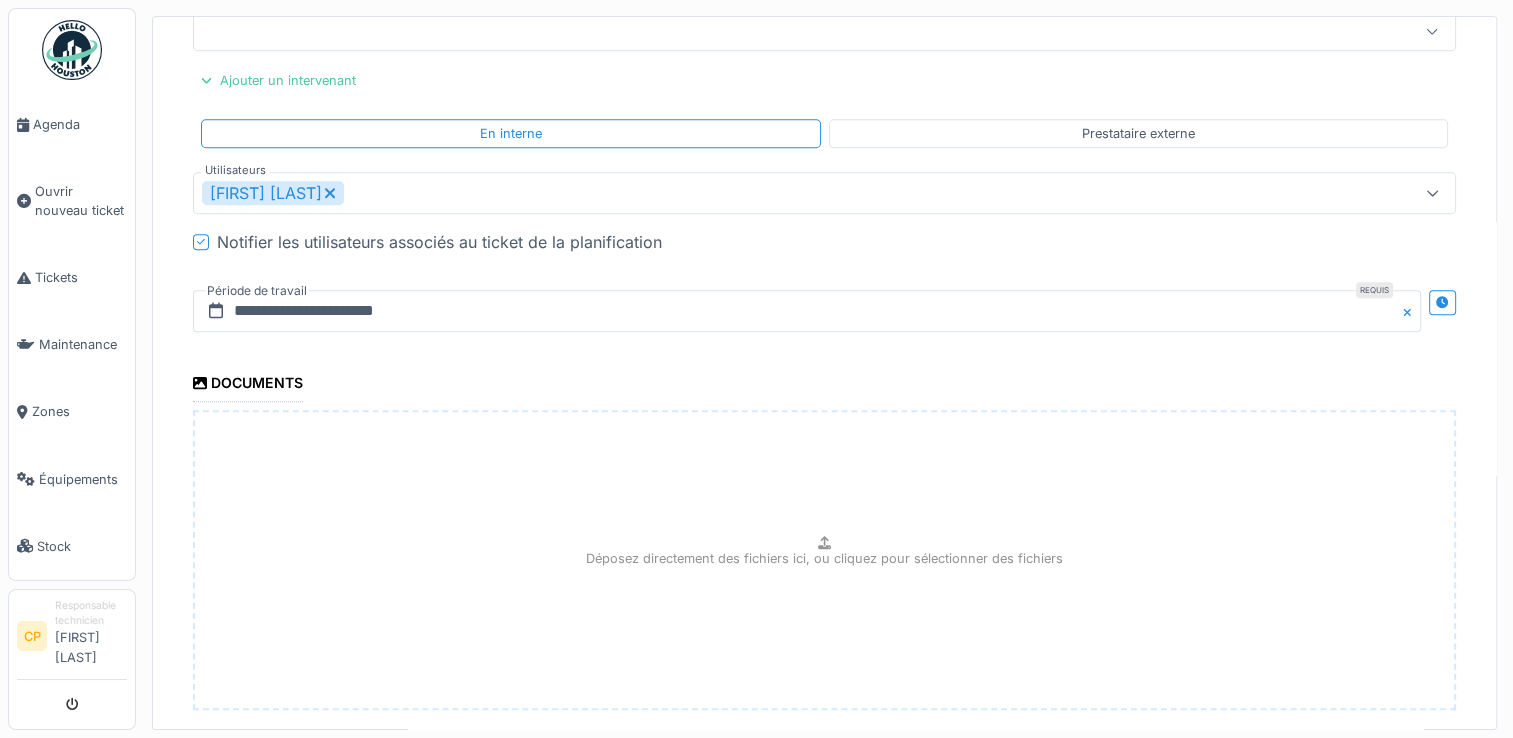 scroll, scrollTop: 1423, scrollLeft: 0, axis: vertical 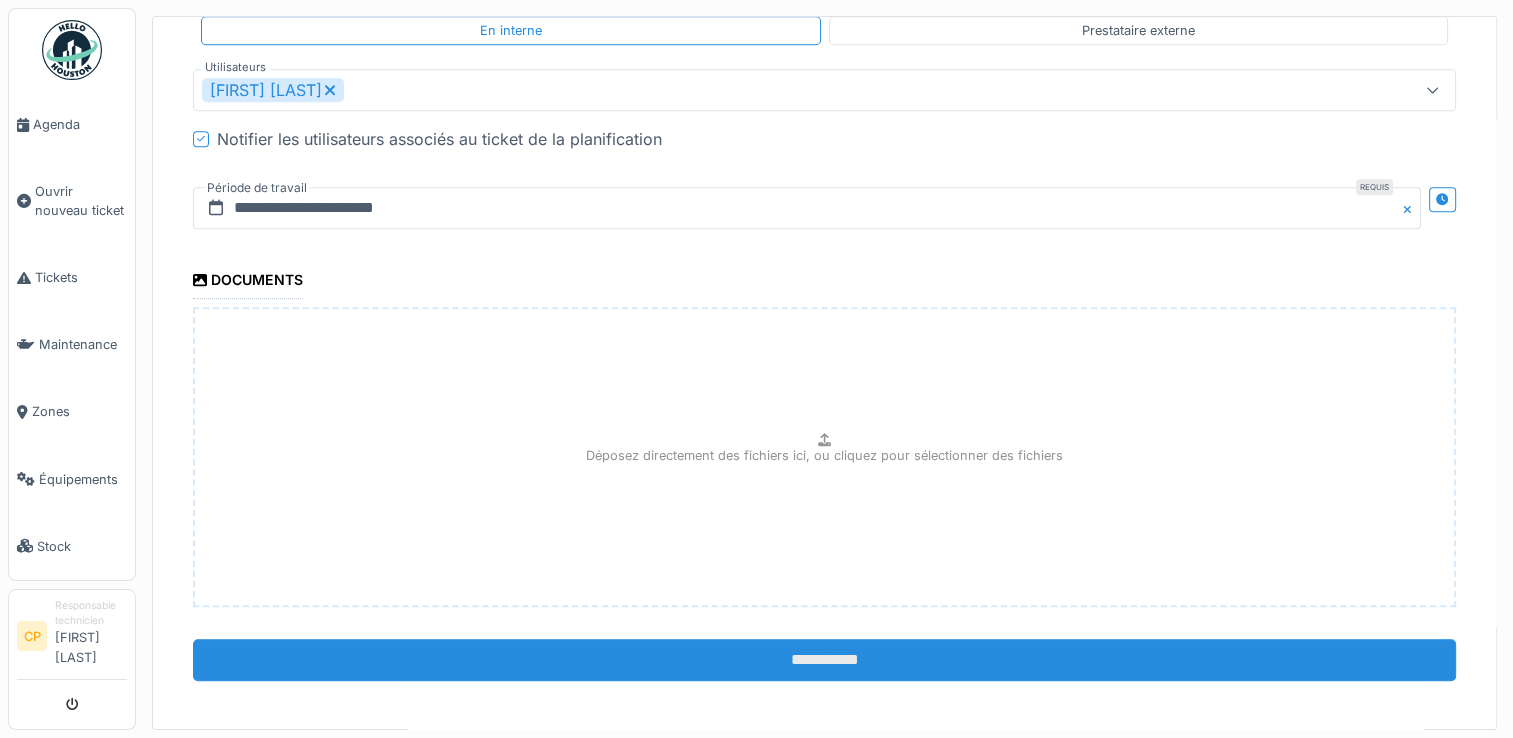 click on "**********" at bounding box center (824, 660) 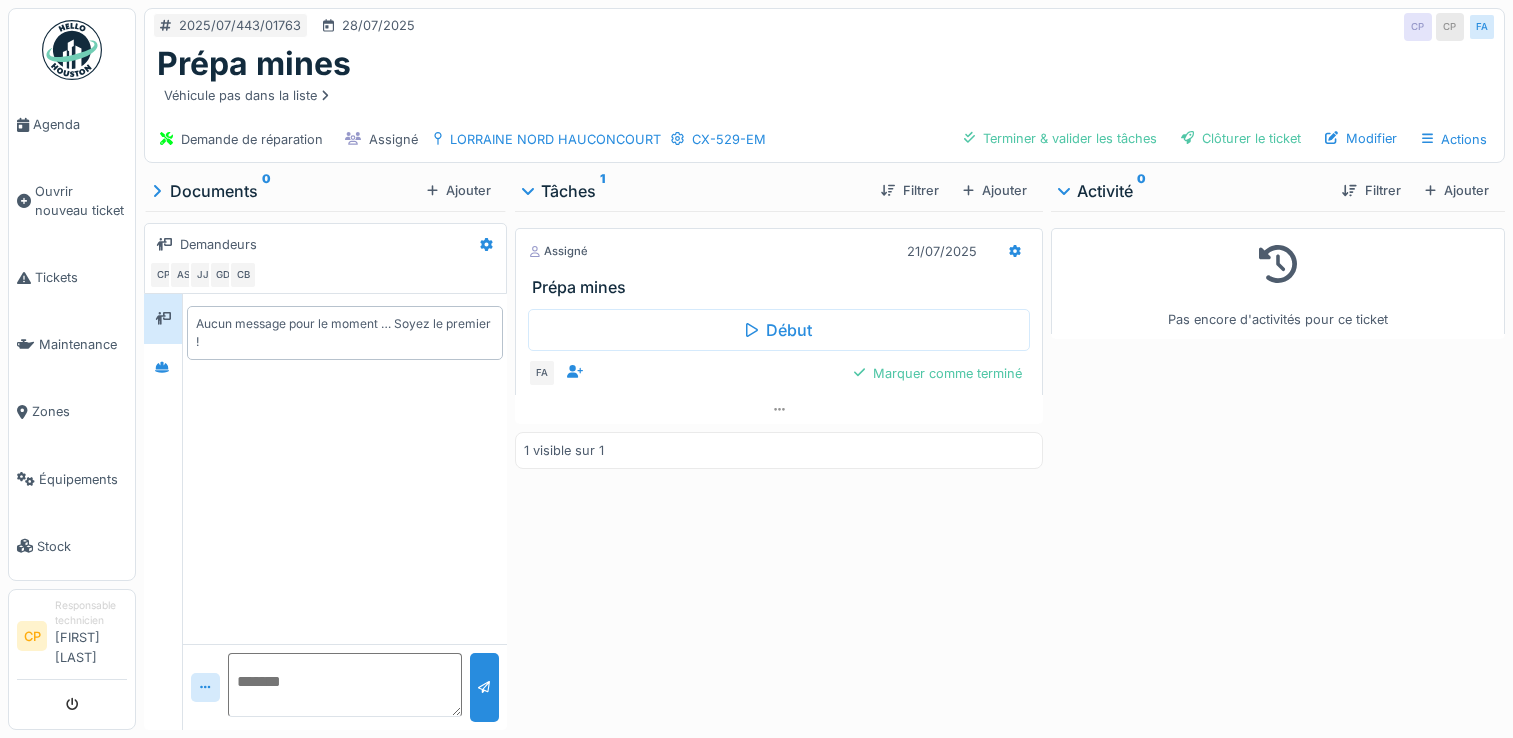 scroll, scrollTop: 0, scrollLeft: 0, axis: both 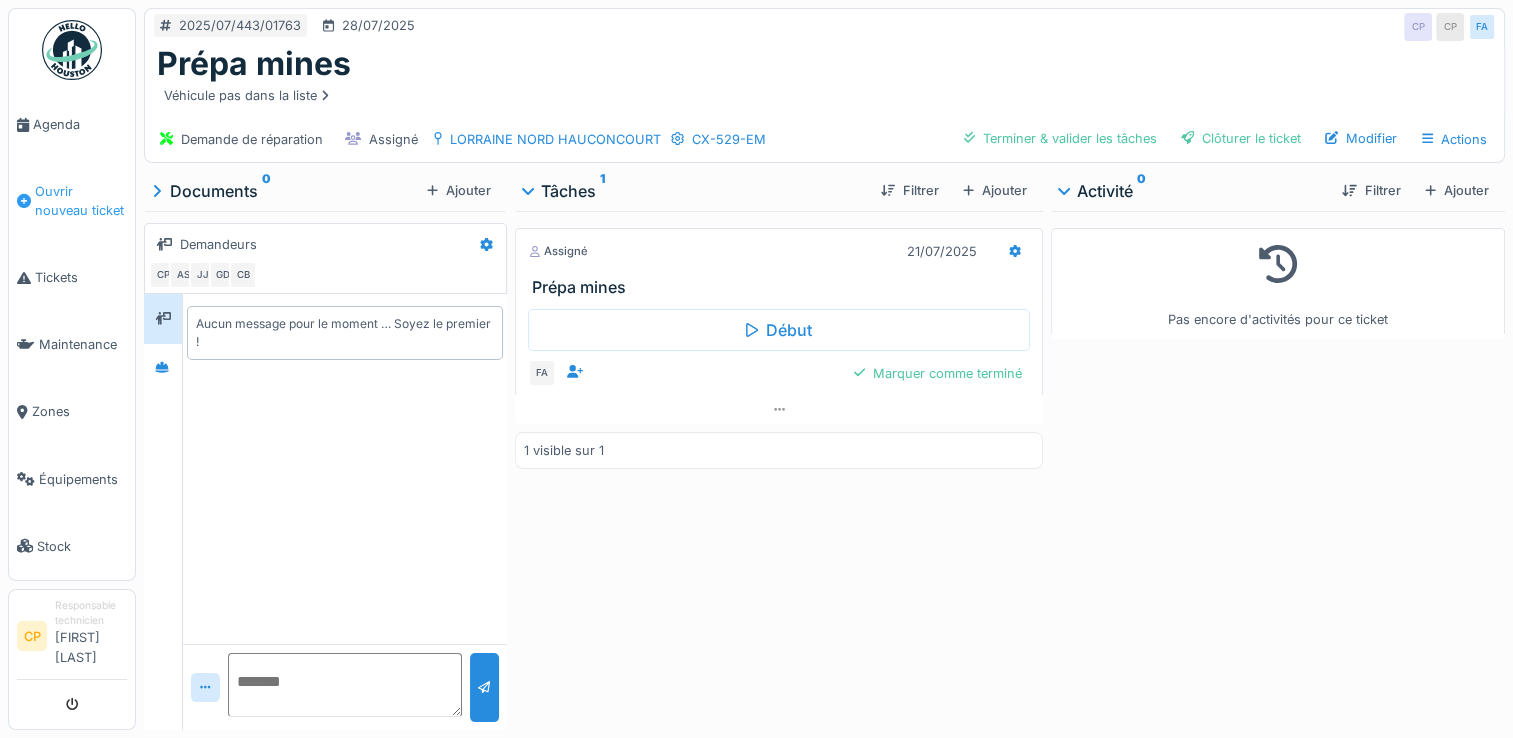 click on "Ouvrir nouveau ticket" at bounding box center [81, 201] 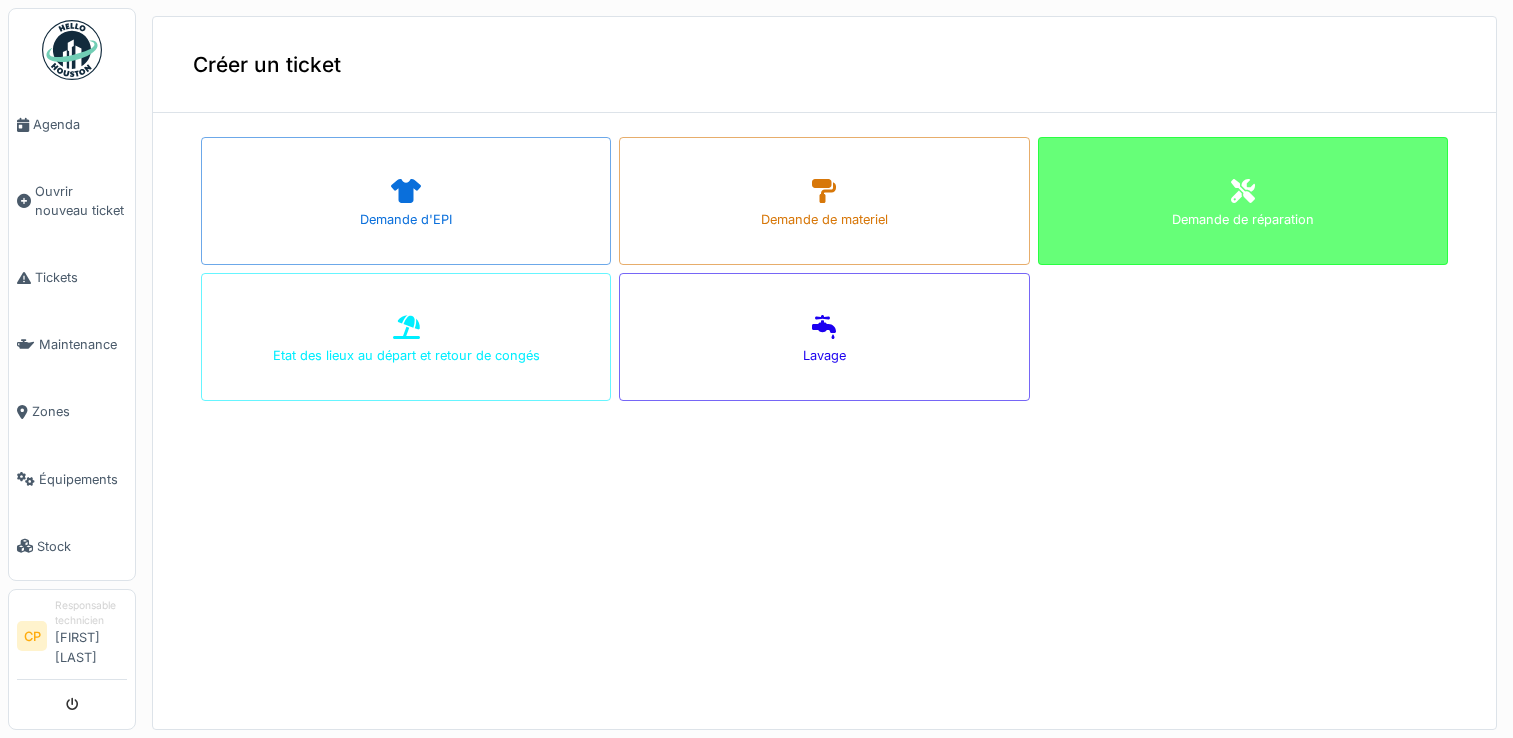 scroll, scrollTop: 0, scrollLeft: 0, axis: both 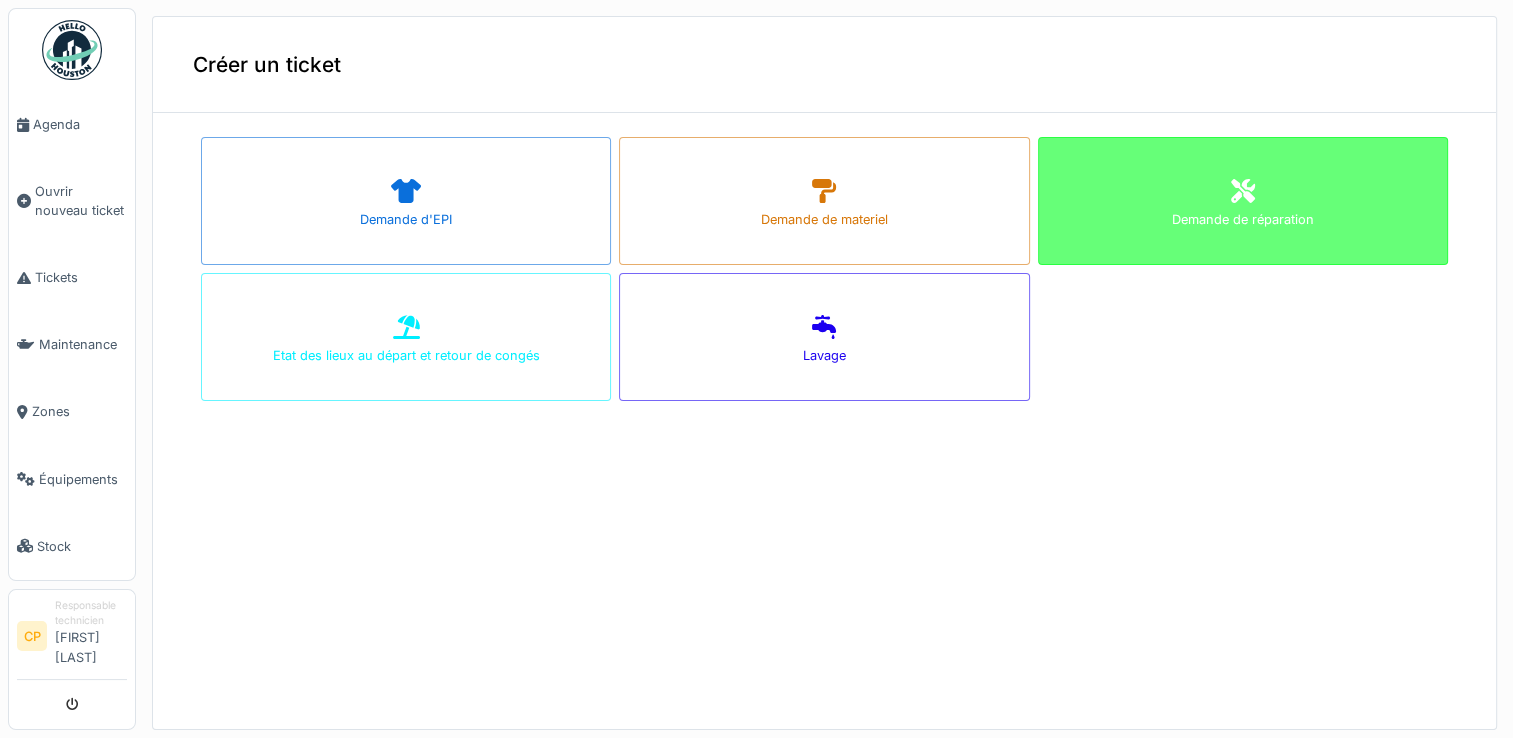 click on "Demande de réparation" at bounding box center [1243, 201] 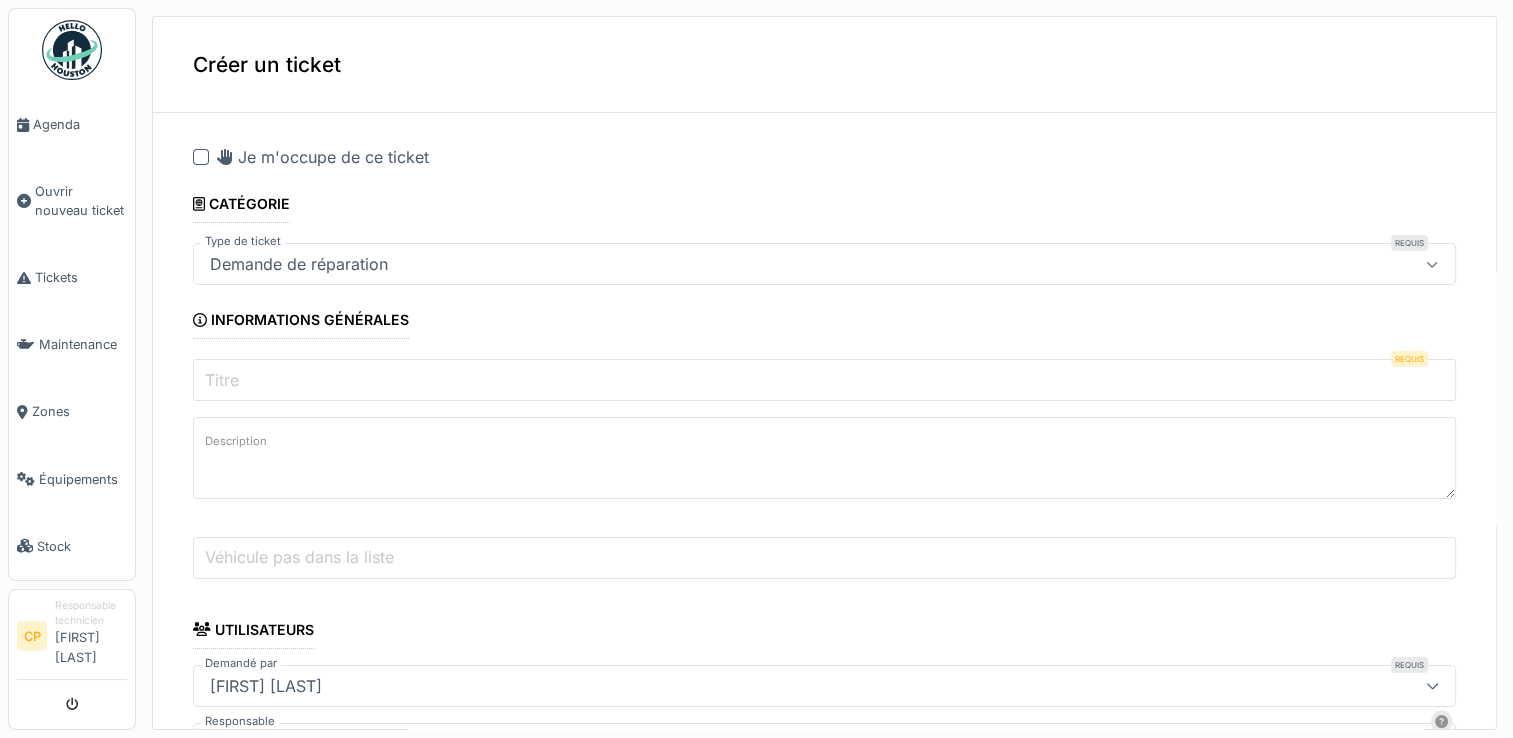 click on "Titre" at bounding box center [824, 380] 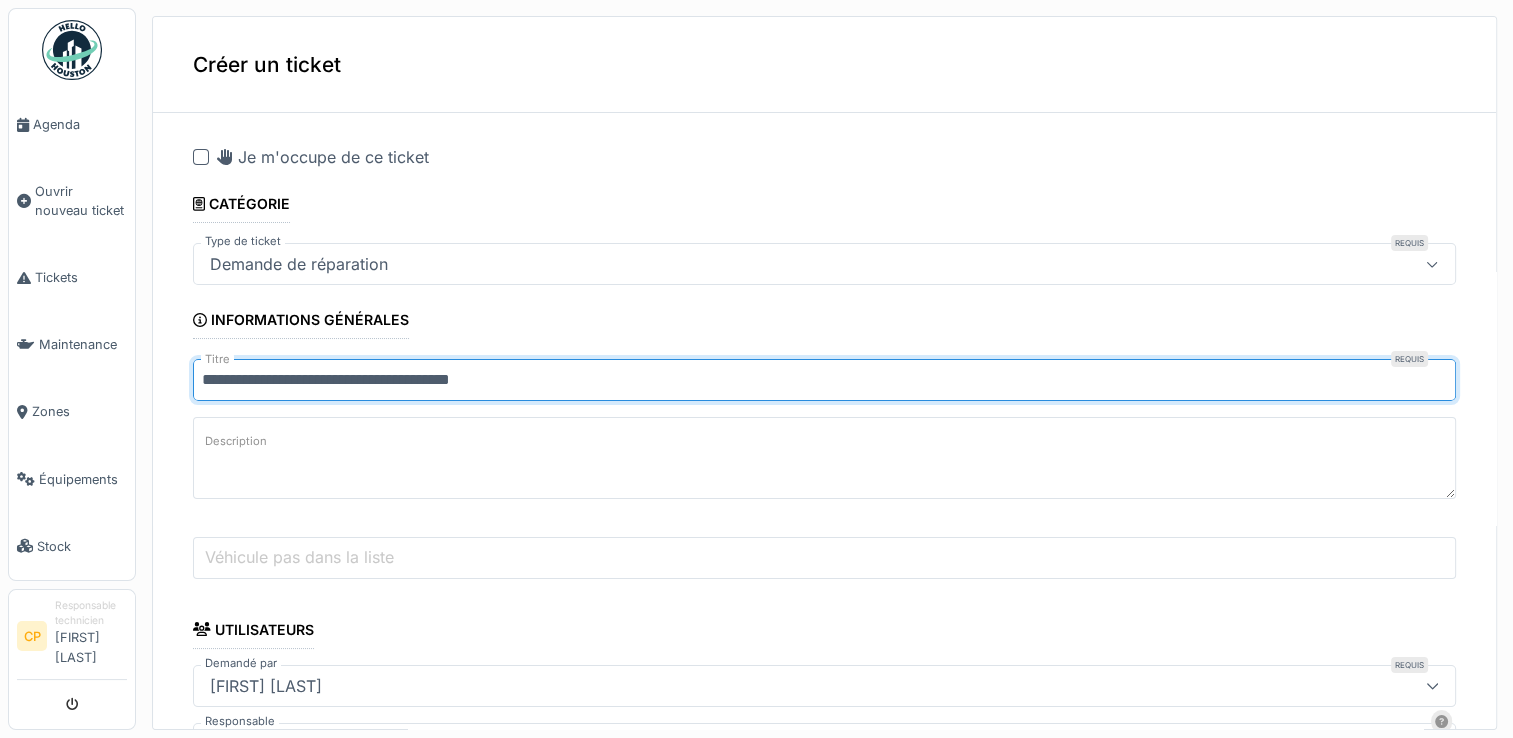 click on "**********" at bounding box center [824, 380] 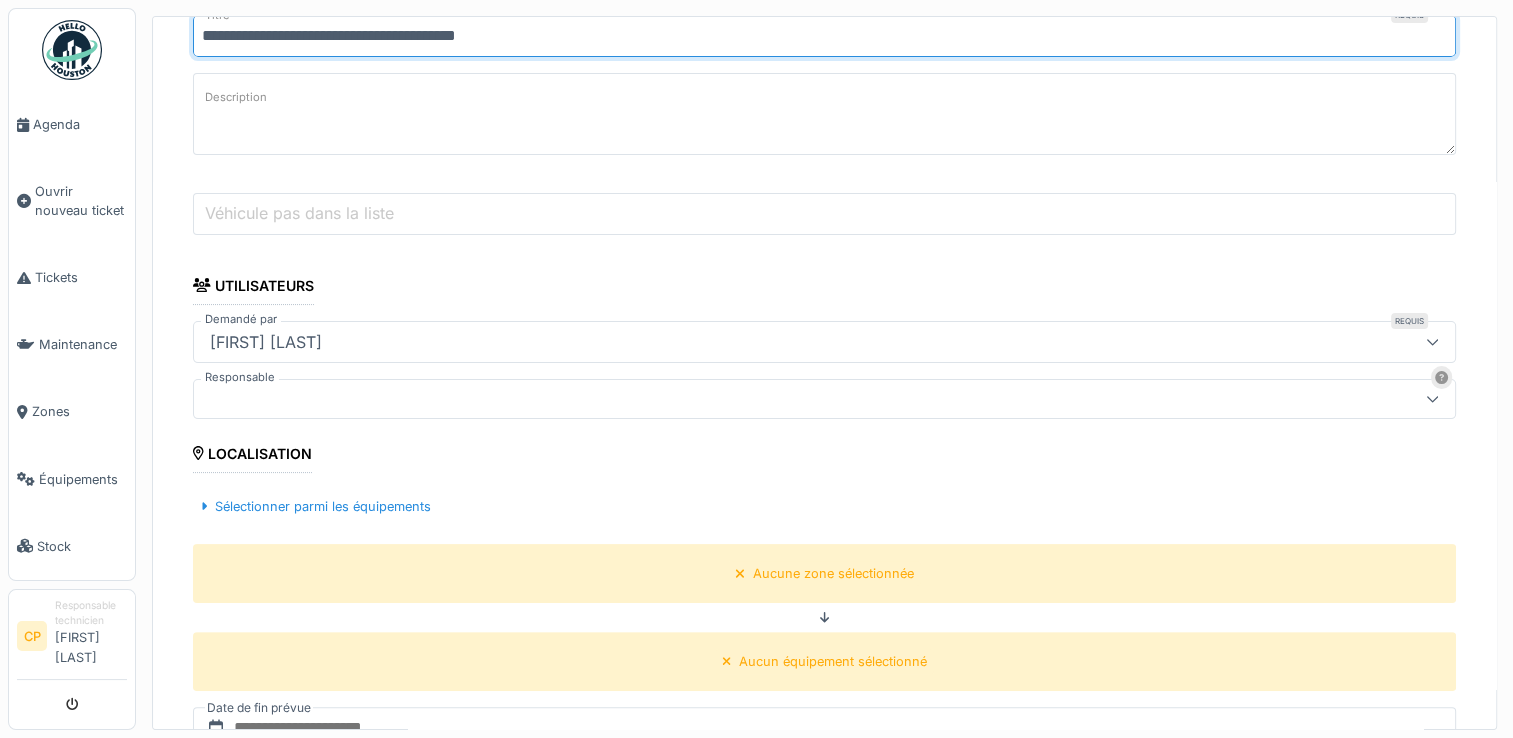 type on "**********" 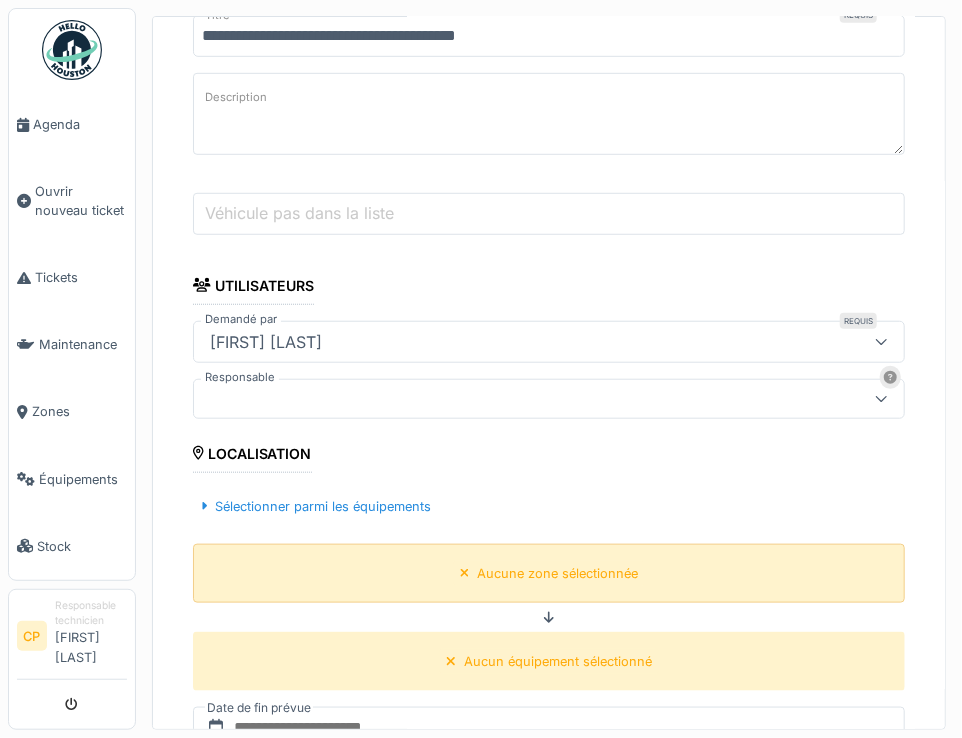 scroll, scrollTop: 400, scrollLeft: 0, axis: vertical 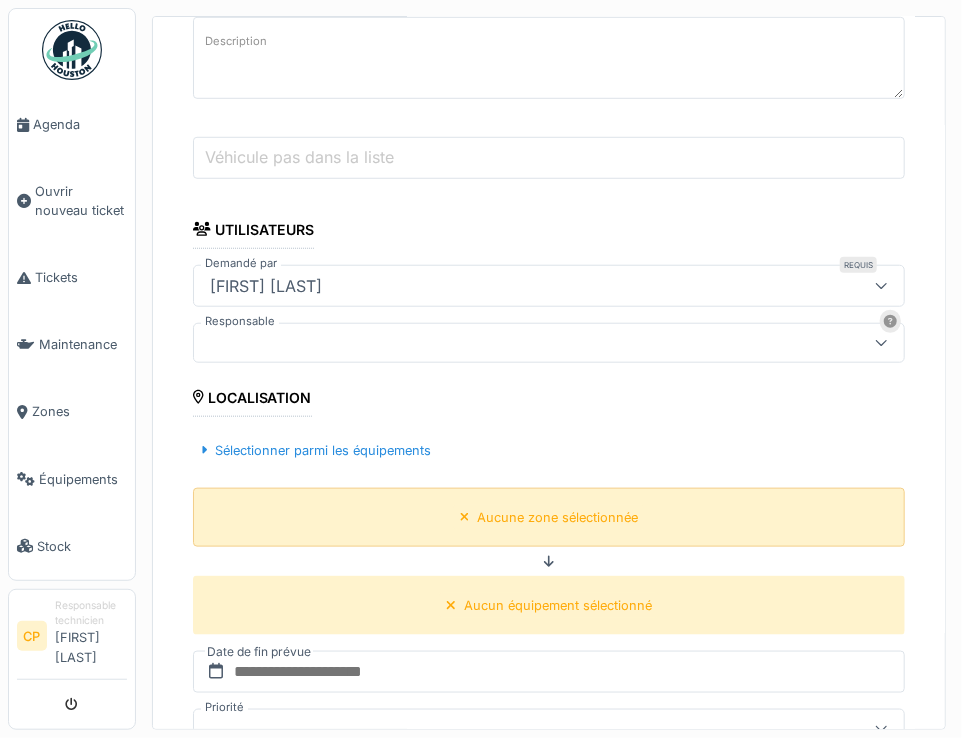 click on "Aucune zone sélectionnée" at bounding box center (557, 517) 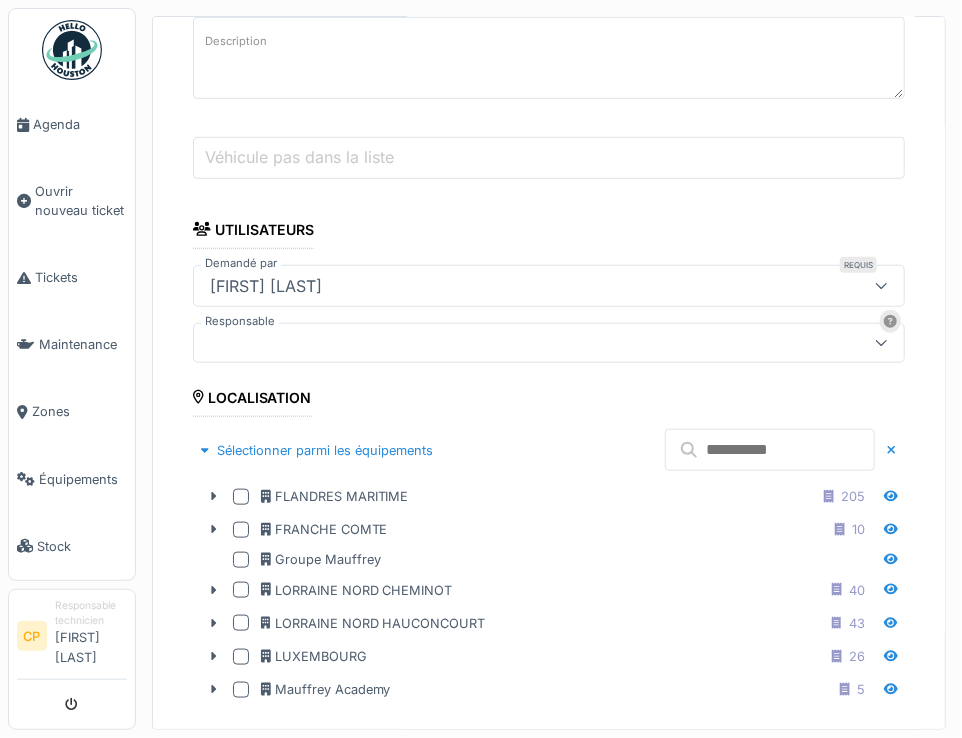 click at bounding box center [241, 623] 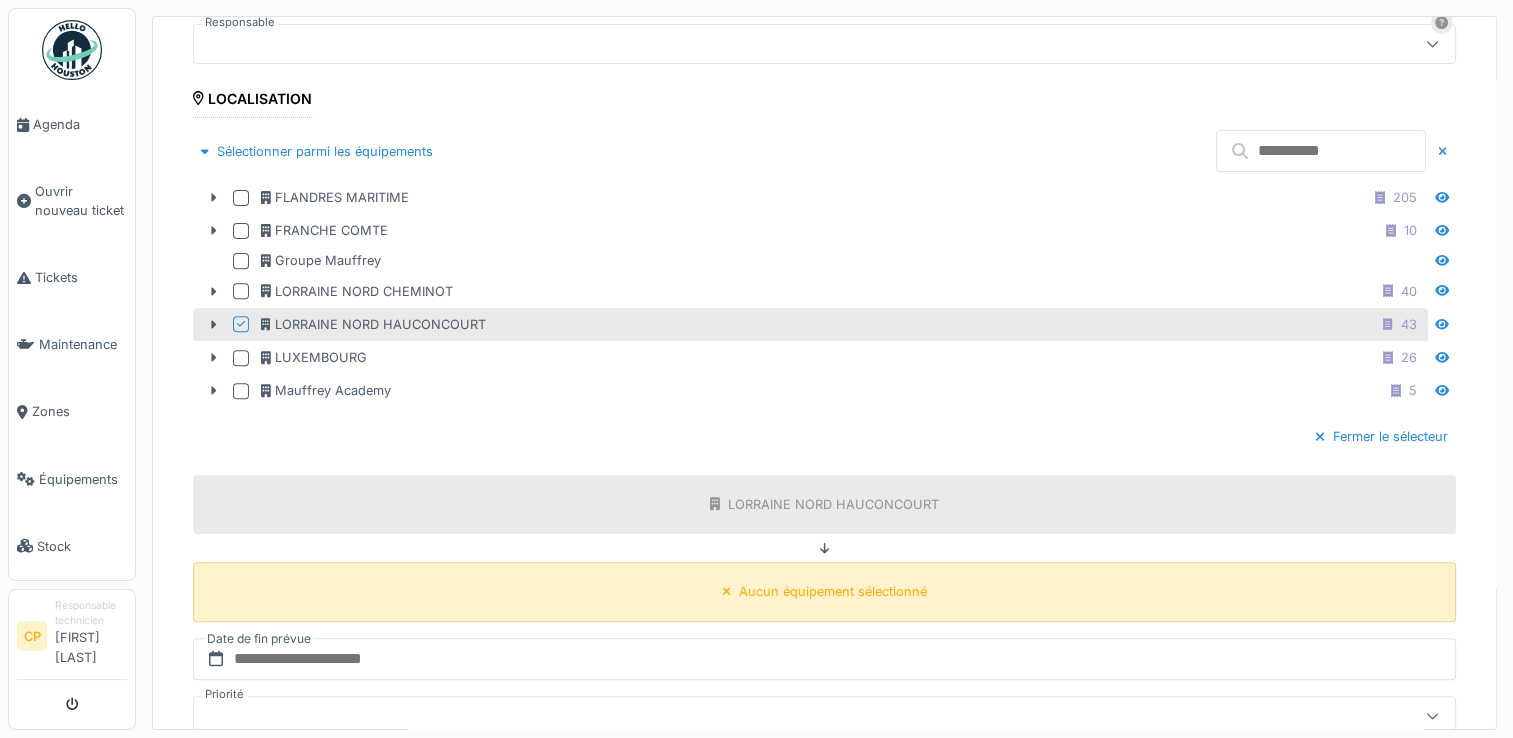 scroll, scrollTop: 700, scrollLeft: 0, axis: vertical 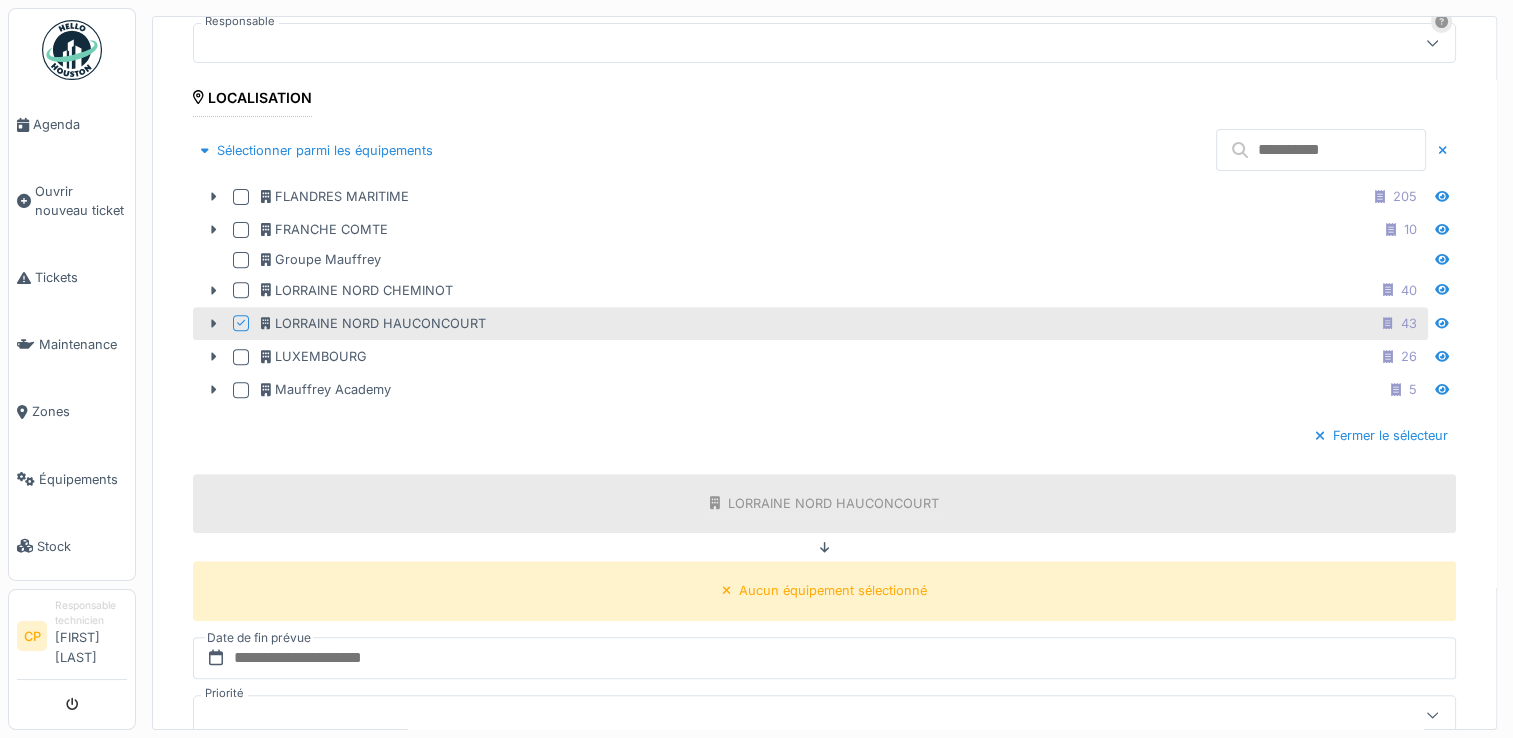 click at bounding box center (1321, 150) 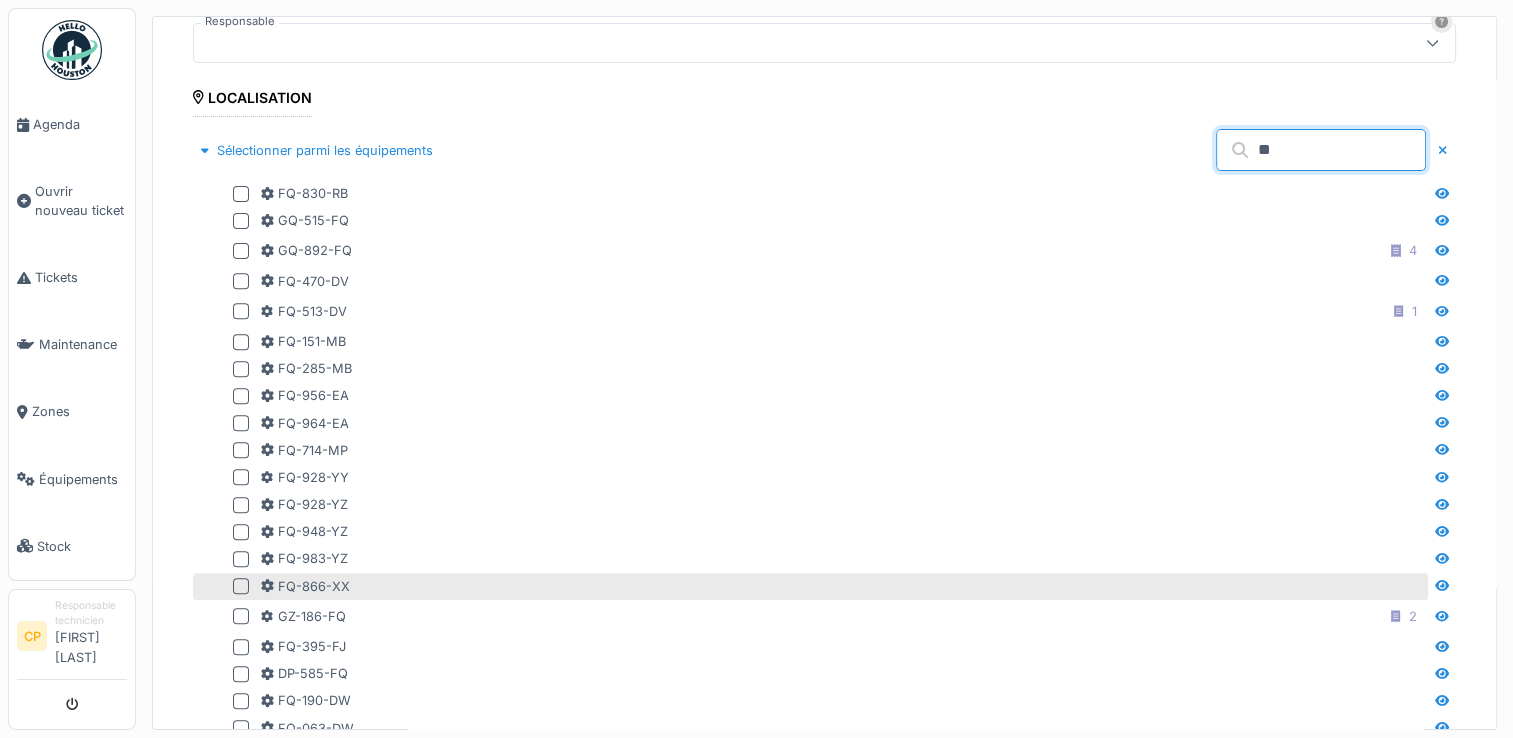 type on "**" 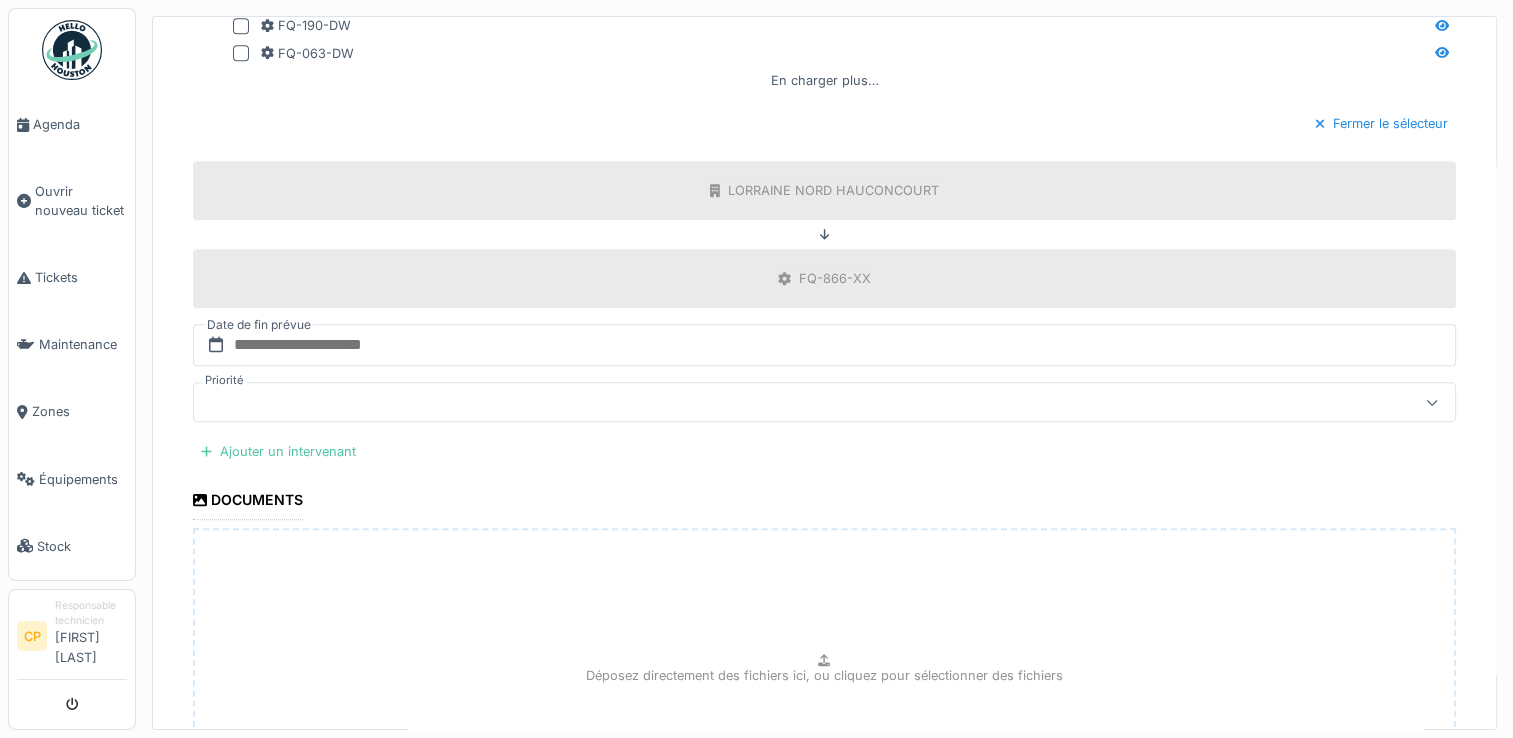 scroll, scrollTop: 1400, scrollLeft: 0, axis: vertical 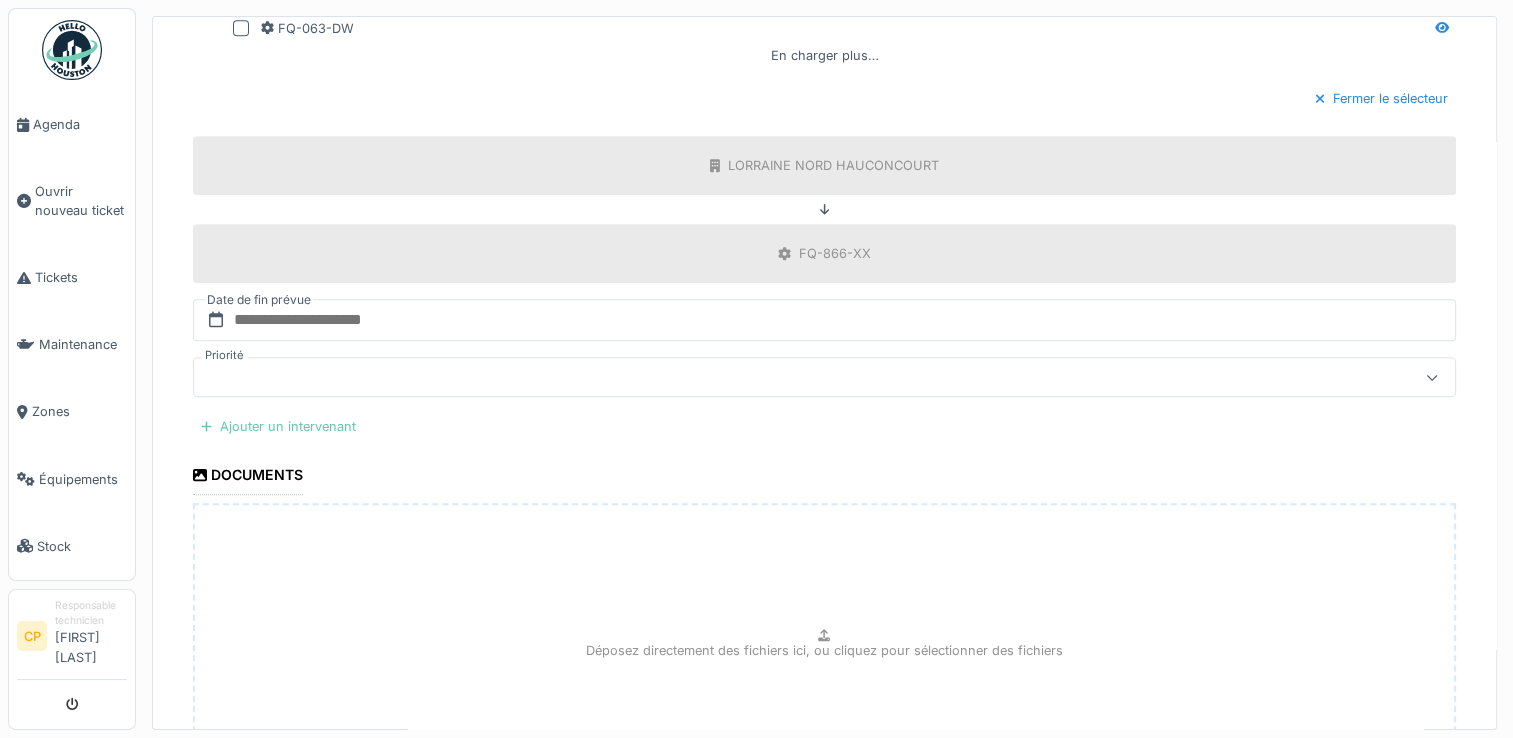 click on "Ajouter un intervenant" at bounding box center [278, 426] 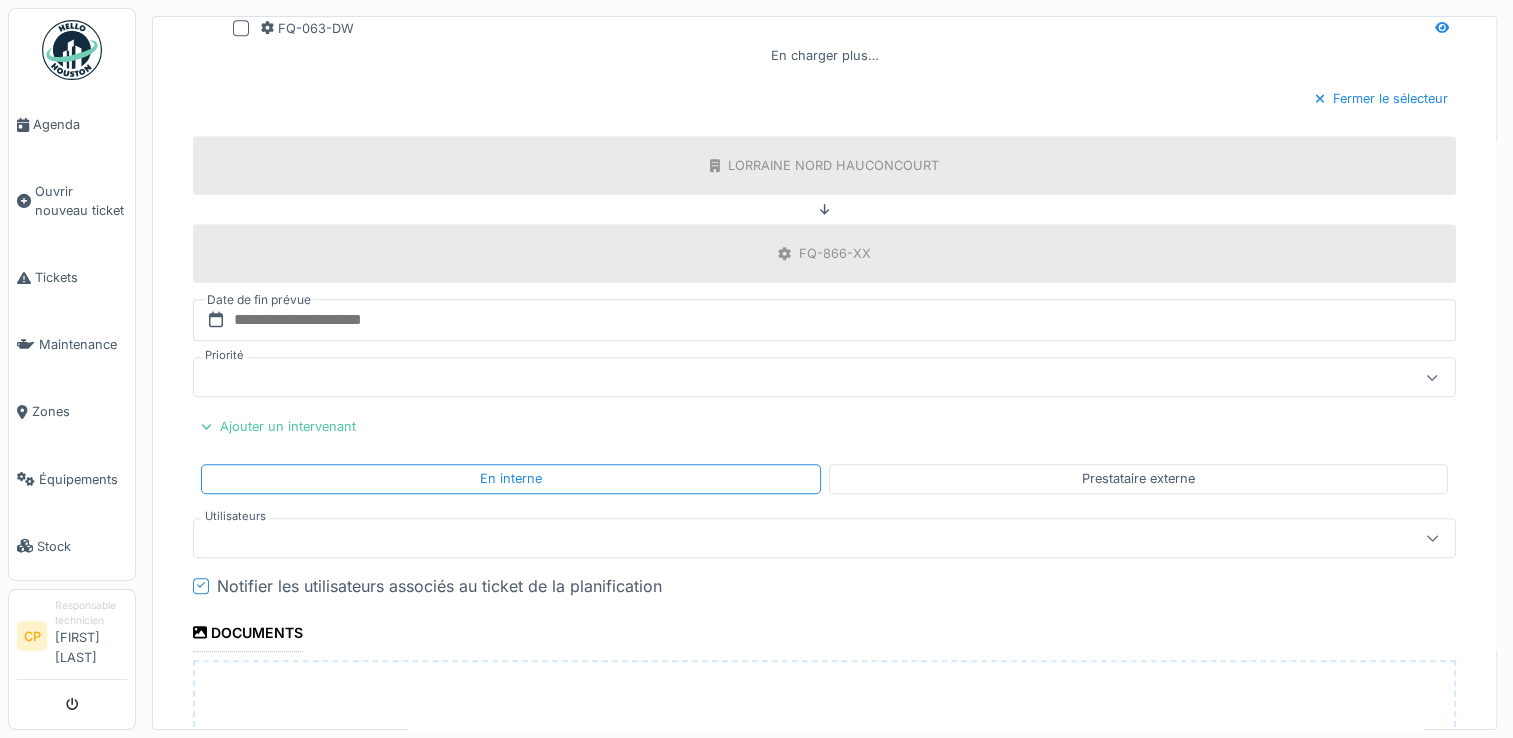 click at bounding box center [761, 538] 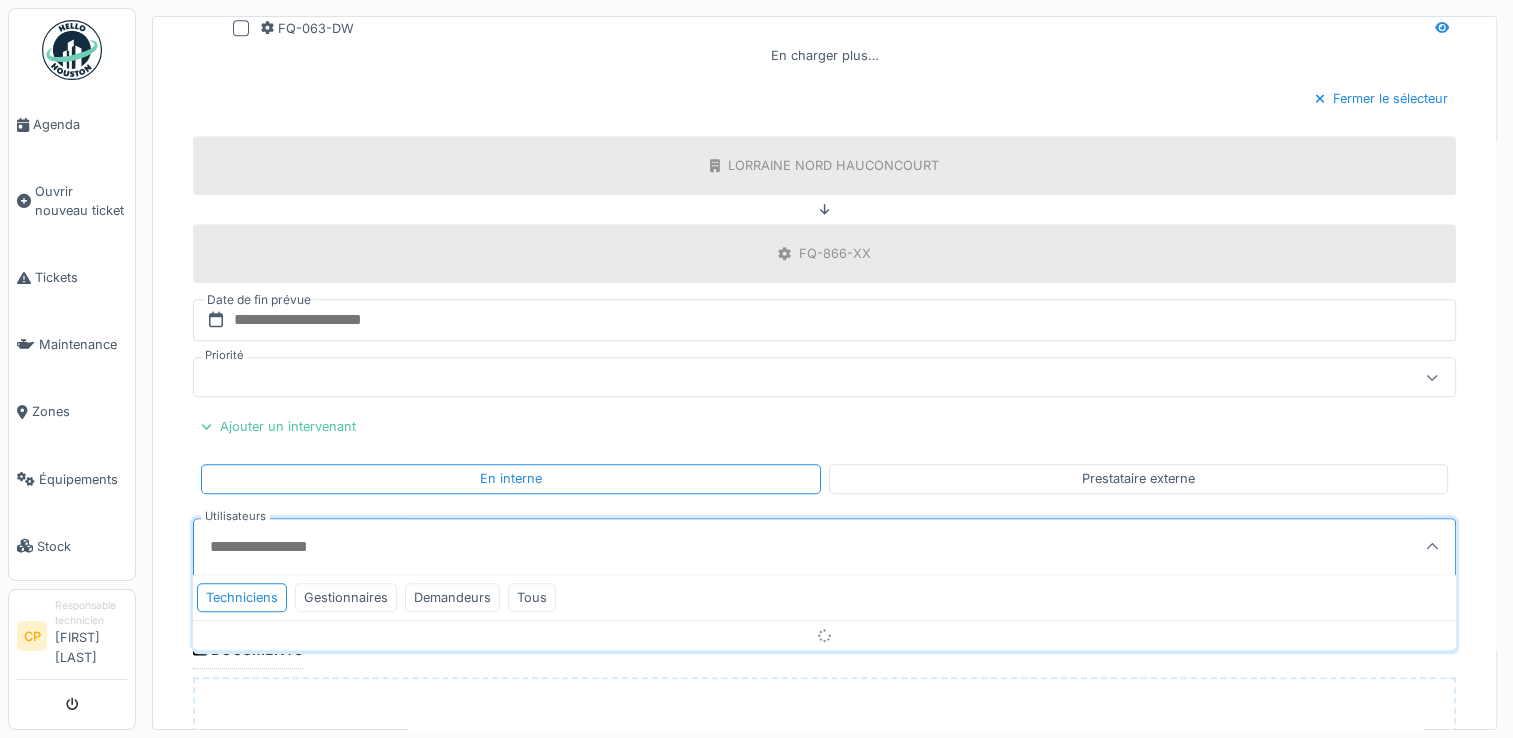 scroll, scrollTop: 4, scrollLeft: 0, axis: vertical 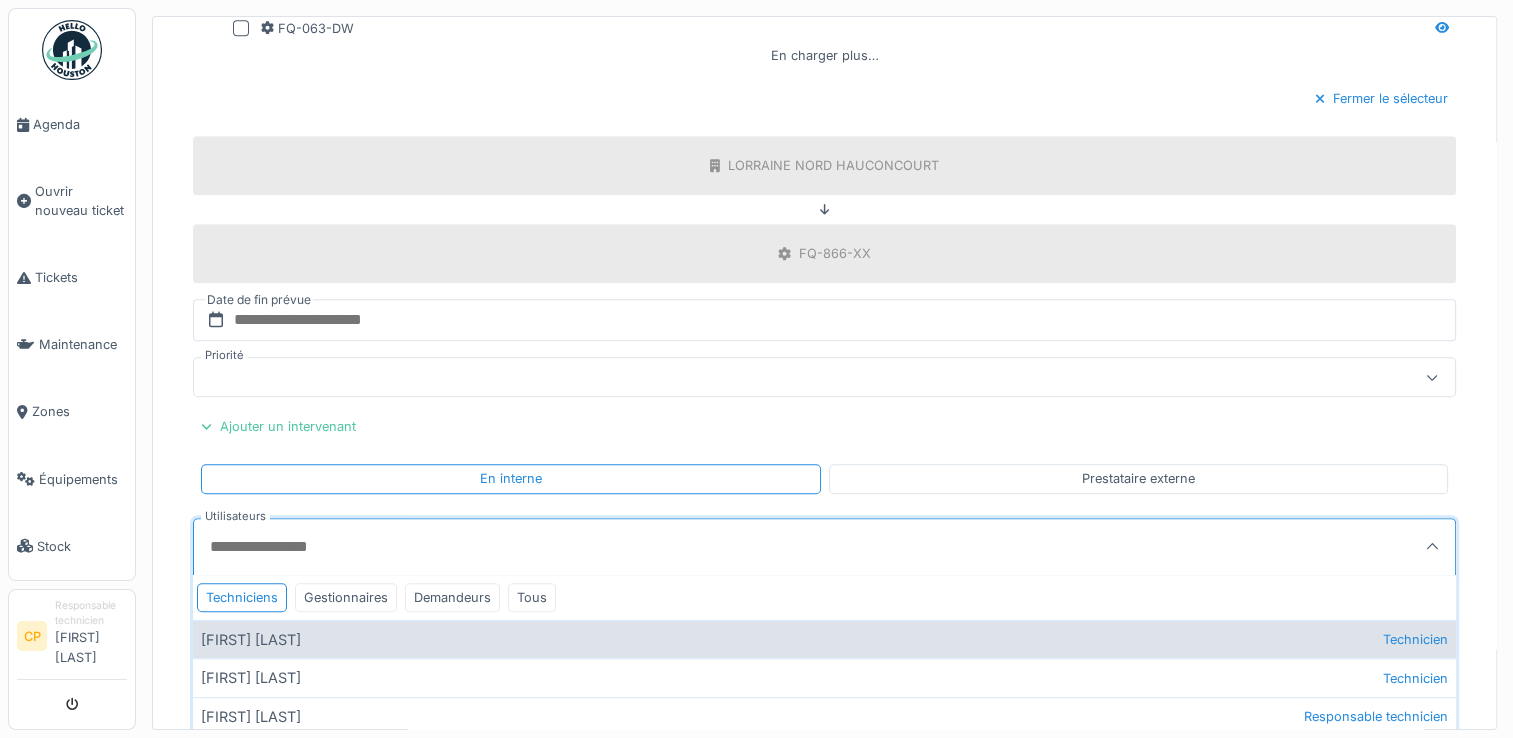 click on "Aziz Razzak   Technicien" at bounding box center [824, 639] 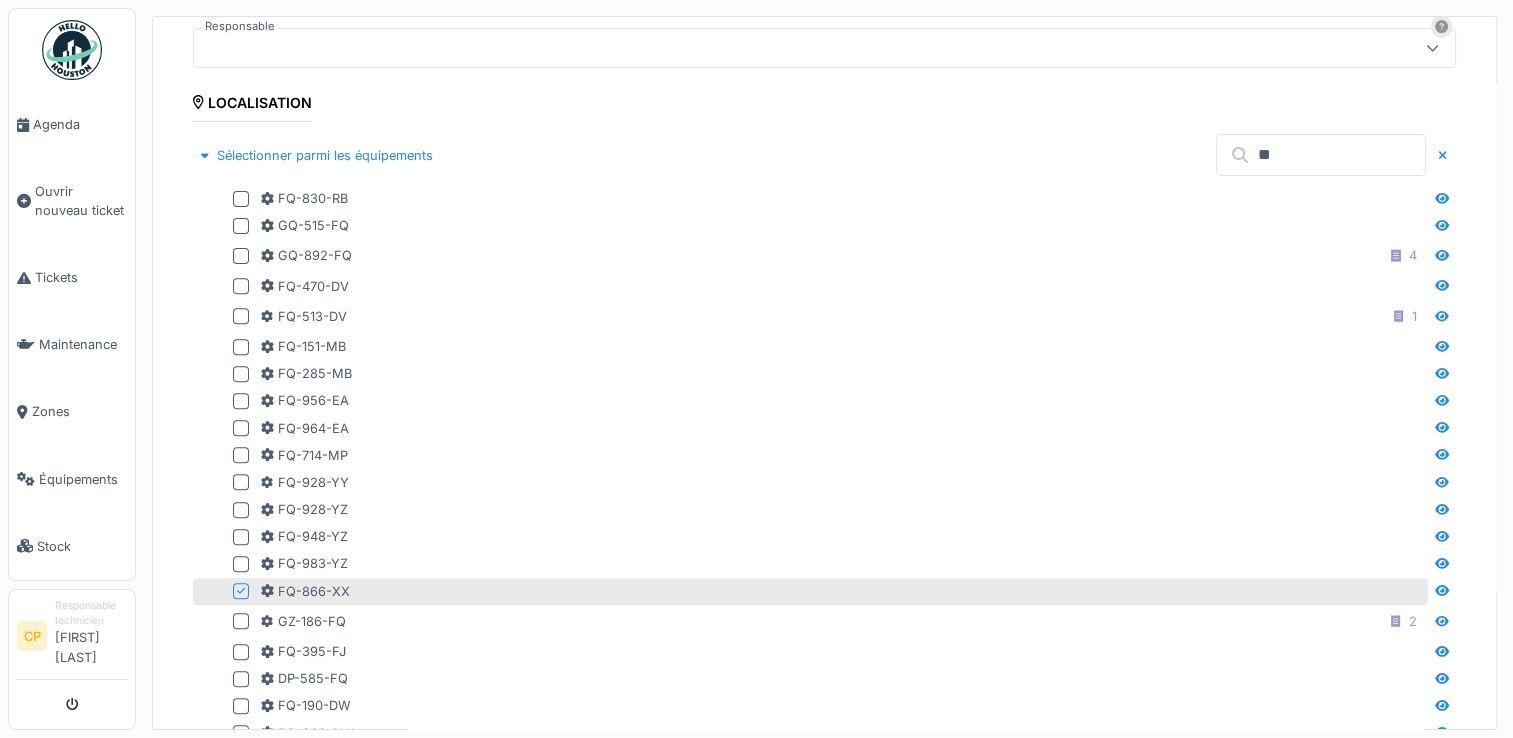 scroll, scrollTop: 1195, scrollLeft: 0, axis: vertical 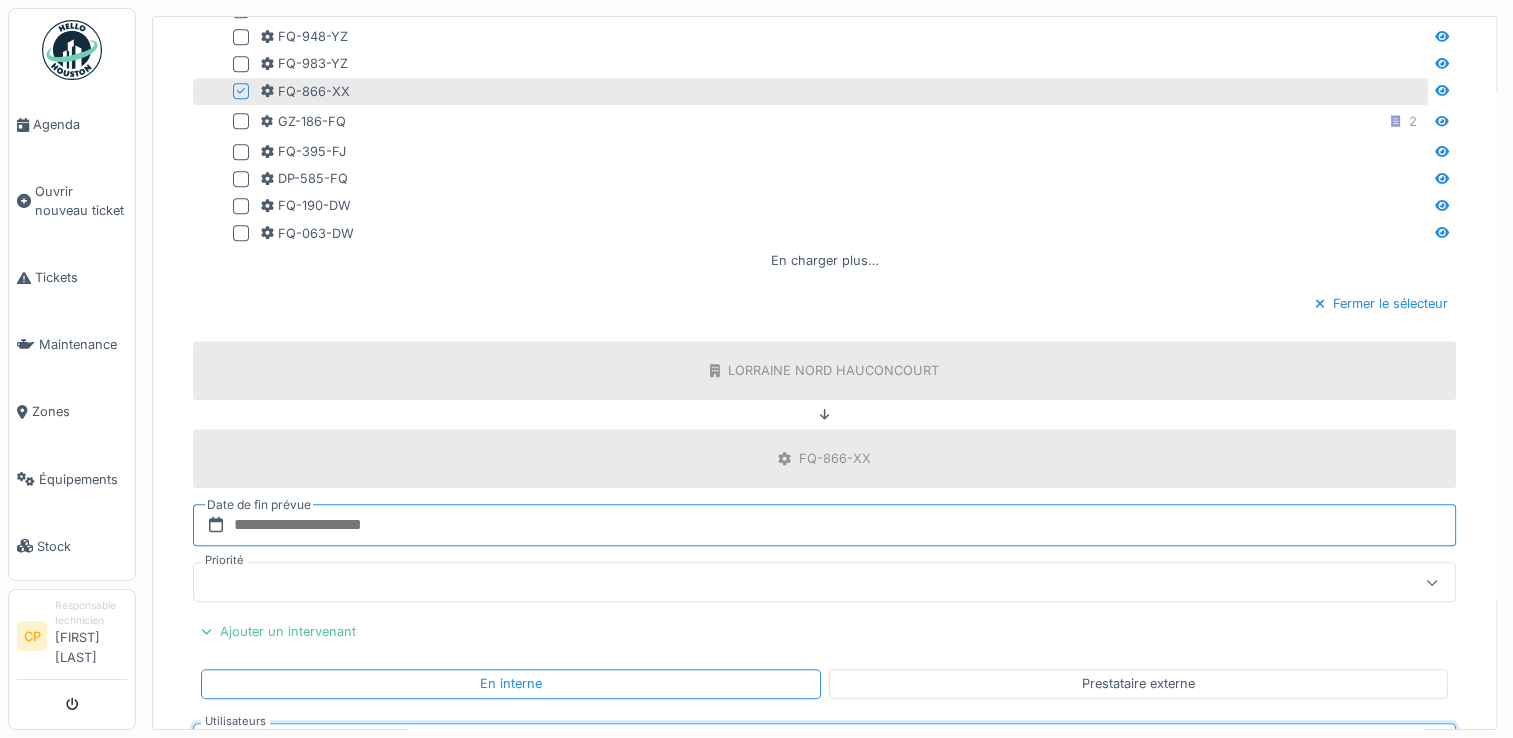 click at bounding box center (824, 525) 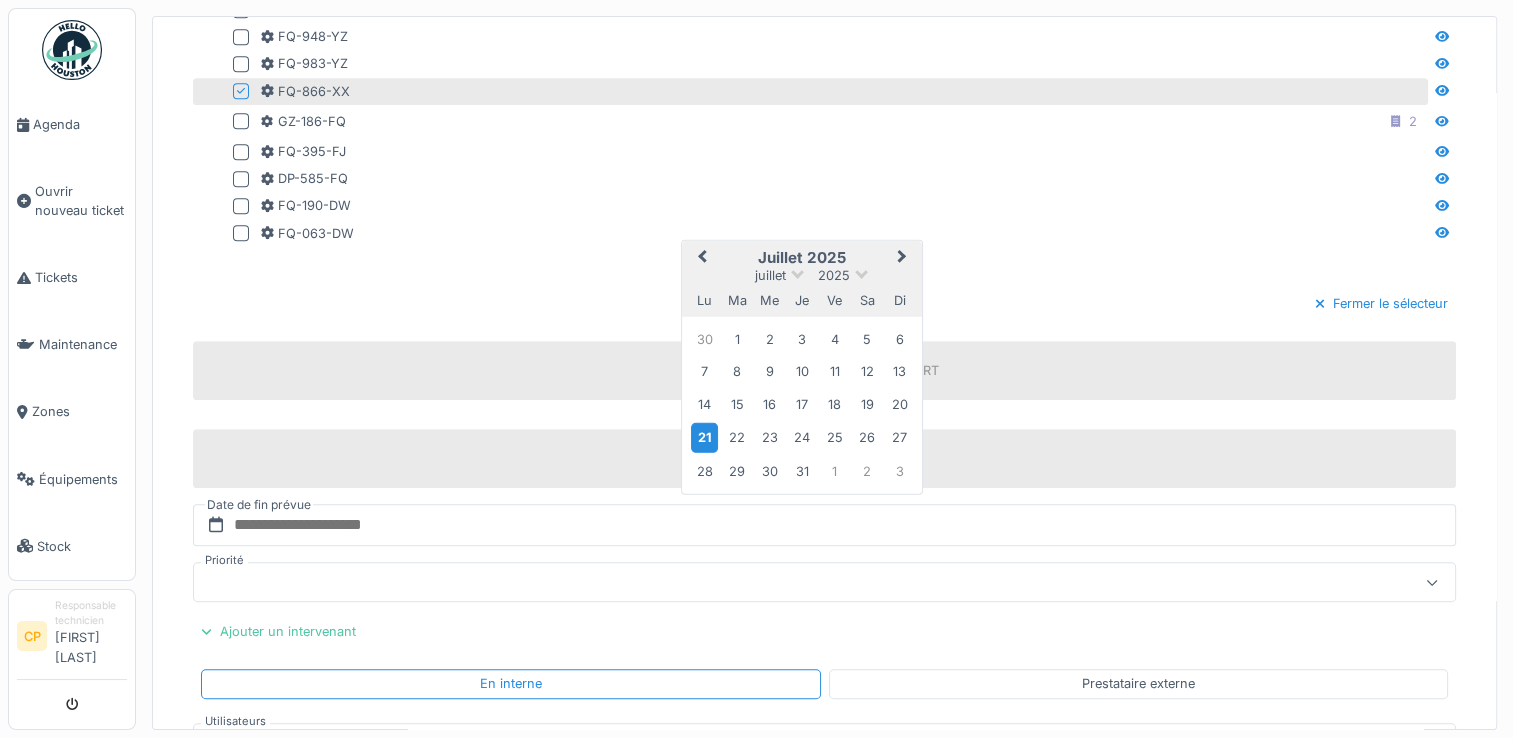 click on "21" at bounding box center (704, 437) 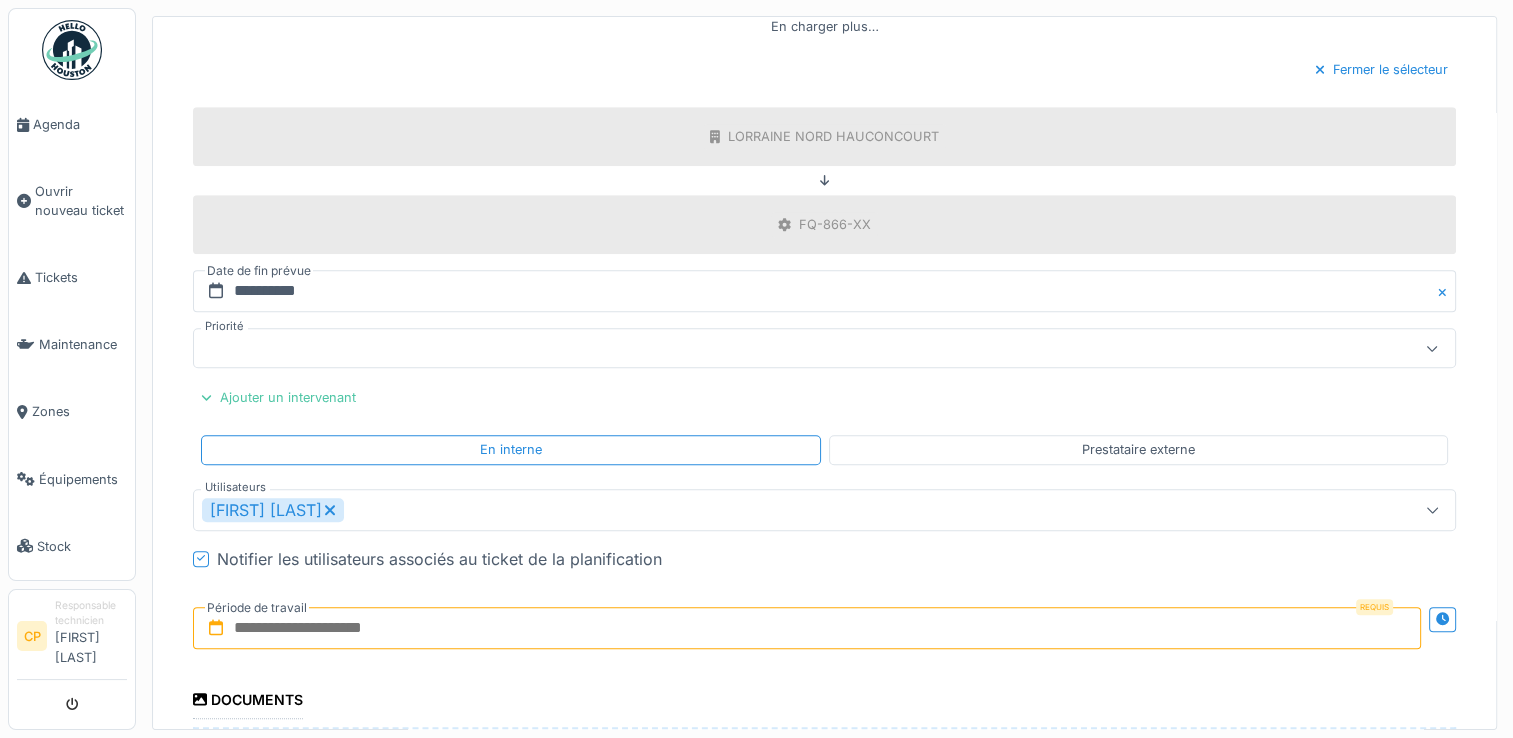 scroll, scrollTop: 1595, scrollLeft: 0, axis: vertical 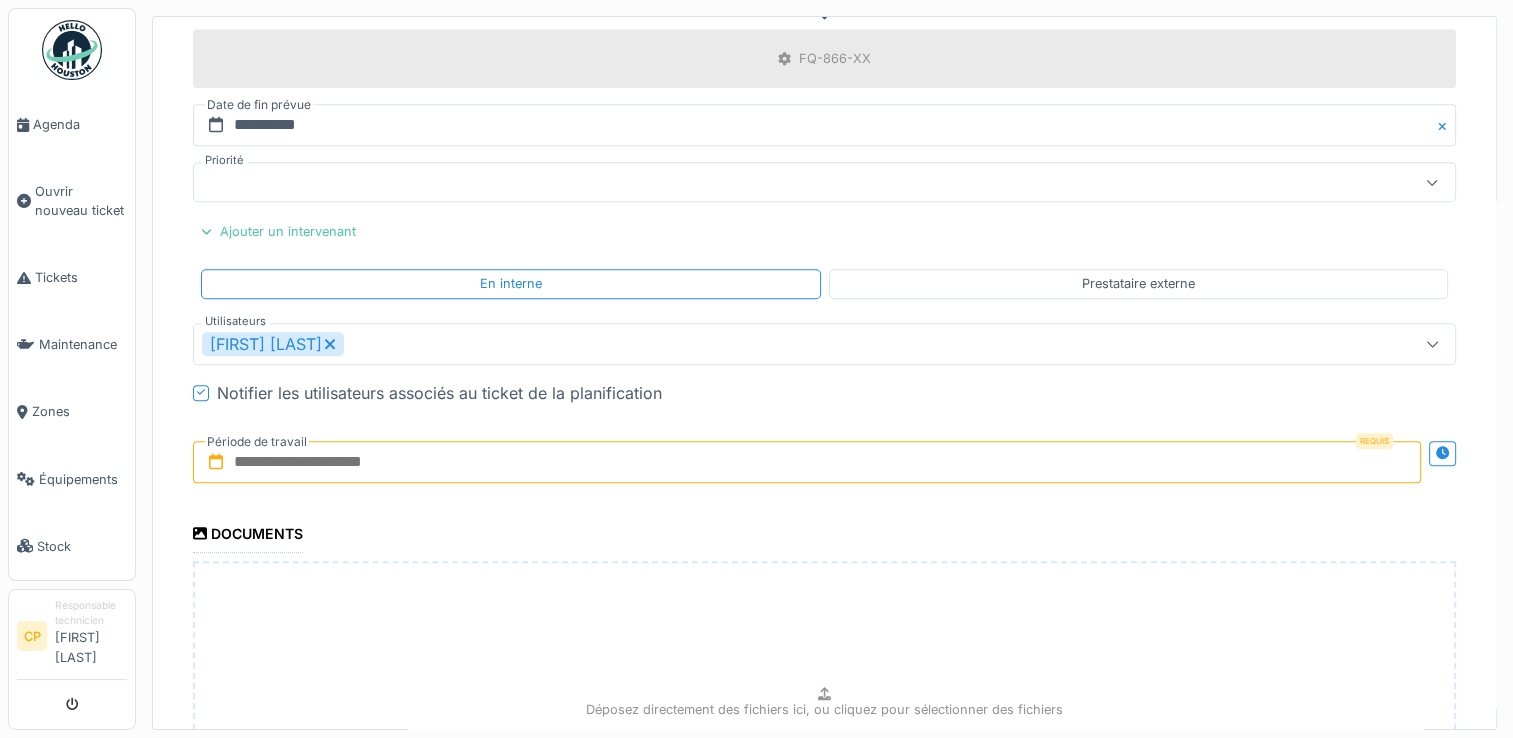 click at bounding box center (807, 462) 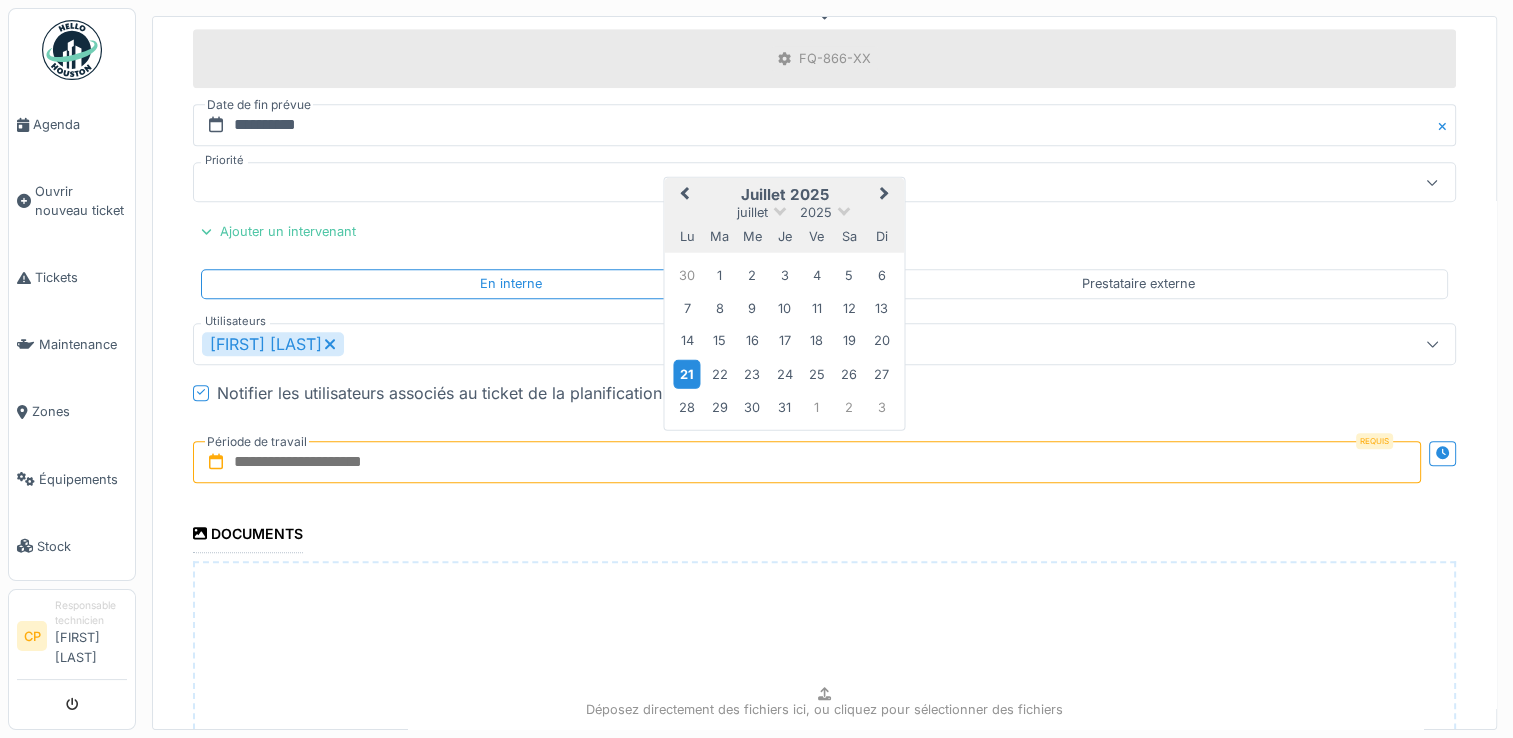click on "21" at bounding box center [686, 373] 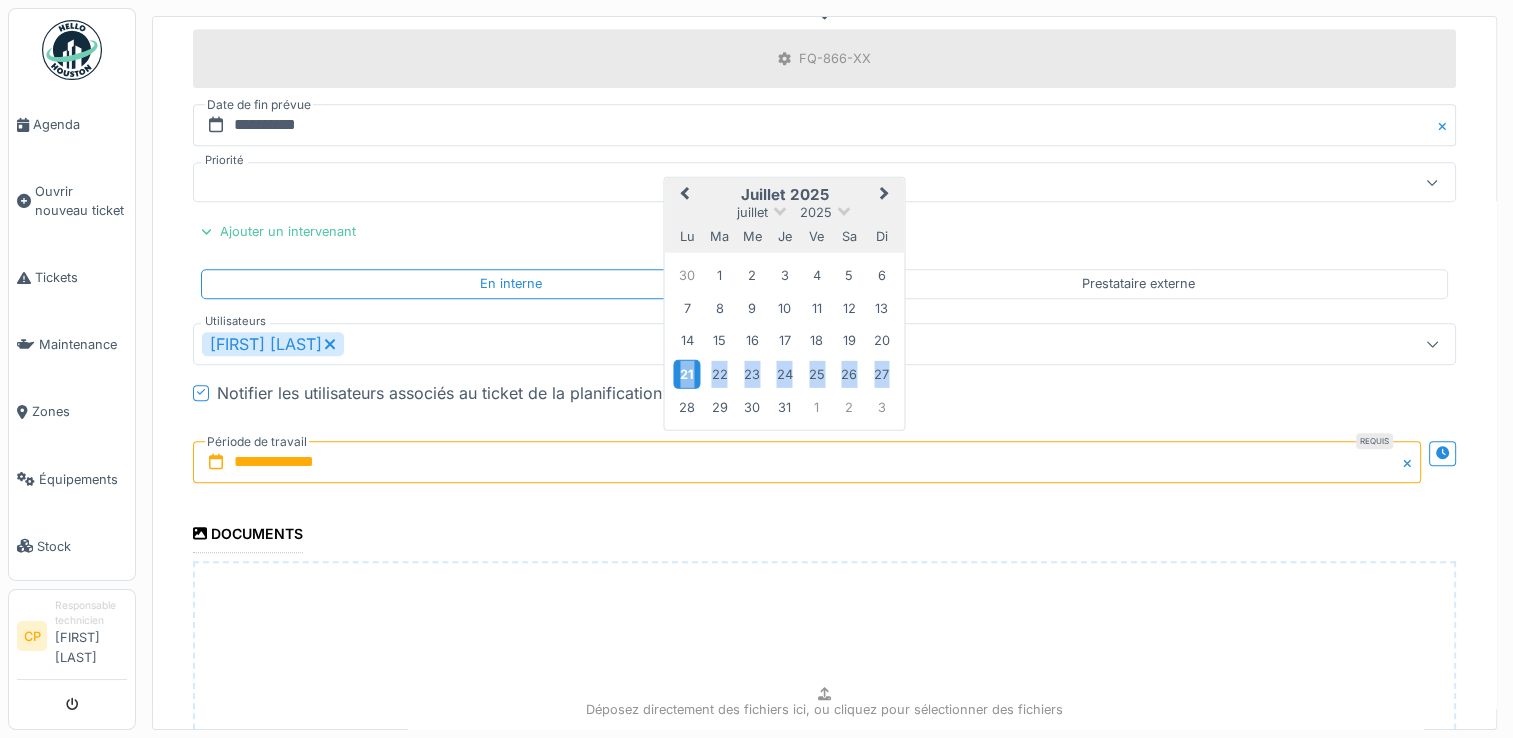 click on "21" at bounding box center [686, 373] 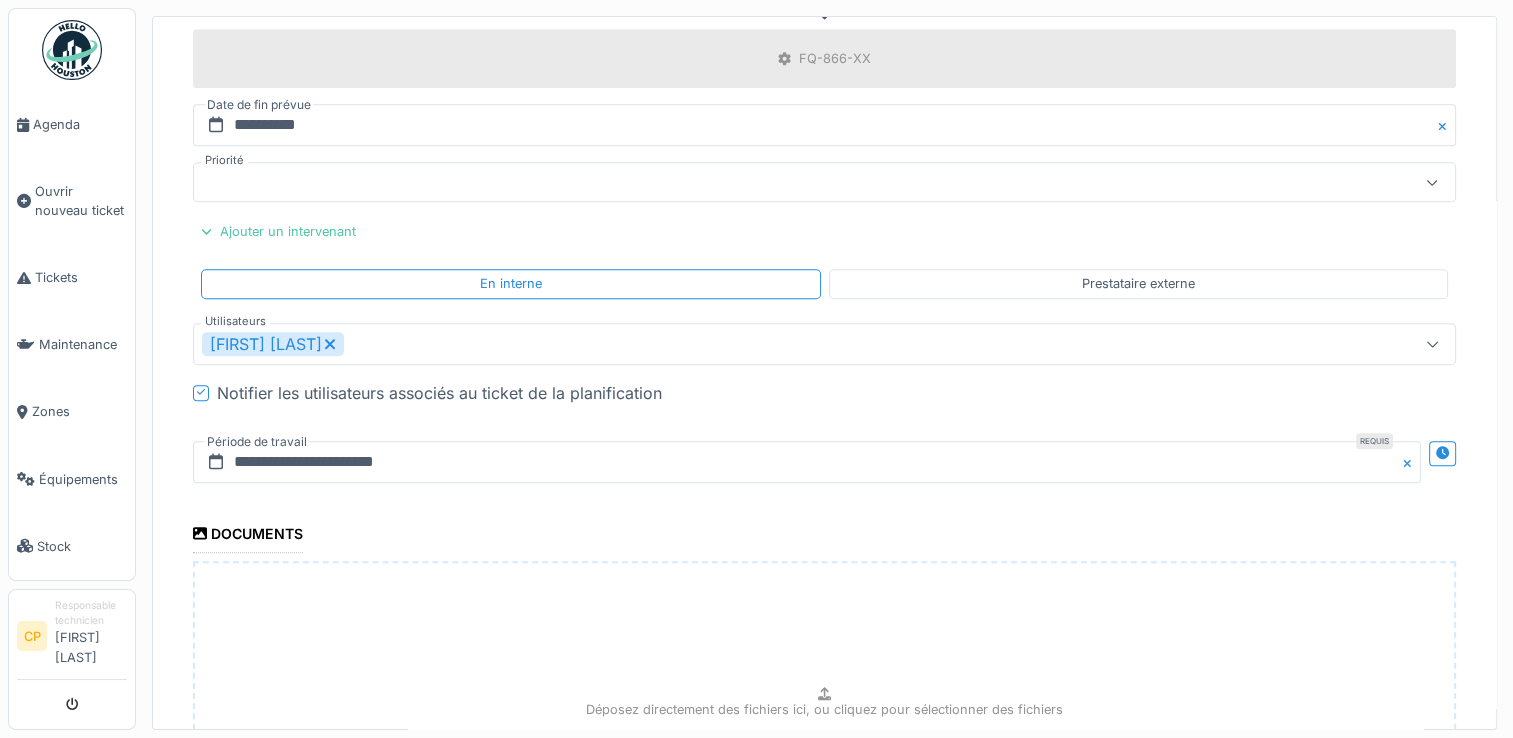 scroll, scrollTop: 1848, scrollLeft: 0, axis: vertical 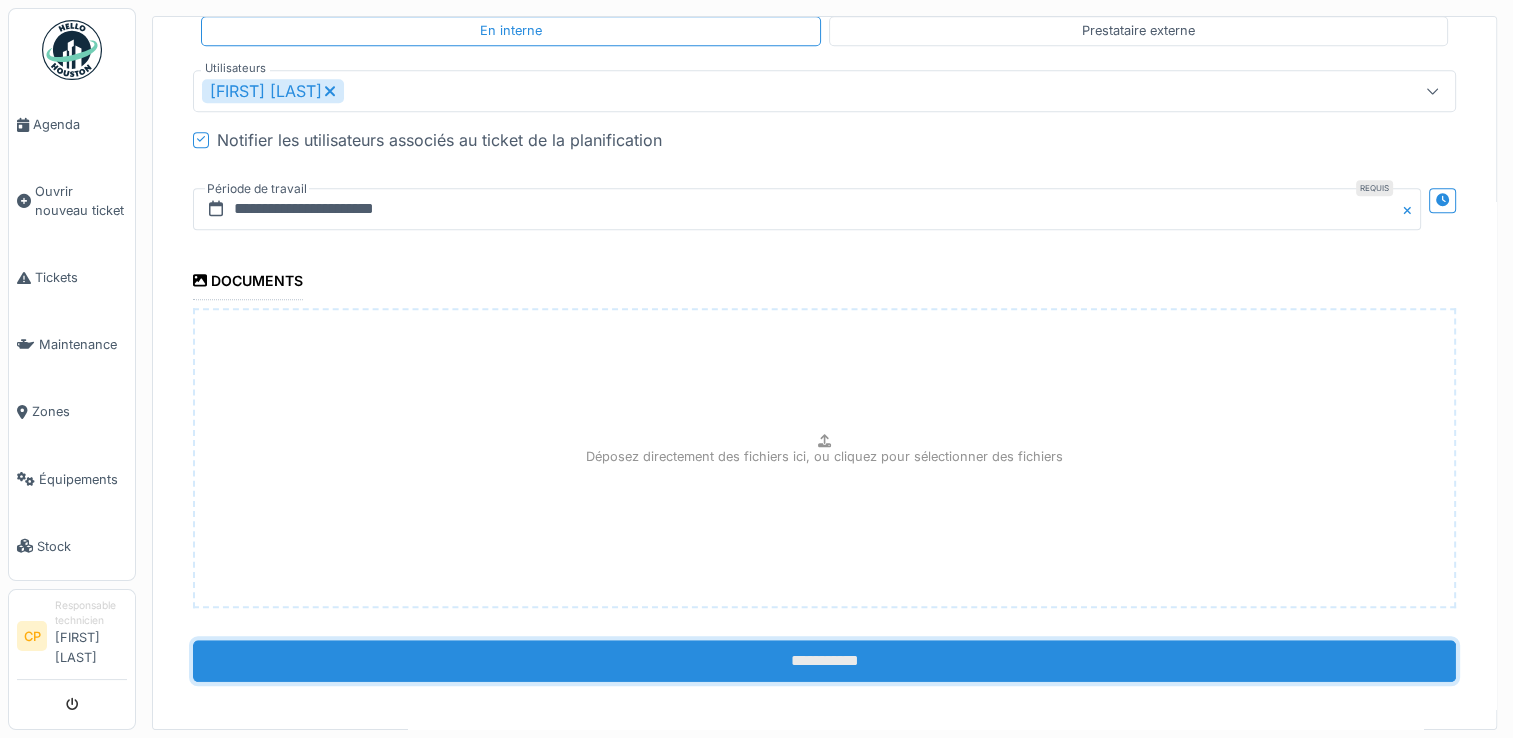 click on "**********" at bounding box center [824, 661] 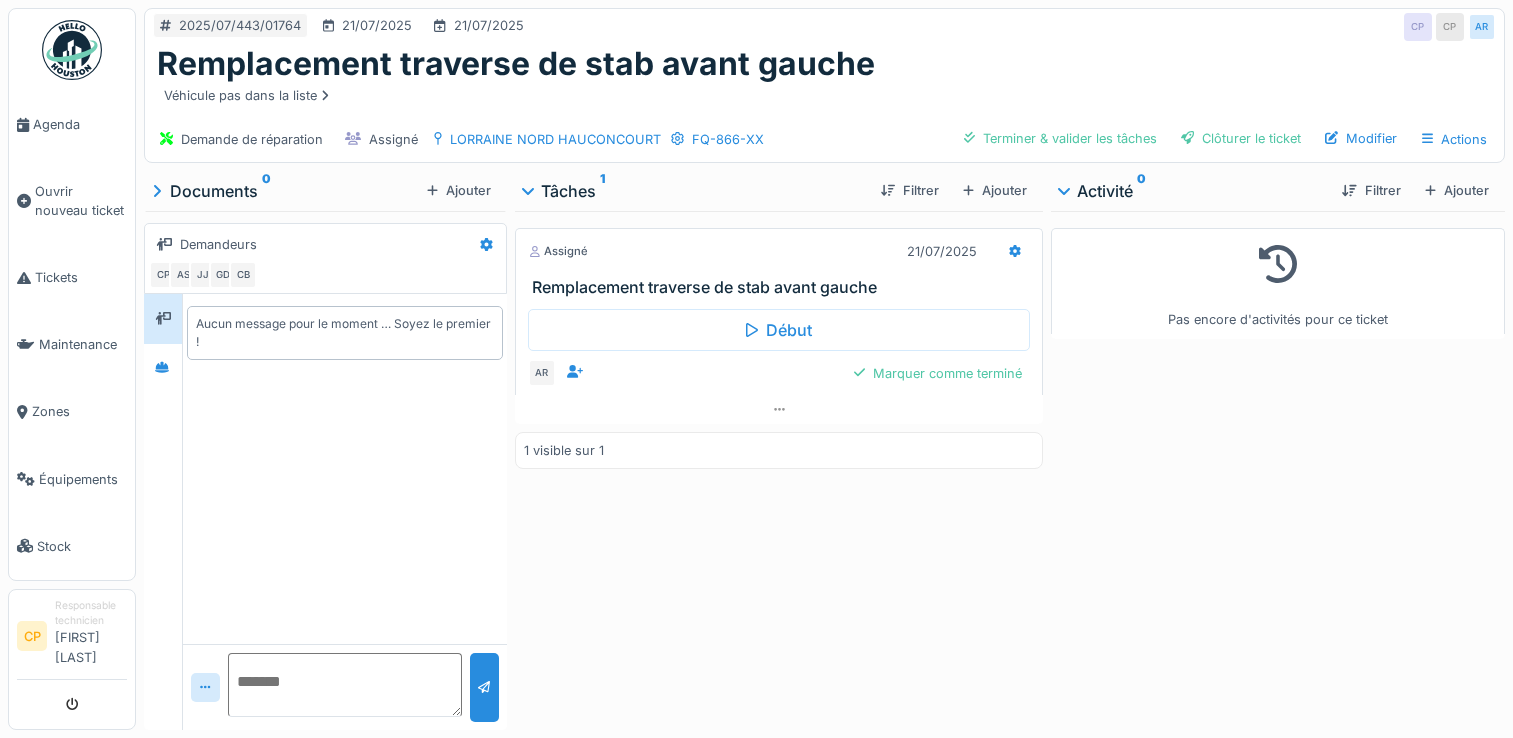 scroll, scrollTop: 0, scrollLeft: 0, axis: both 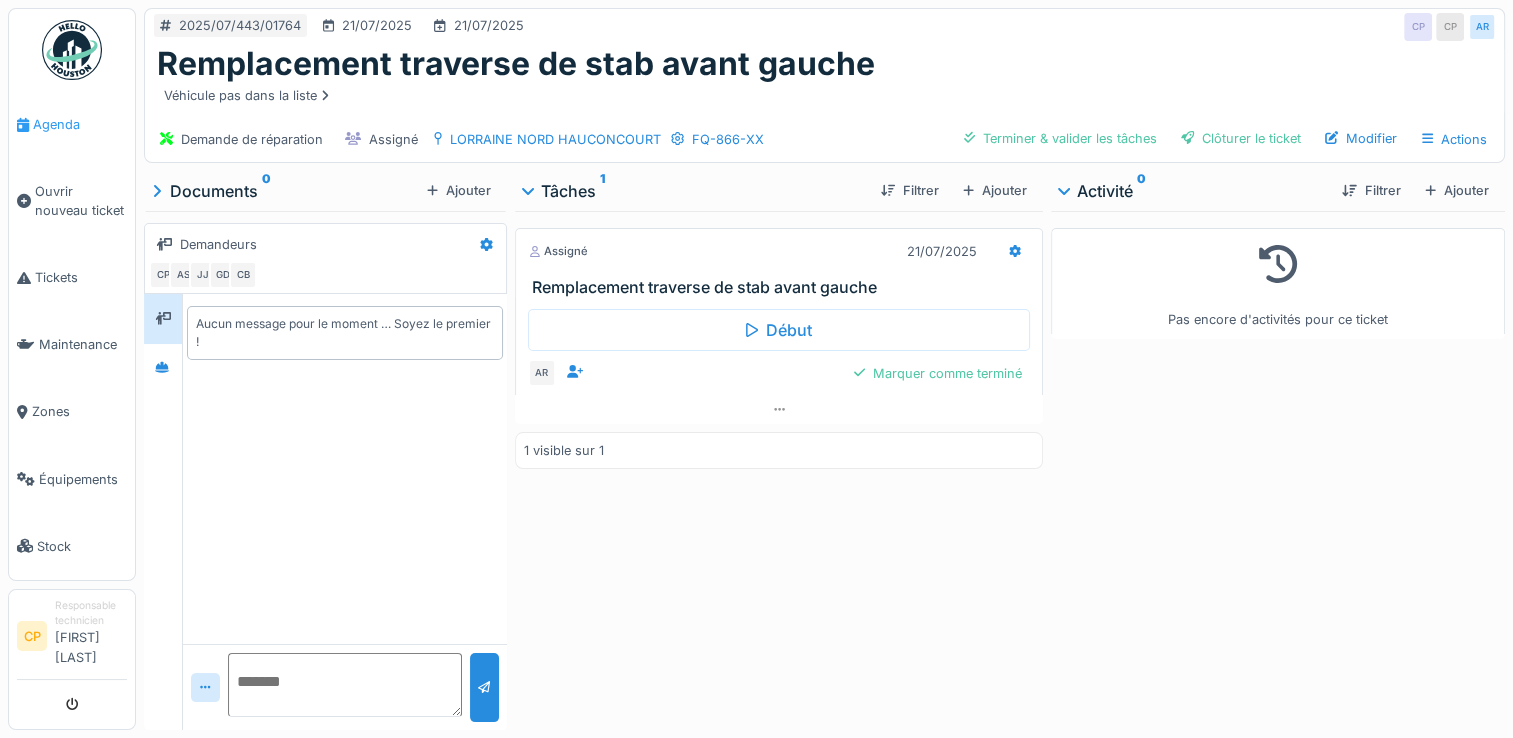 click on "Agenda" at bounding box center [80, 124] 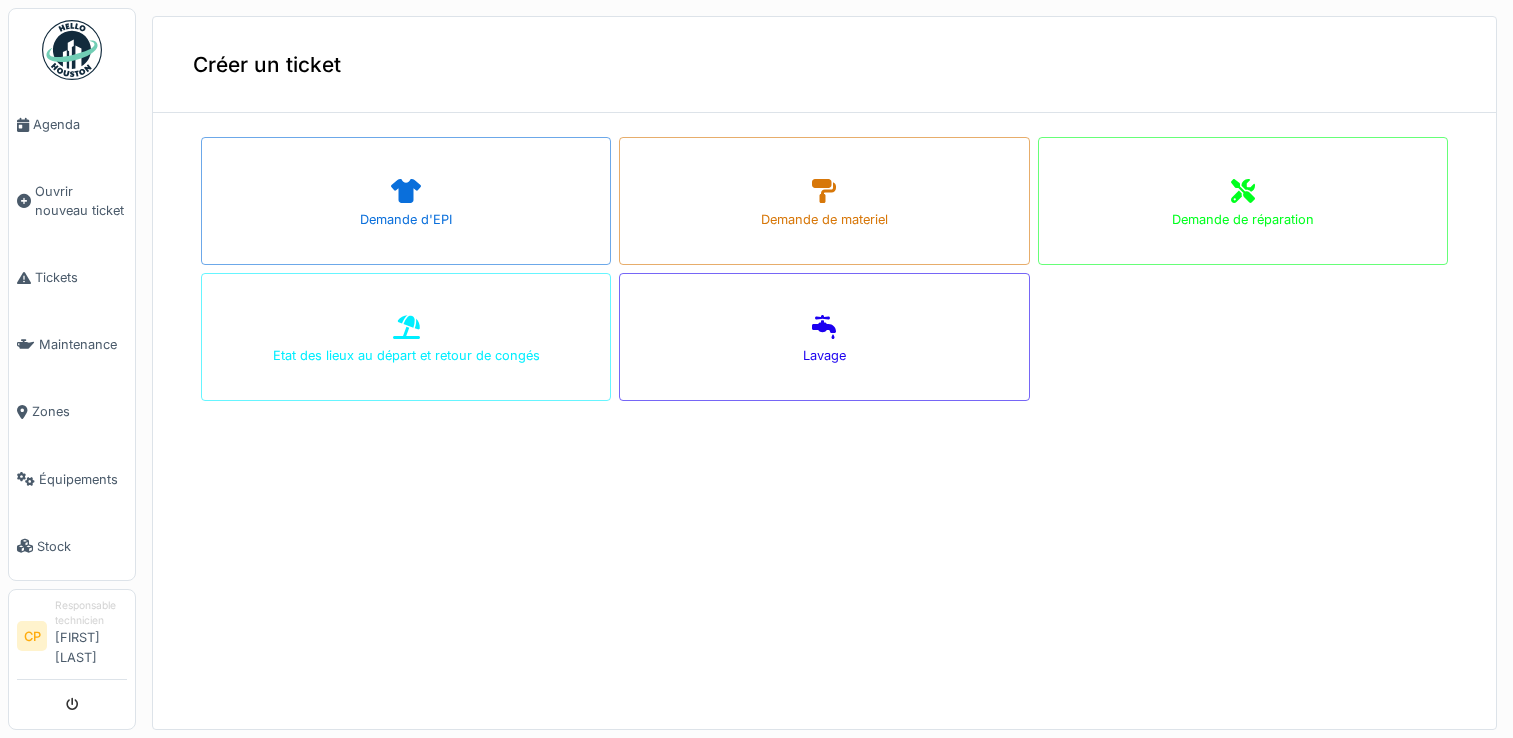 scroll, scrollTop: 0, scrollLeft: 0, axis: both 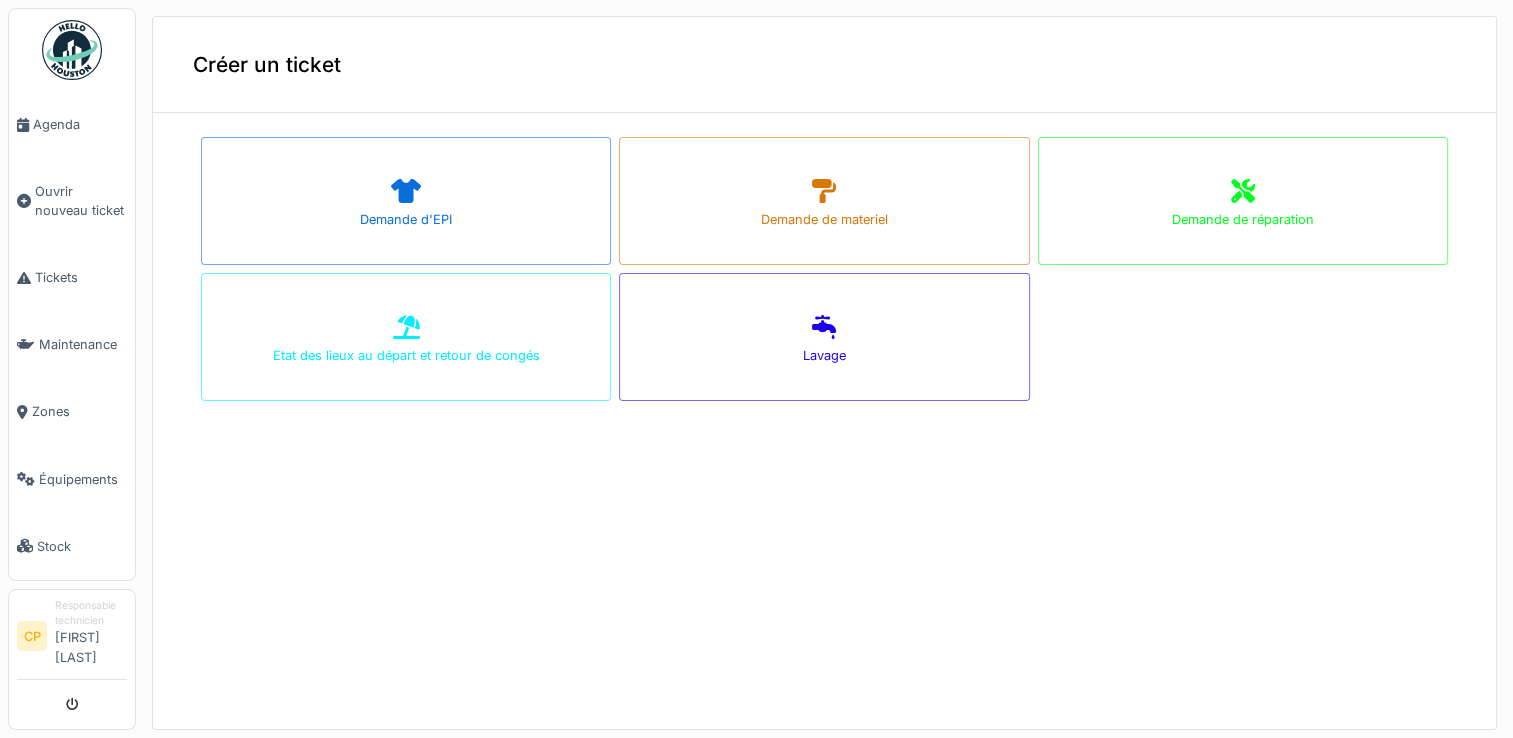 click on "Demande de réparation" at bounding box center (1243, 219) 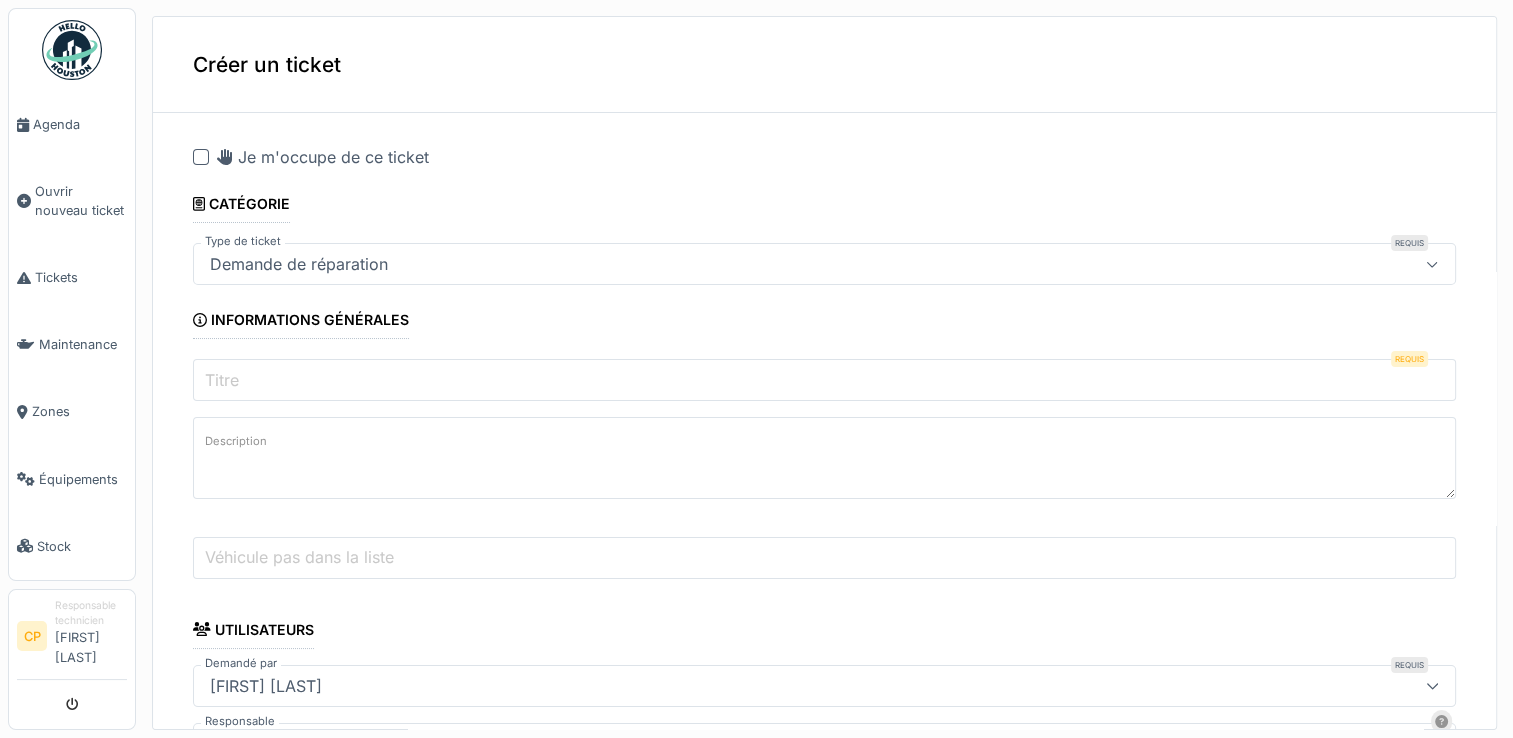 click on "Titre" at bounding box center (824, 380) 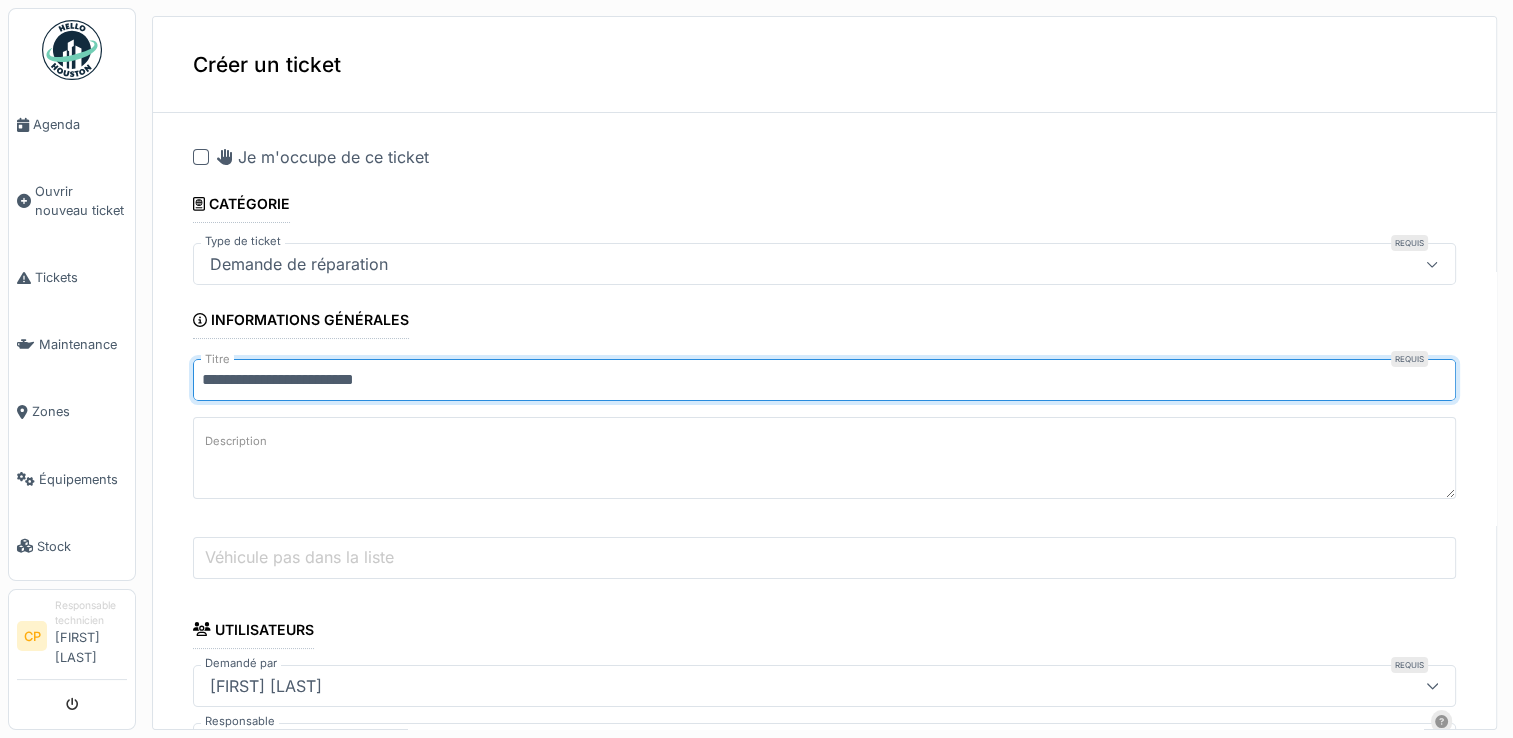 type on "**********" 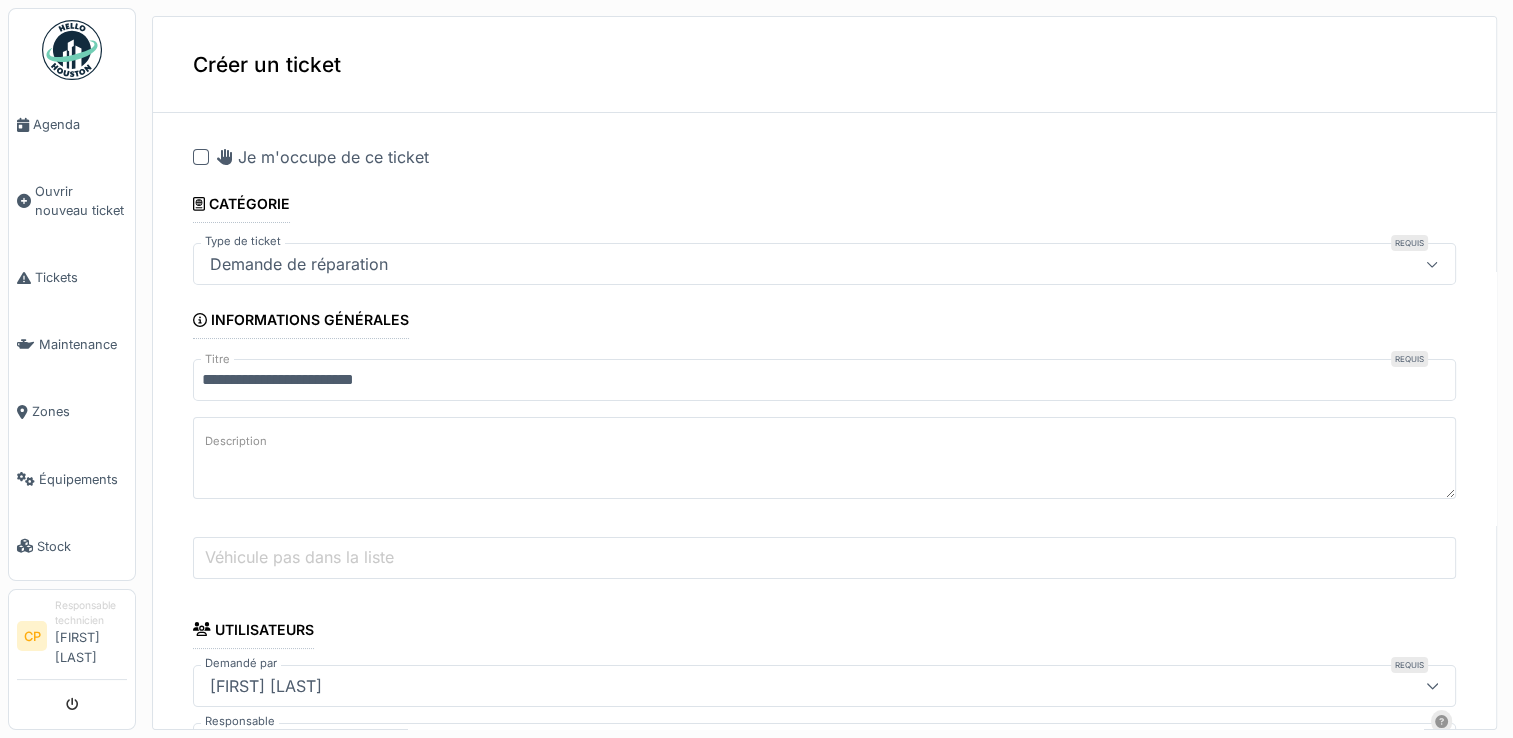 click on "Description" at bounding box center [824, 458] 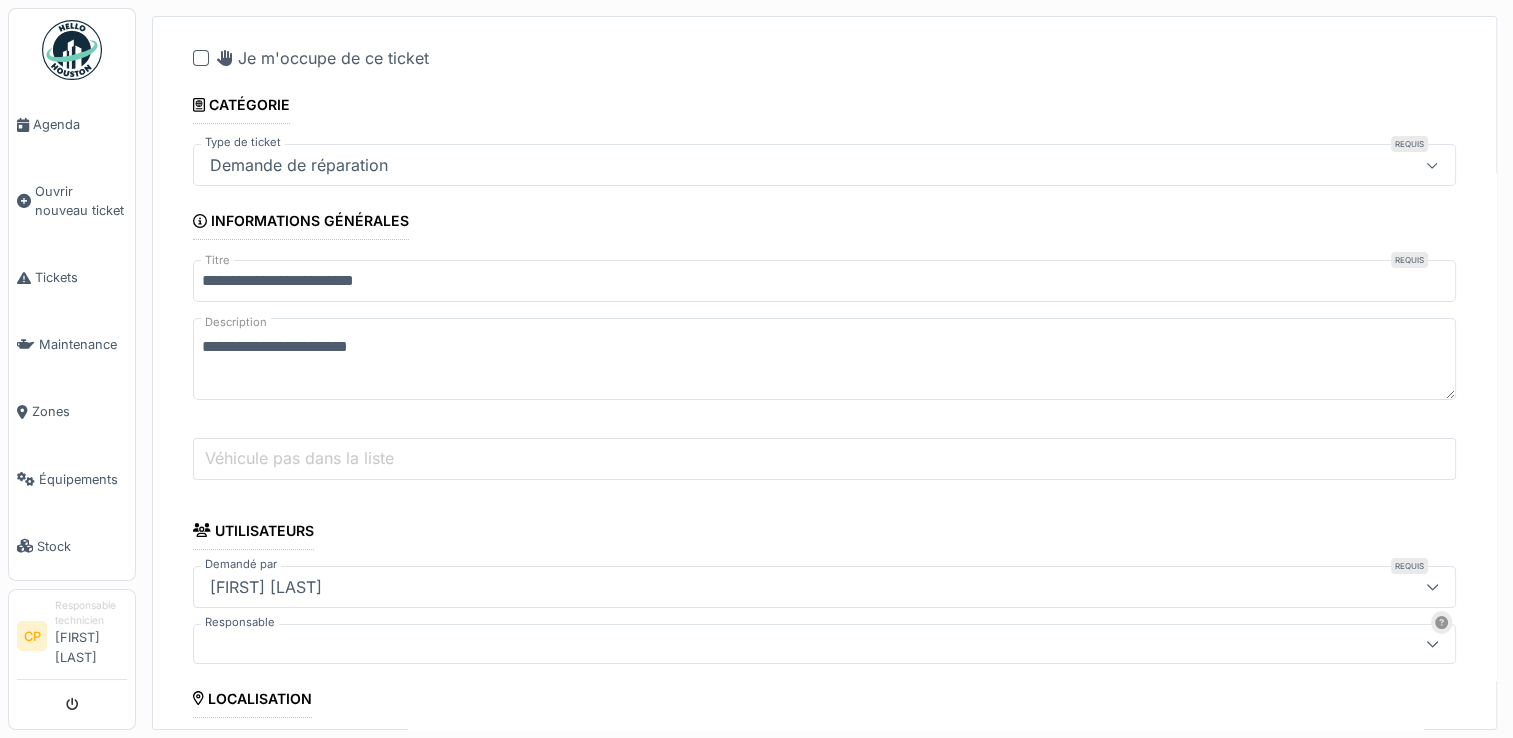 scroll, scrollTop: 100, scrollLeft: 0, axis: vertical 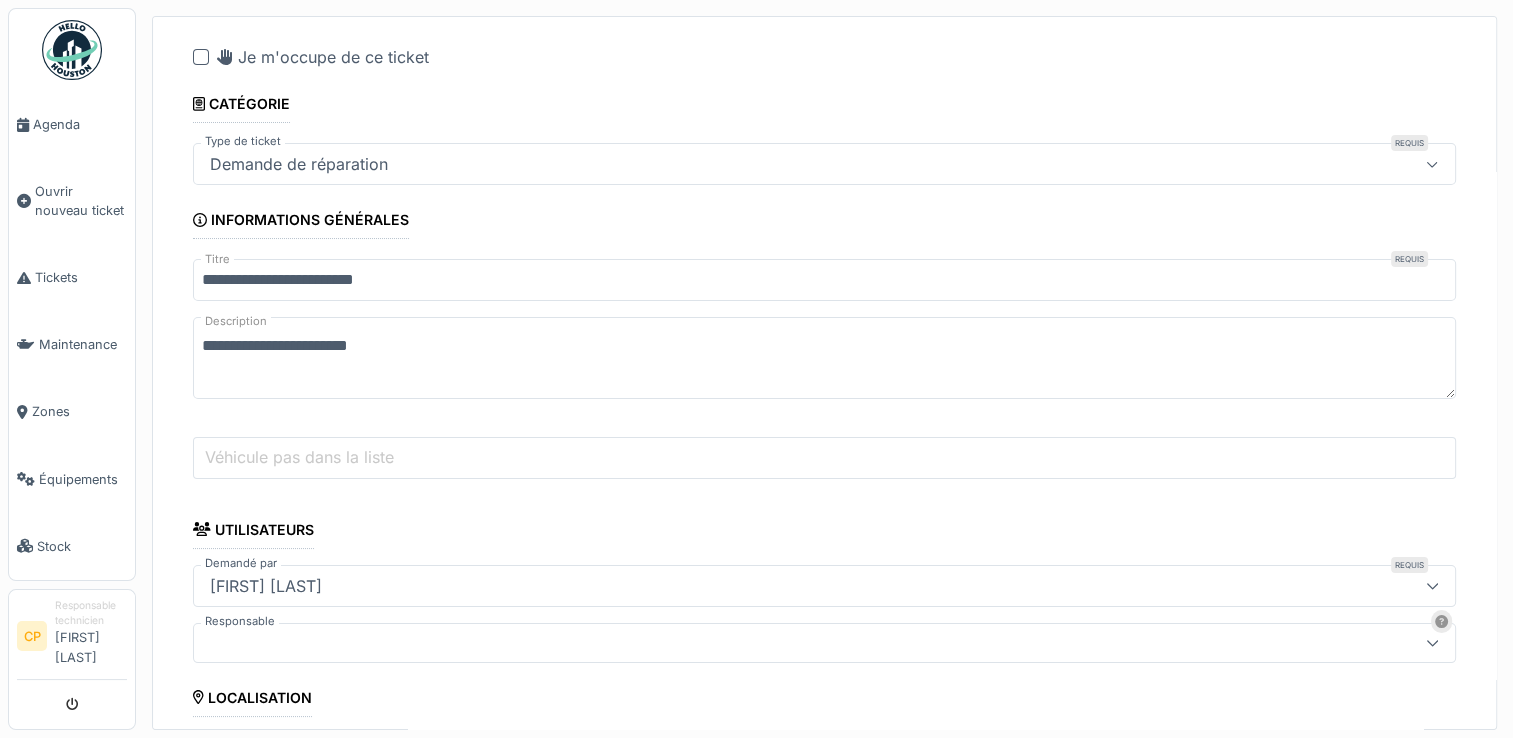 type on "**********" 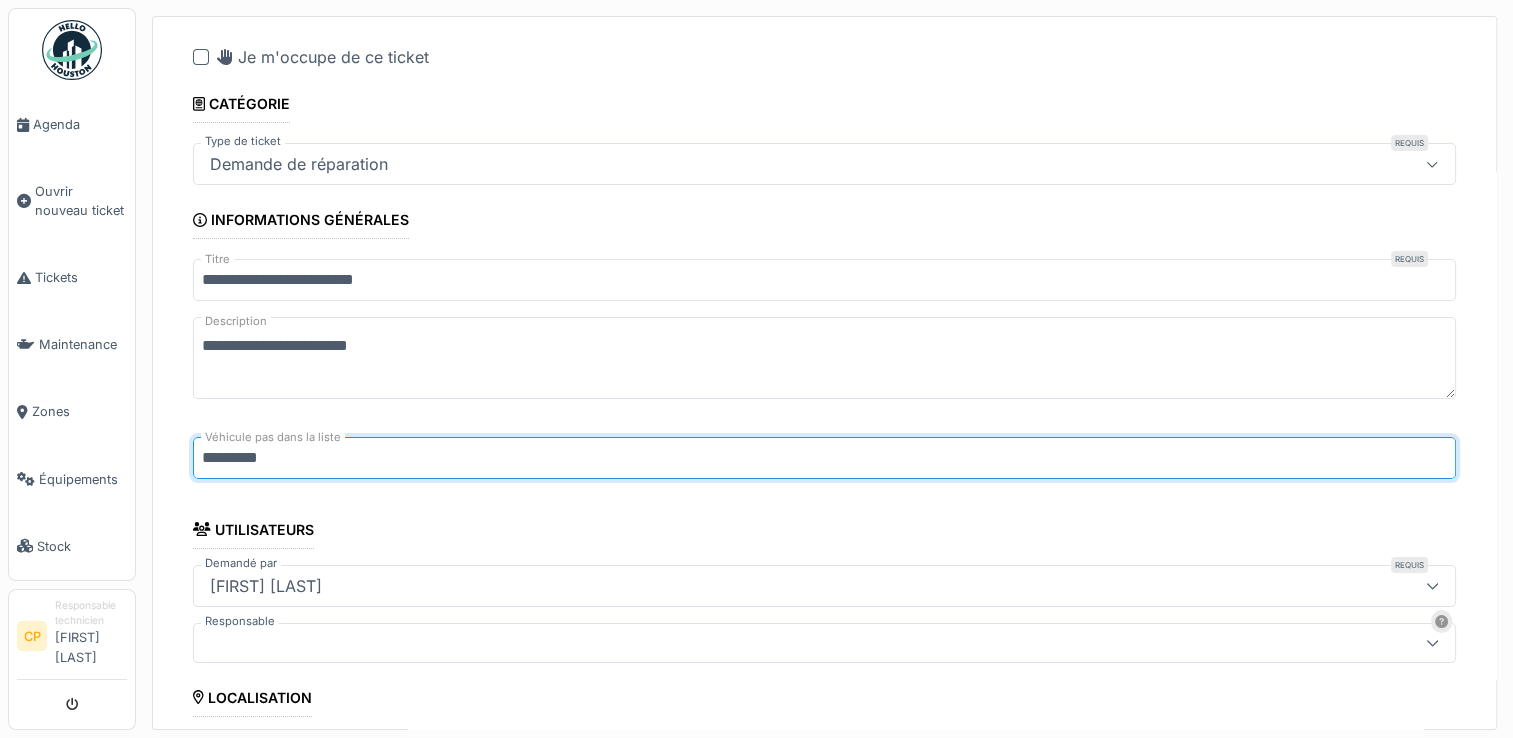 type on "*********" 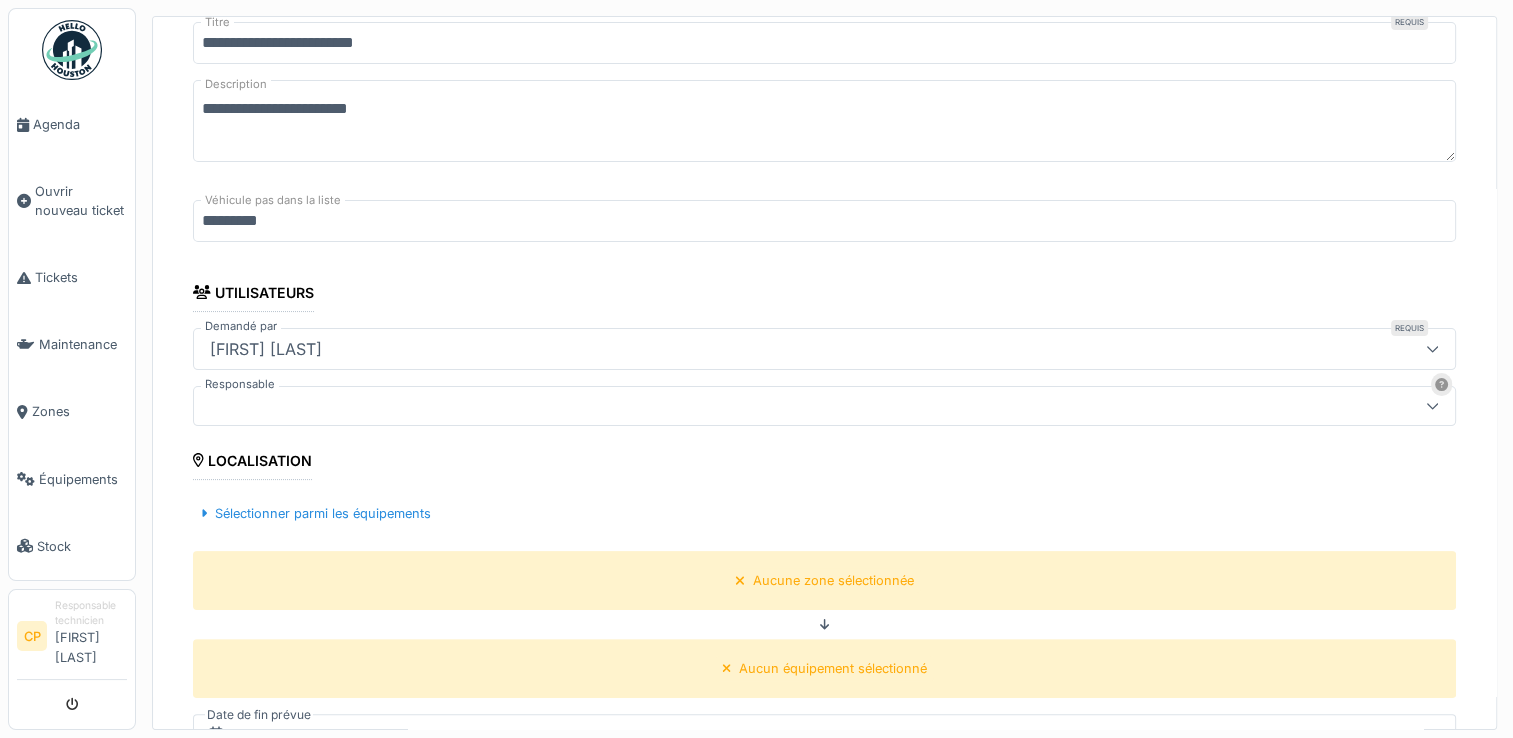 scroll, scrollTop: 400, scrollLeft: 0, axis: vertical 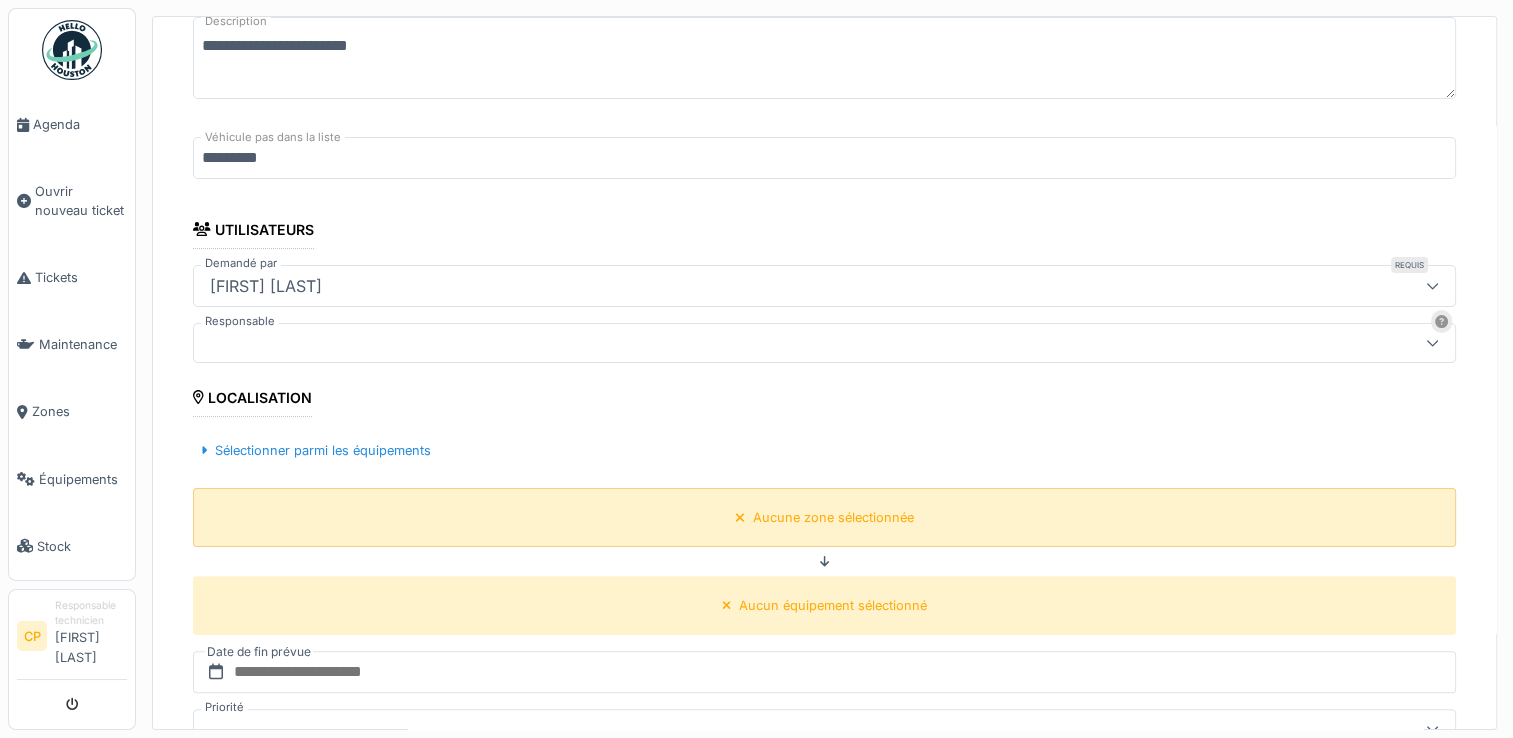 click on "Aucune zone sélectionnée" at bounding box center (833, 517) 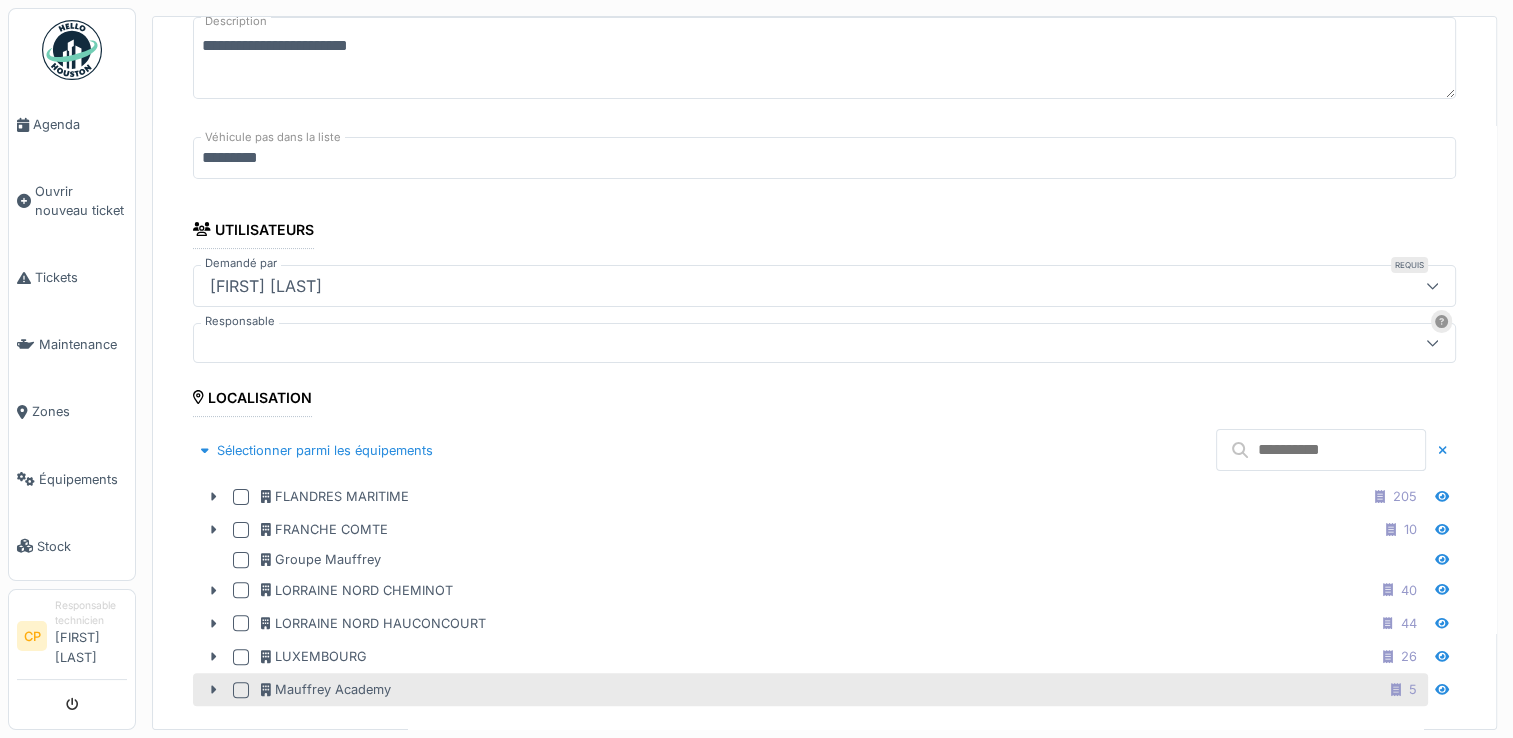 scroll, scrollTop: 600, scrollLeft: 0, axis: vertical 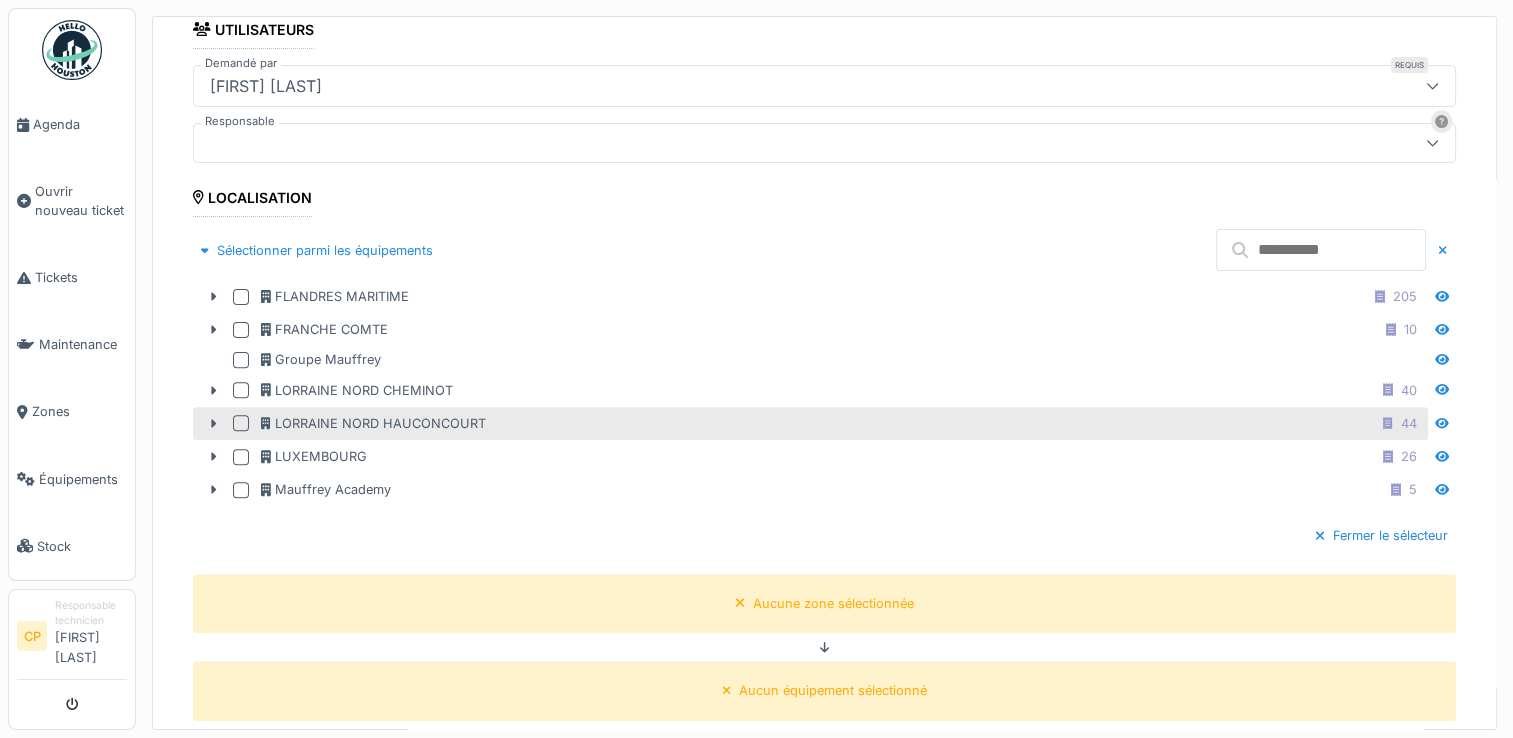 click at bounding box center (241, 423) 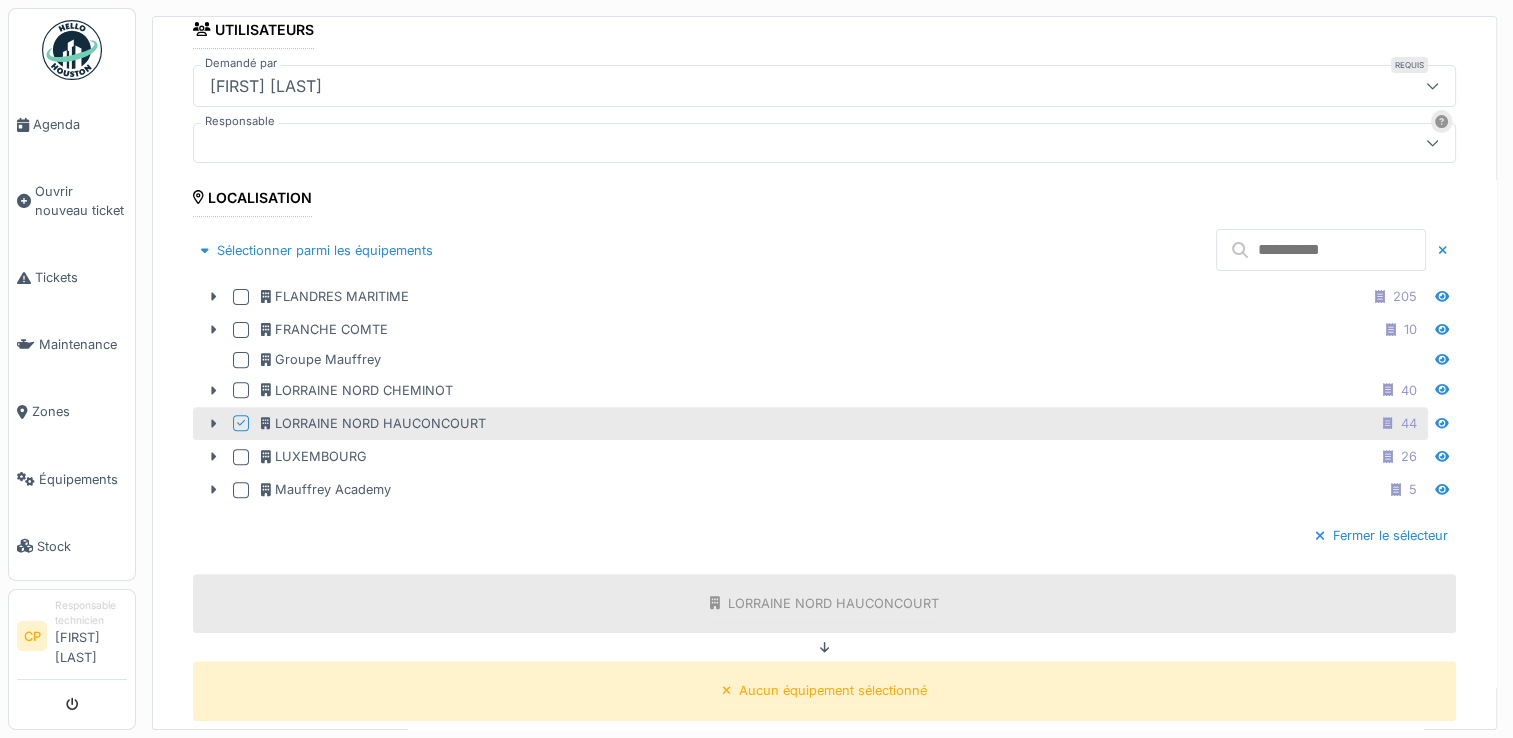 scroll, scrollTop: 700, scrollLeft: 0, axis: vertical 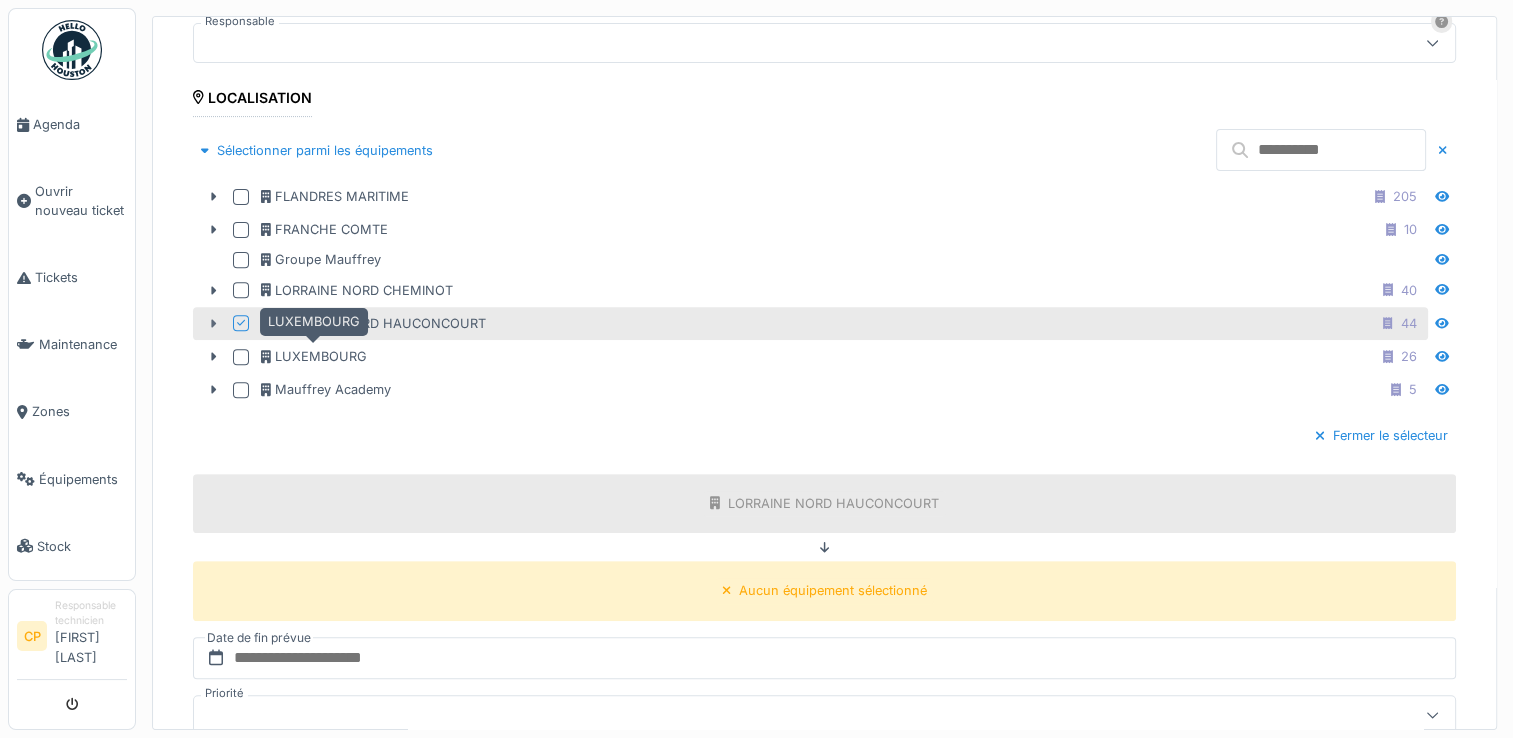 click 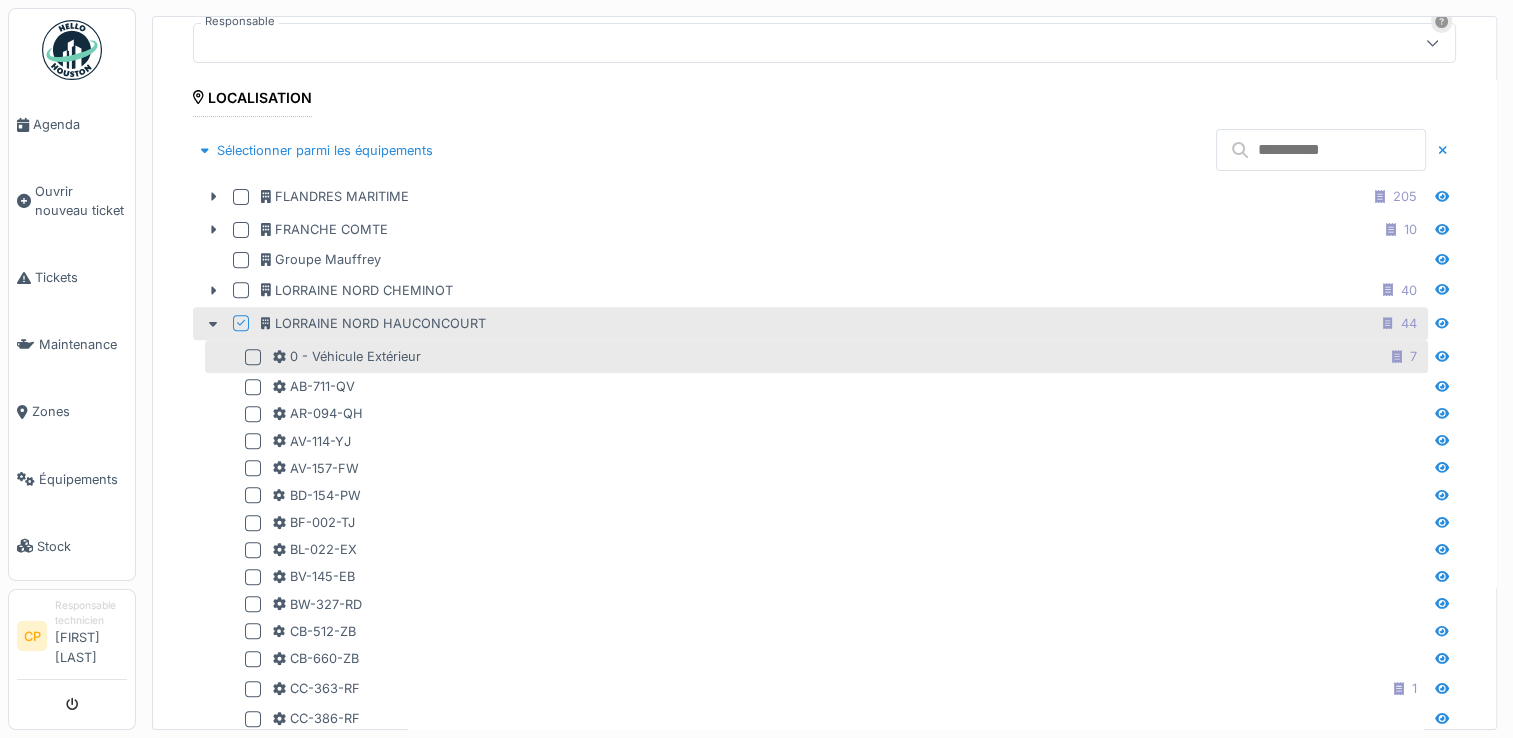 click at bounding box center [253, 357] 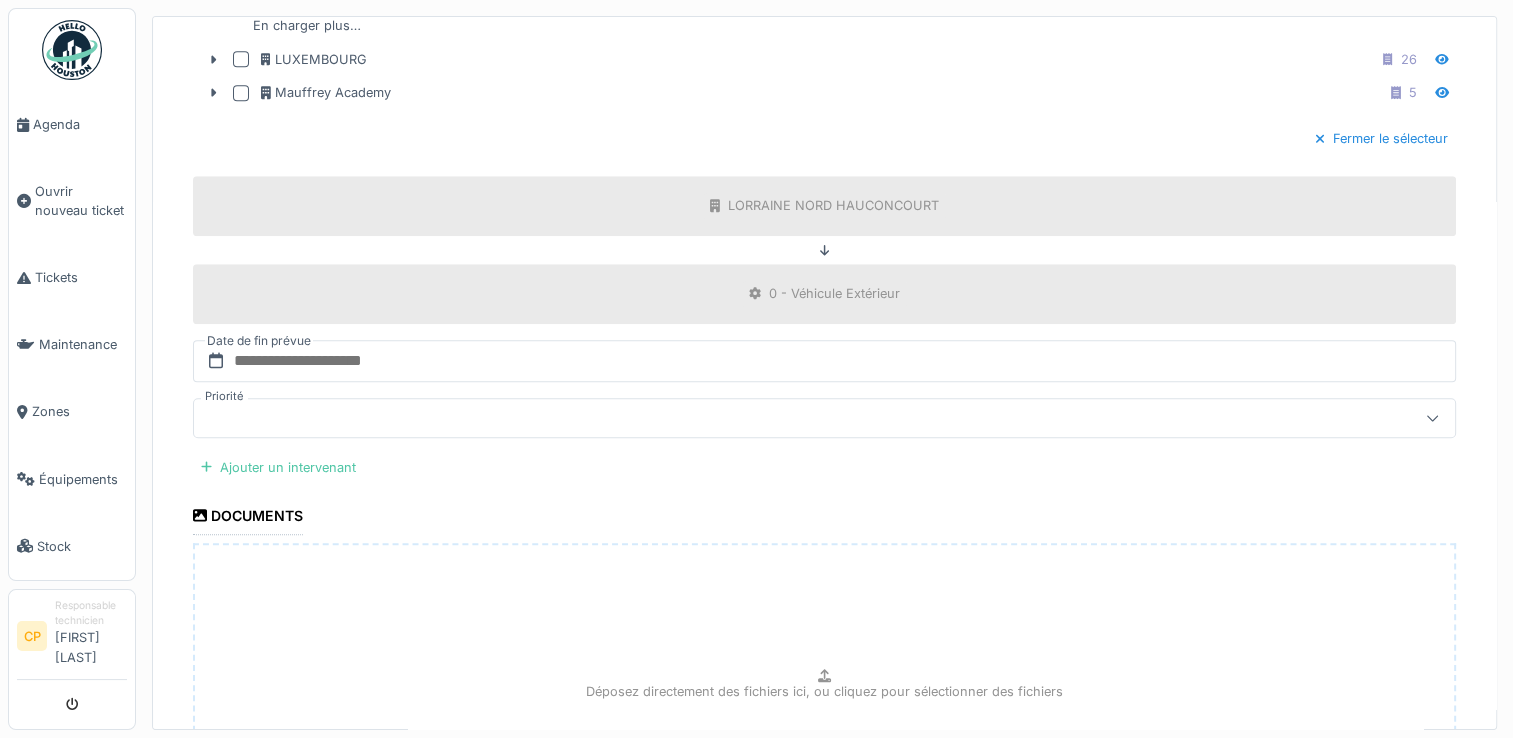scroll, scrollTop: 1600, scrollLeft: 0, axis: vertical 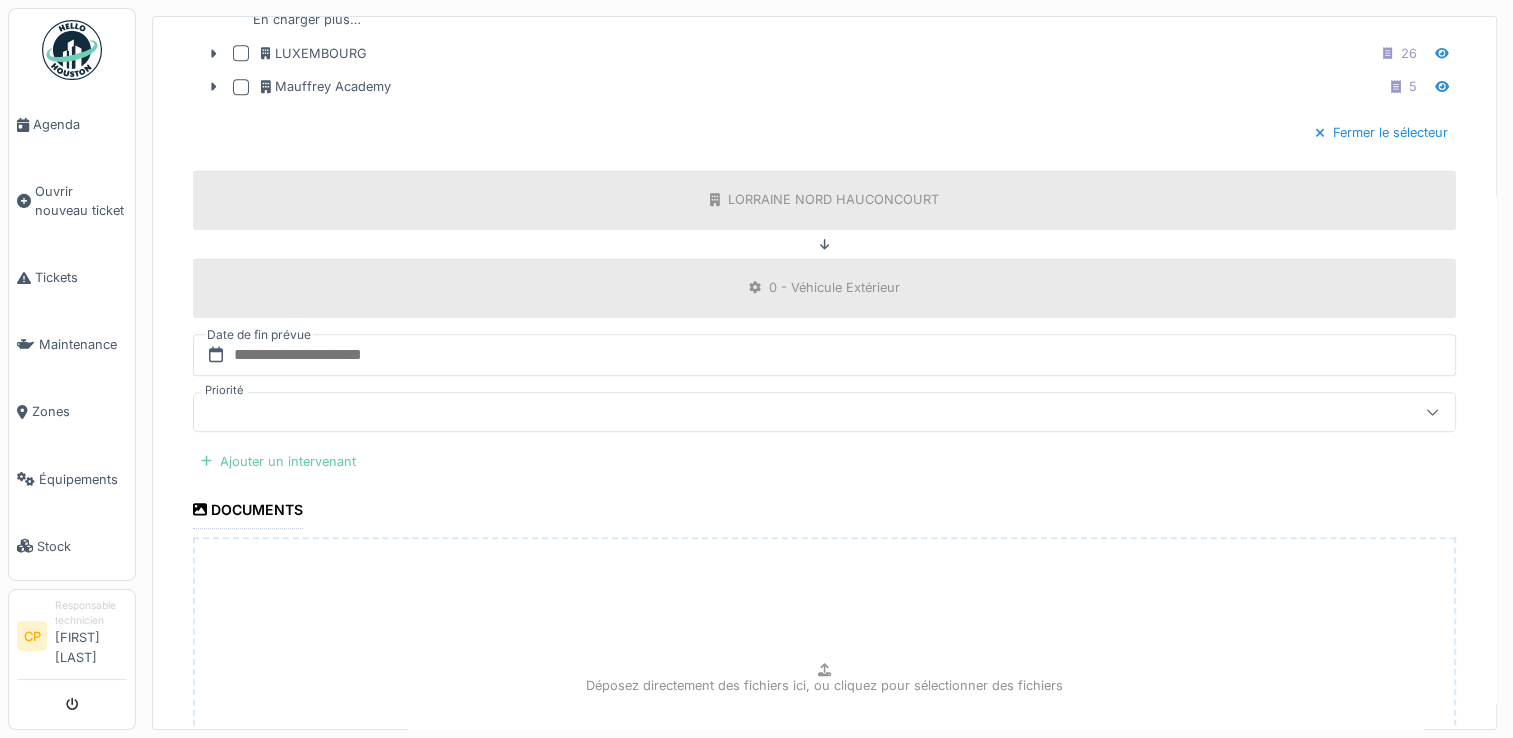 click on "Ajouter un intervenant" at bounding box center [278, 461] 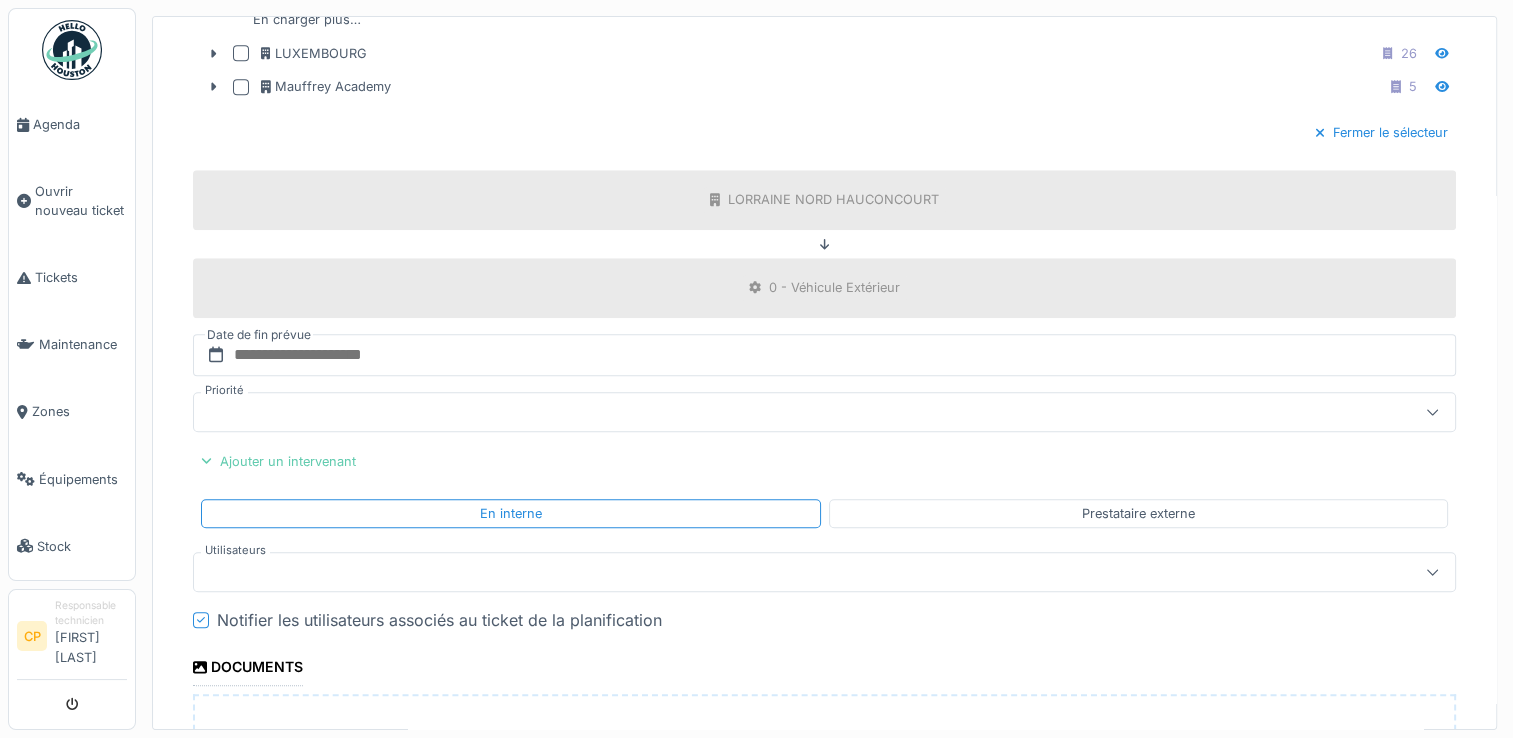 click on "Ajouter un intervenant" at bounding box center [278, 461] 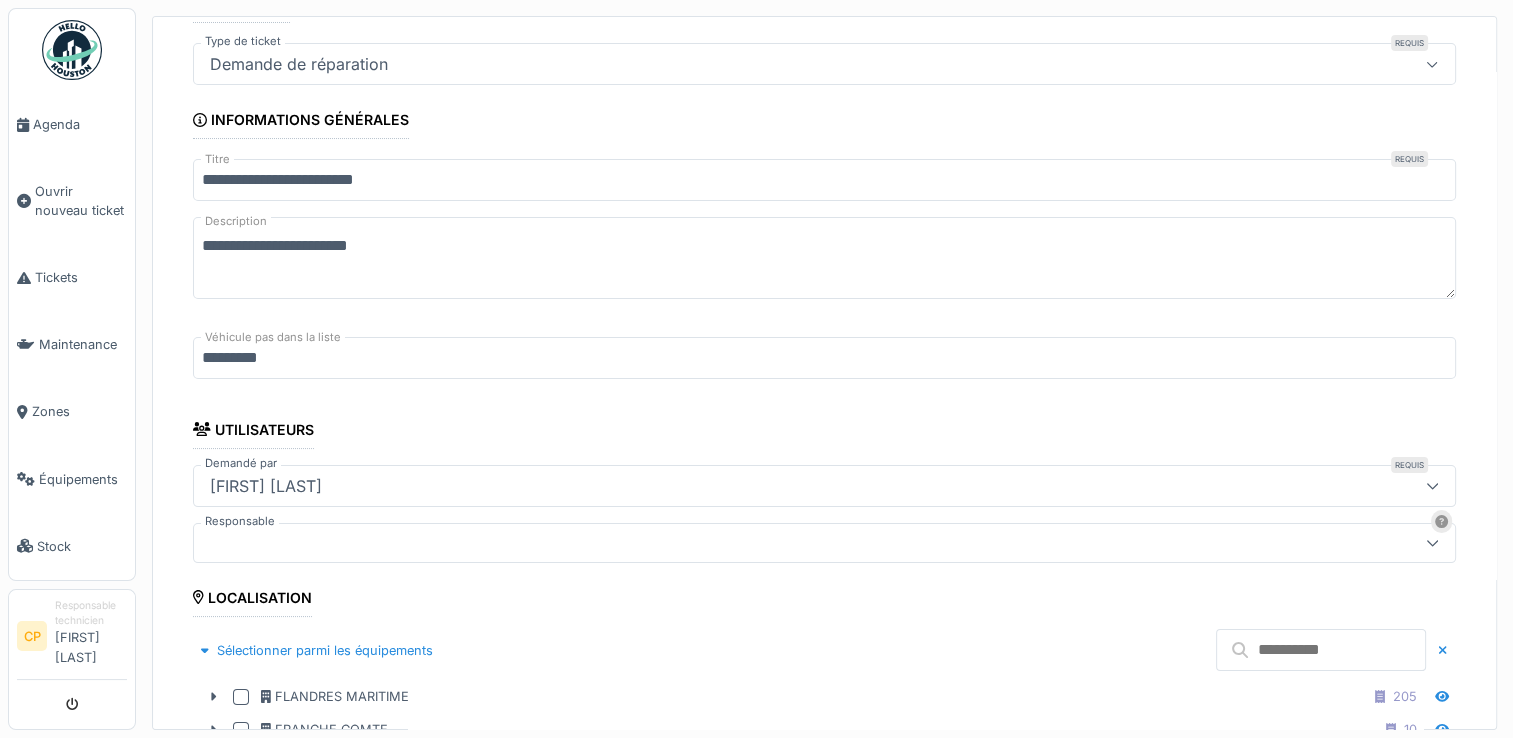 scroll, scrollTop: 0, scrollLeft: 0, axis: both 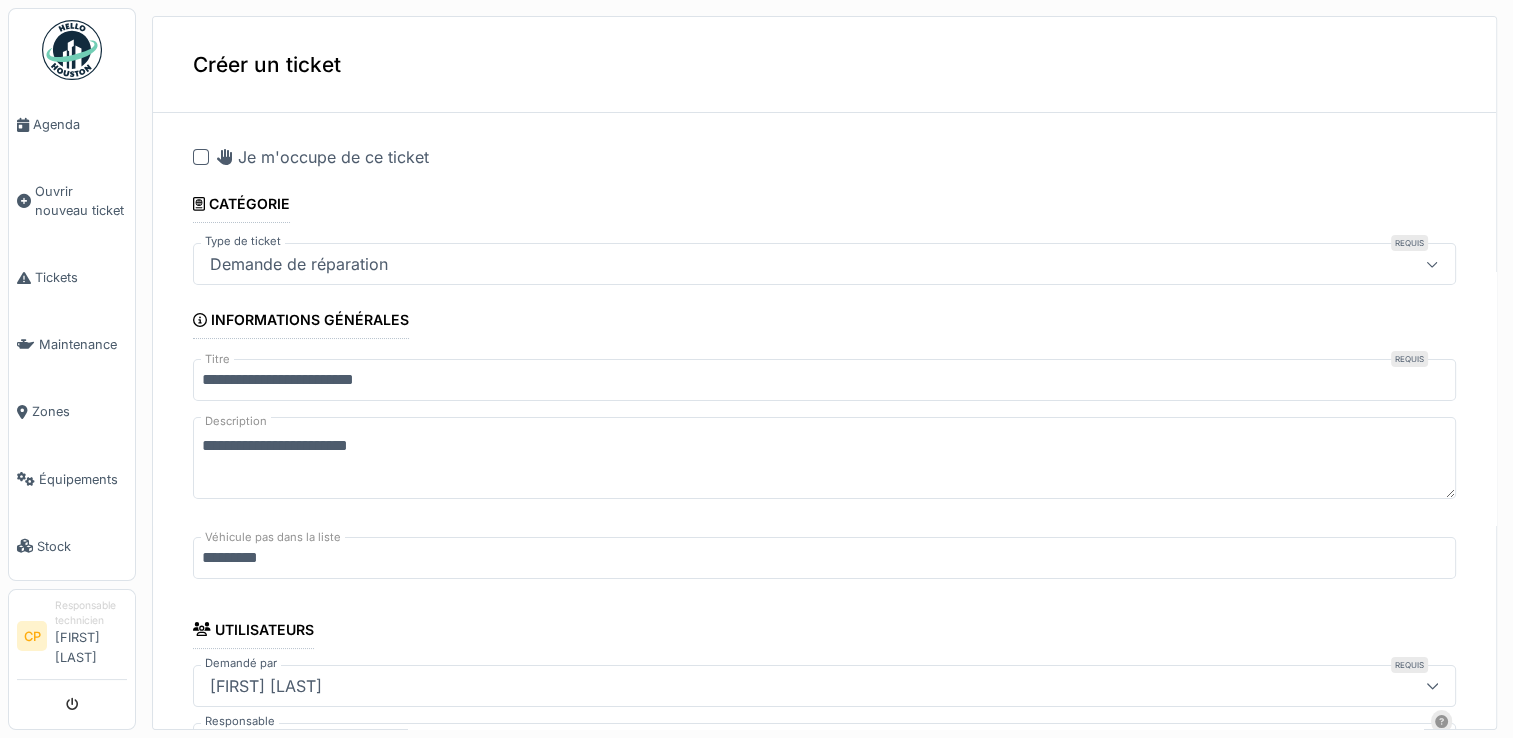 click at bounding box center [201, 157] 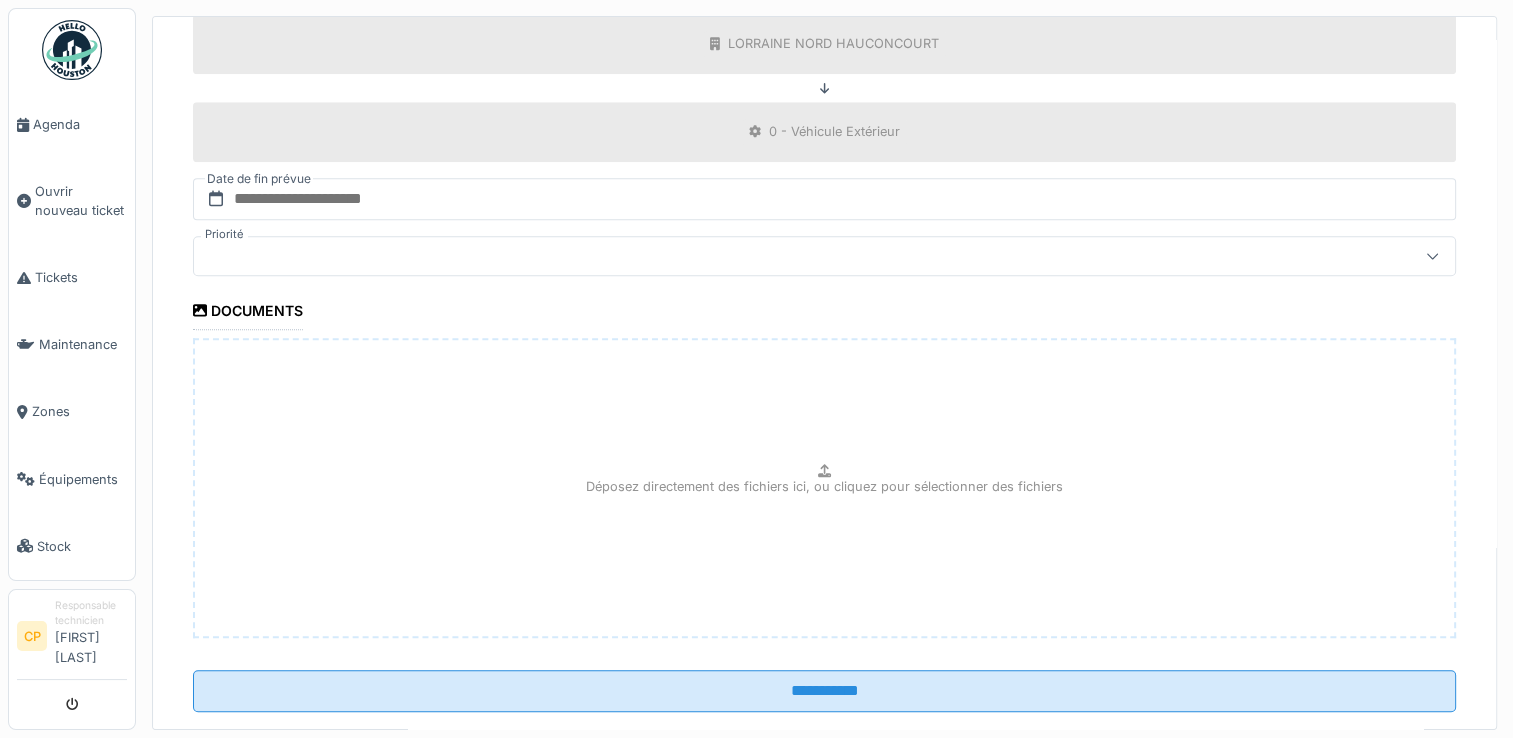scroll, scrollTop: 1784, scrollLeft: 0, axis: vertical 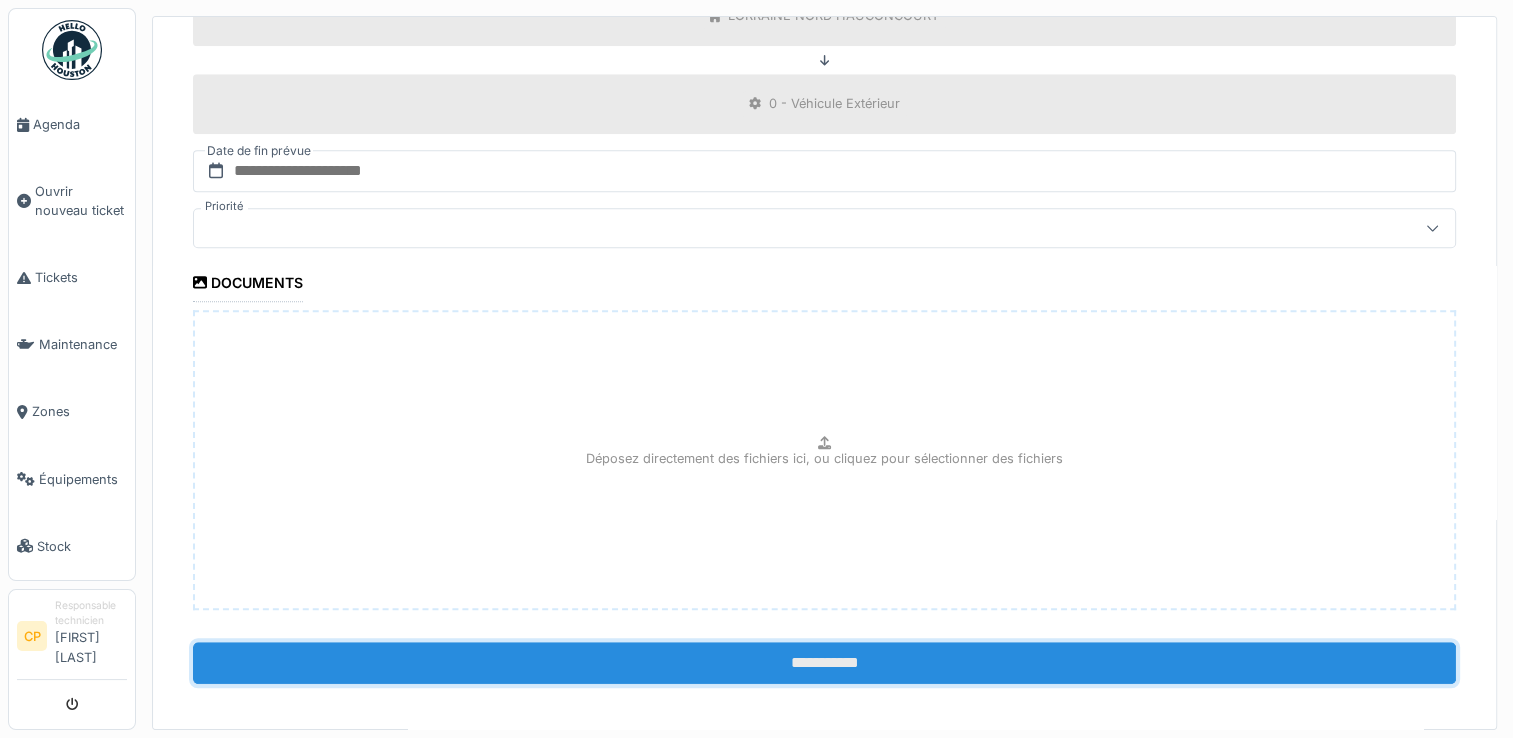 click on "**********" at bounding box center [824, 663] 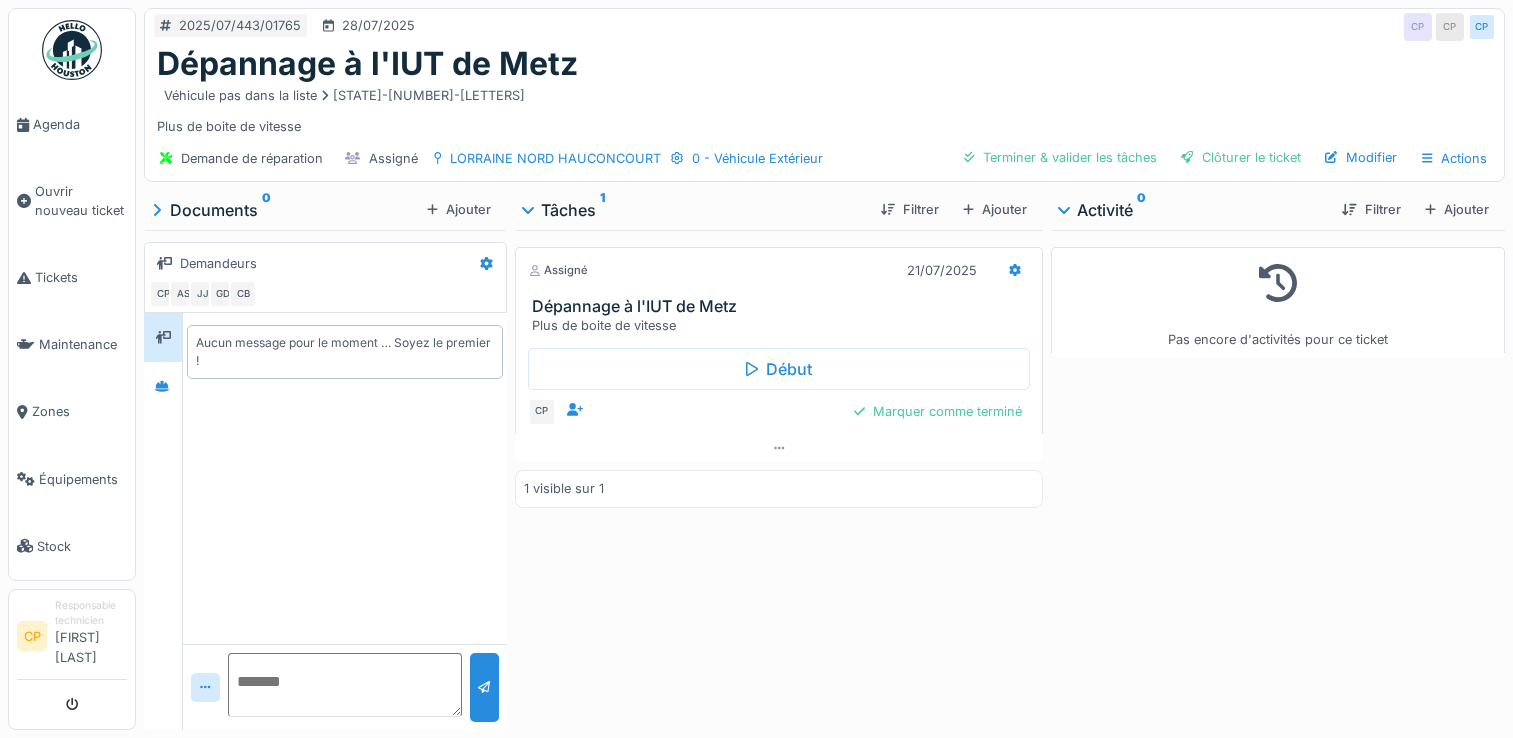 scroll, scrollTop: 0, scrollLeft: 0, axis: both 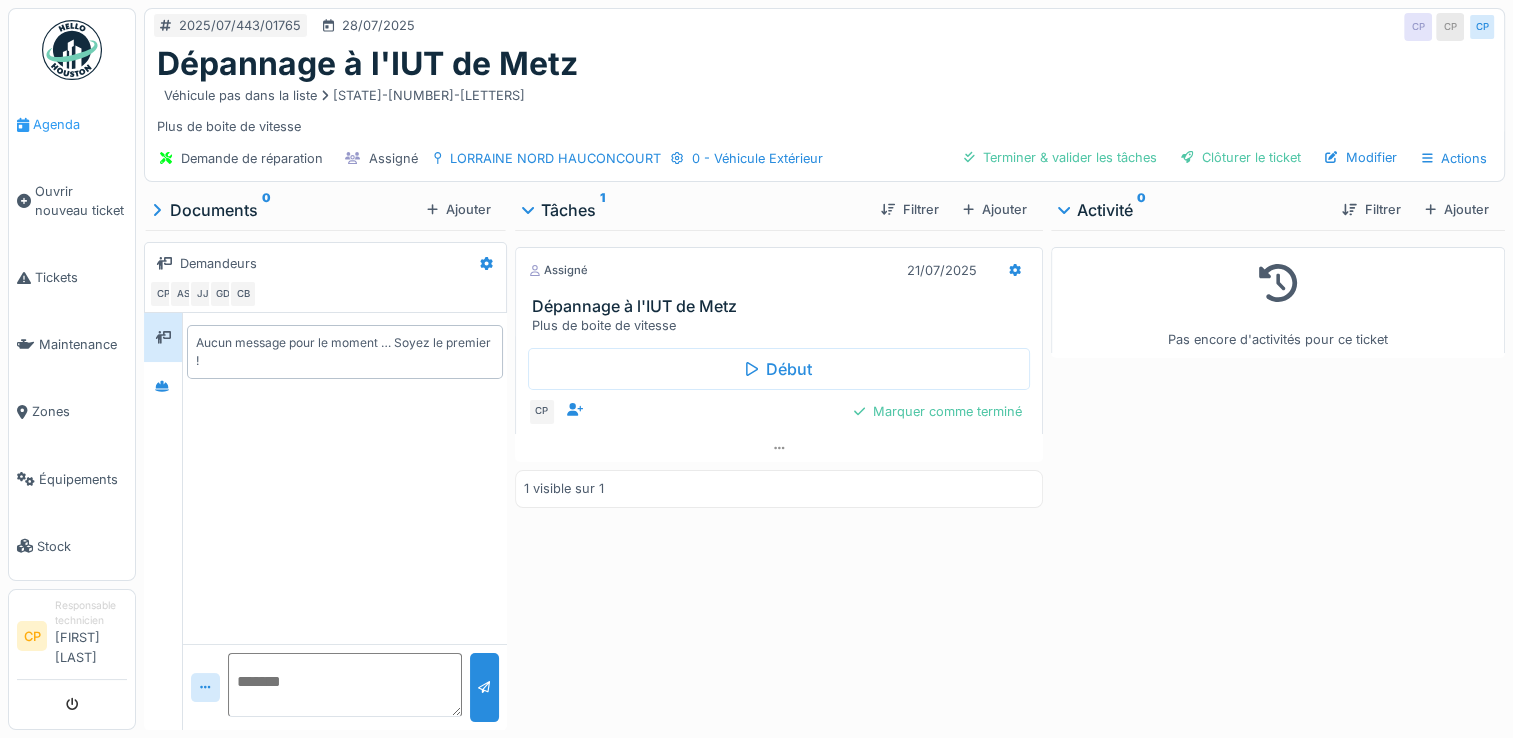 click on "Agenda" at bounding box center [80, 124] 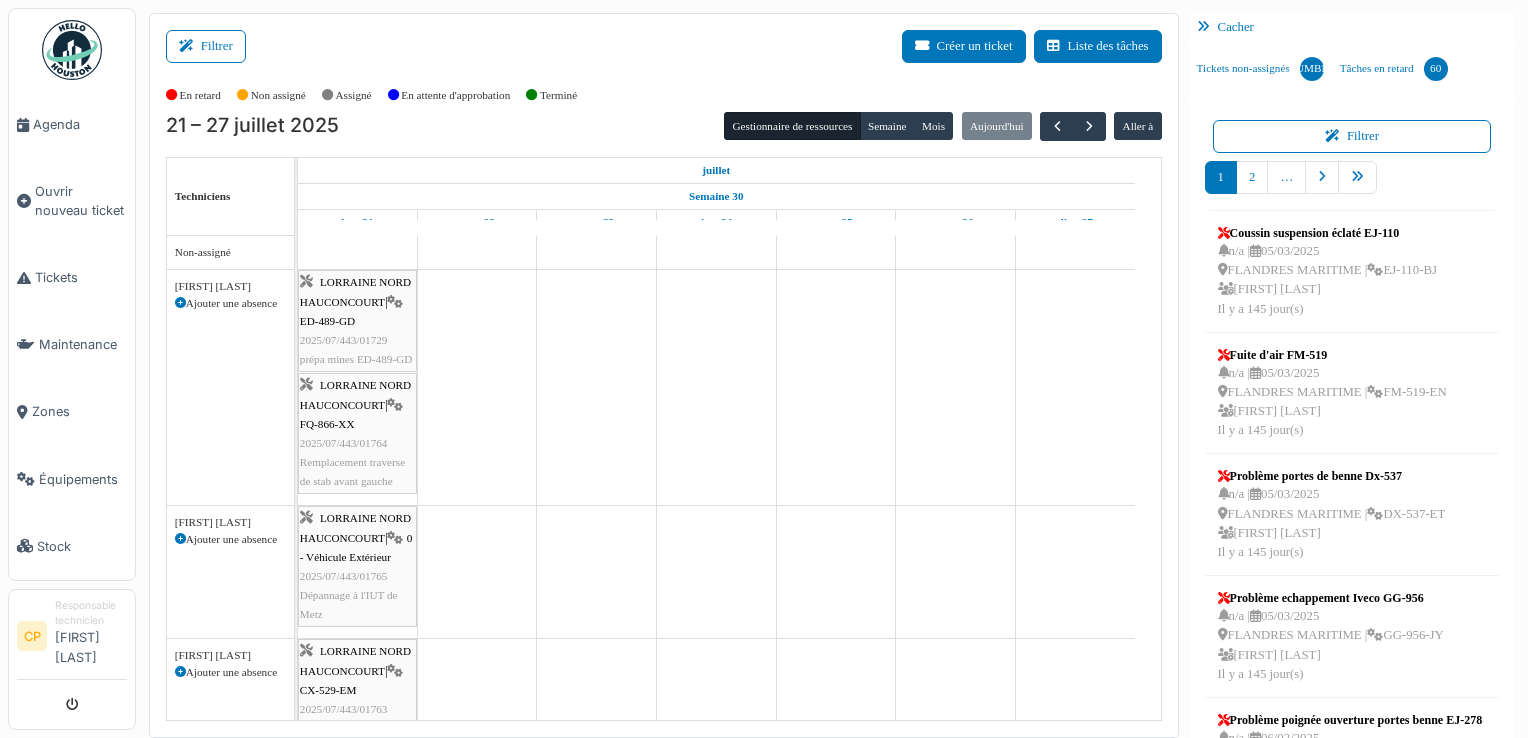 scroll, scrollTop: 0, scrollLeft: 0, axis: both 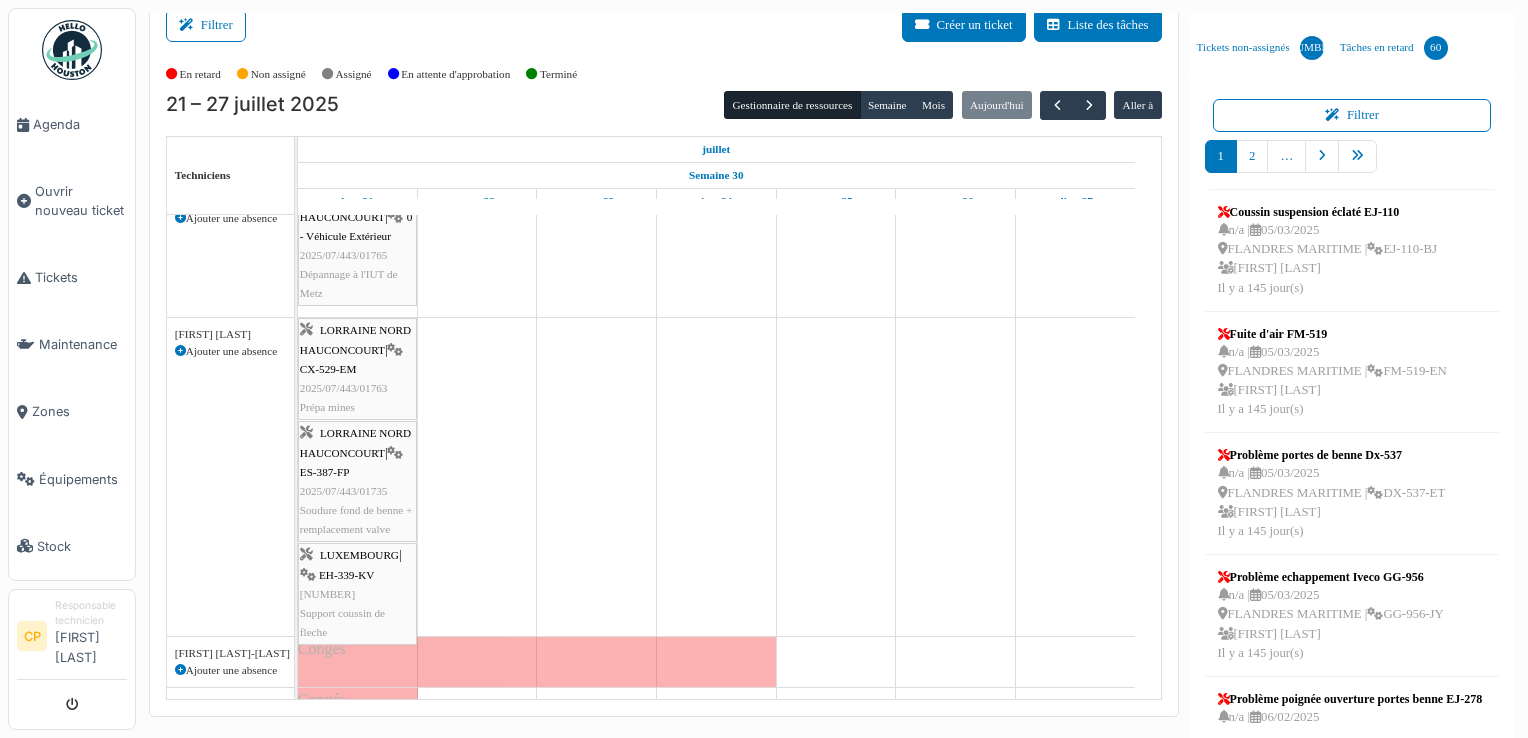 click on "EH-339-KV" at bounding box center (346, 575) 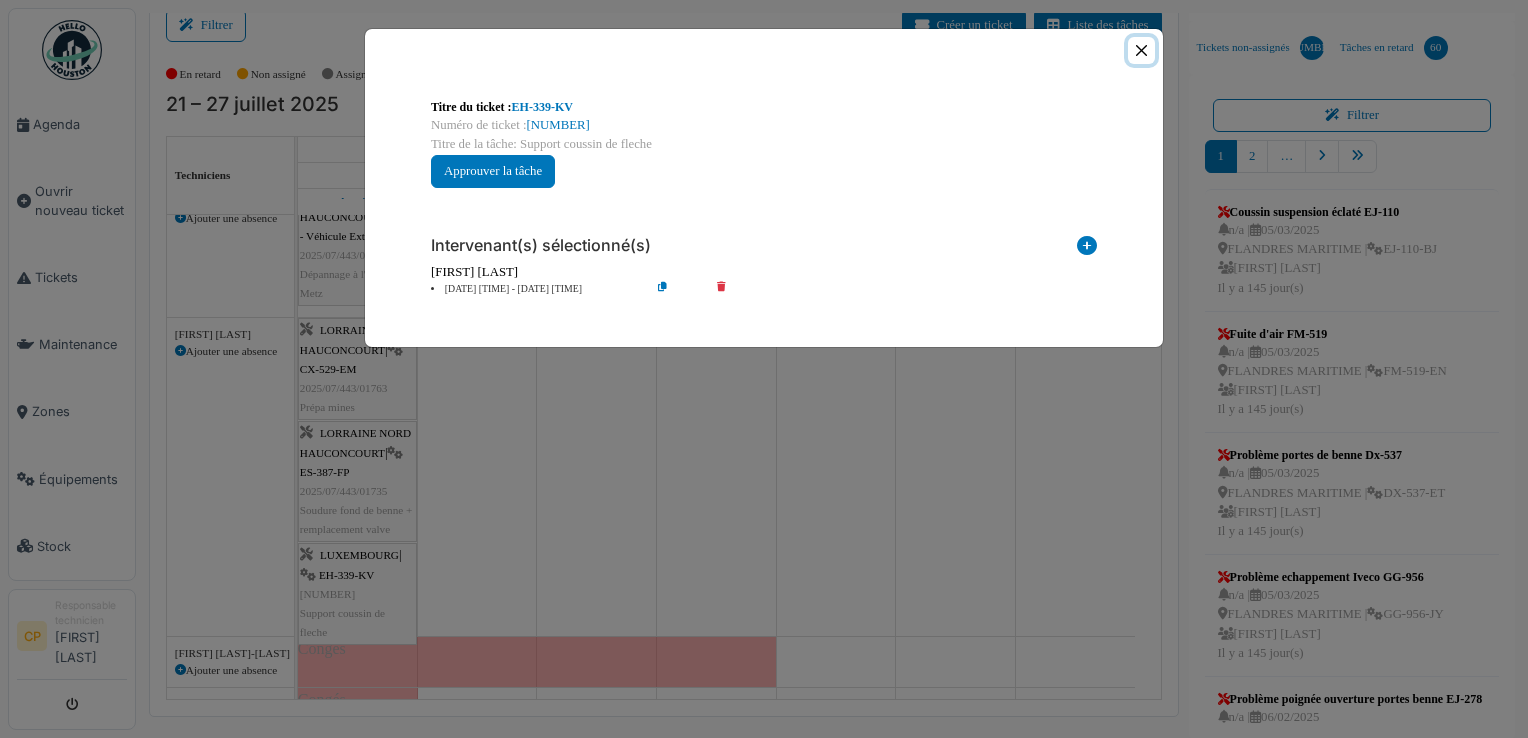 click at bounding box center [1141, 50] 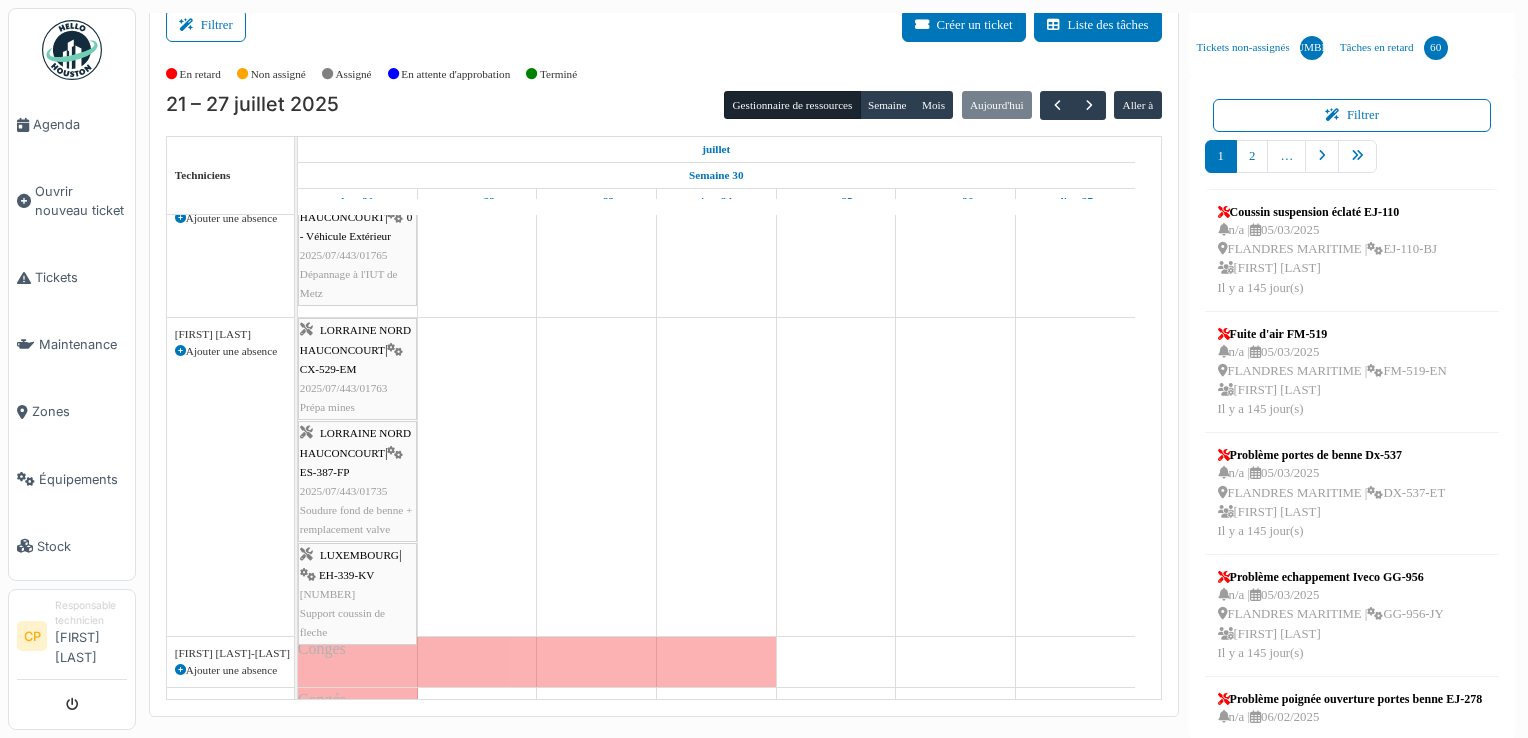 click on "LORRAINE NORD HAUCONCOURT" at bounding box center (355, 339) 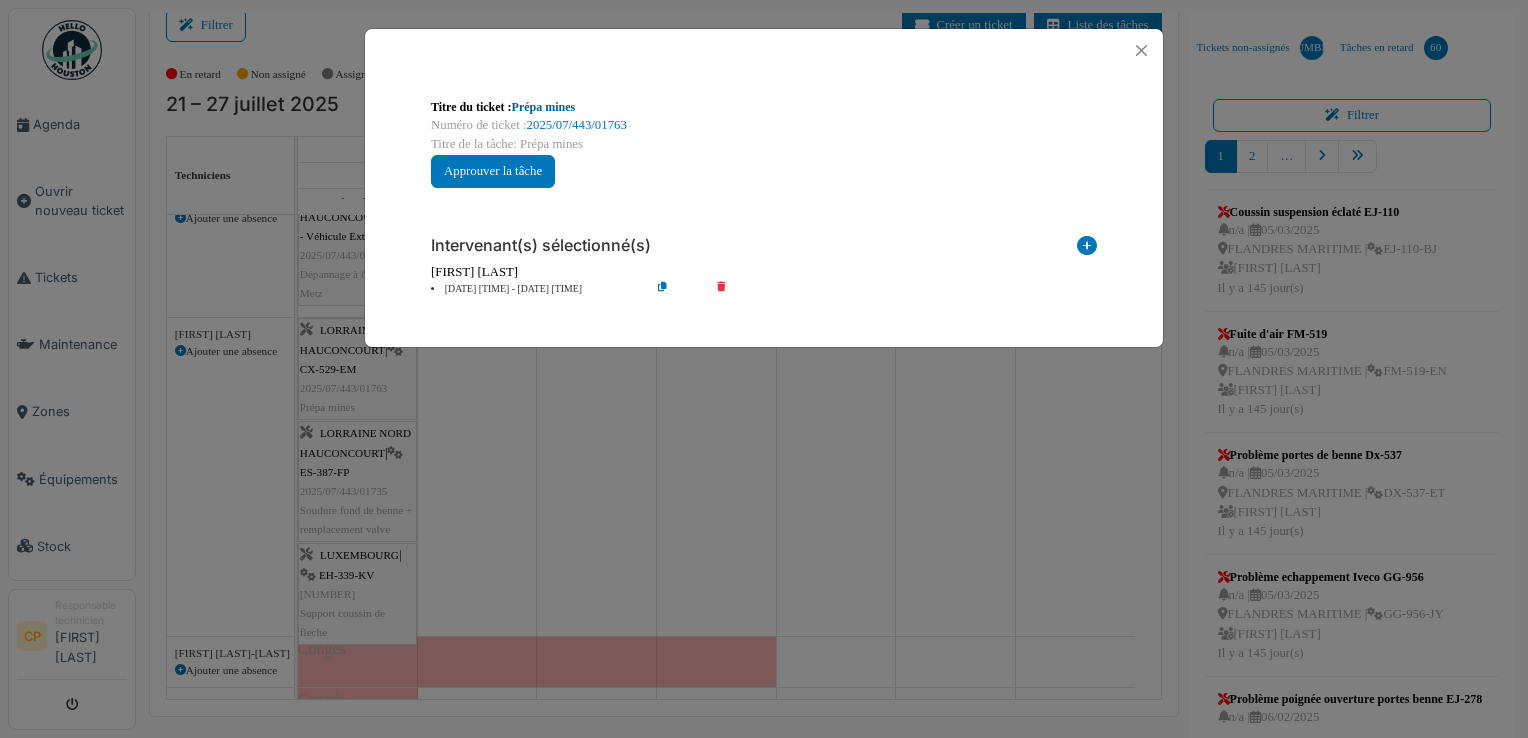 click on "Prépa mines" at bounding box center [544, 107] 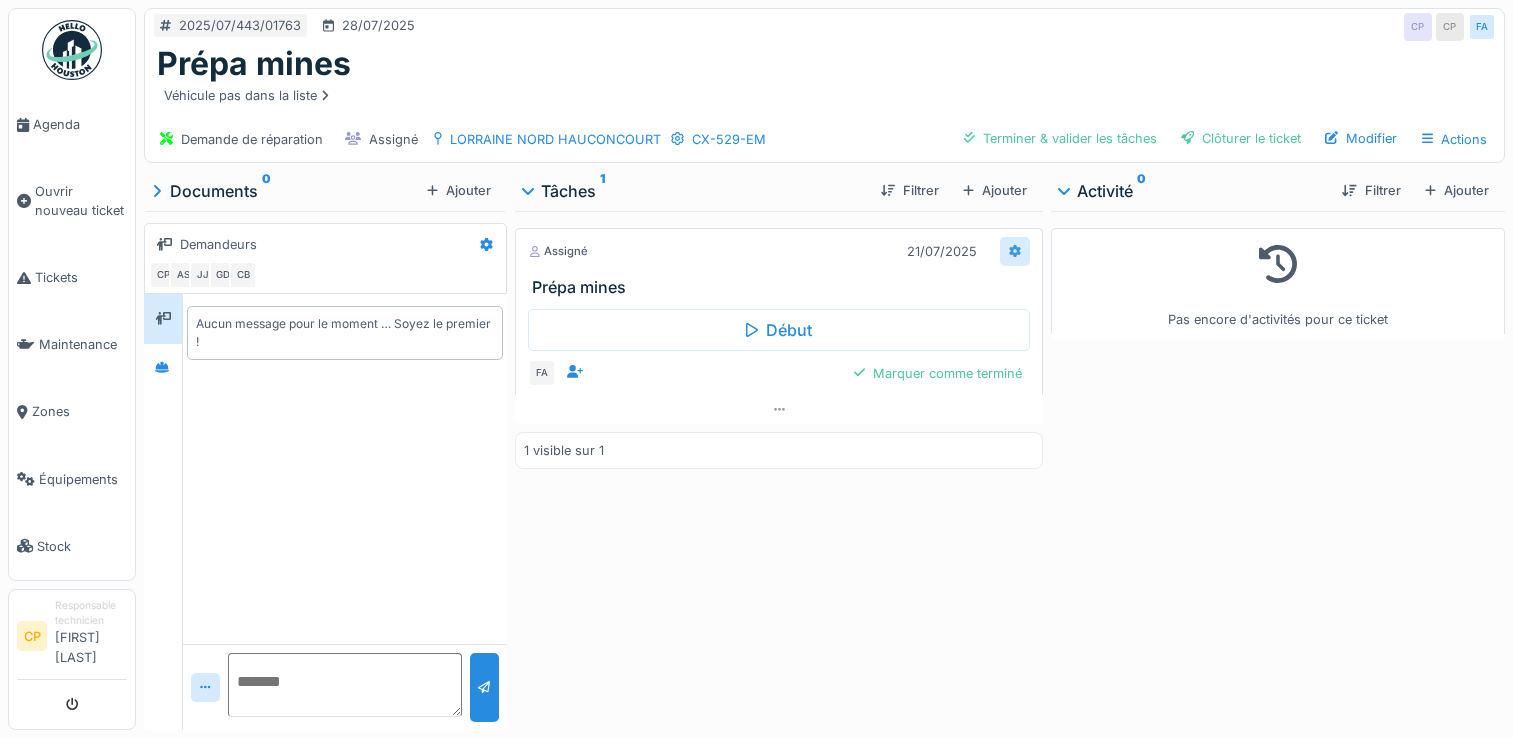 scroll, scrollTop: 0, scrollLeft: 0, axis: both 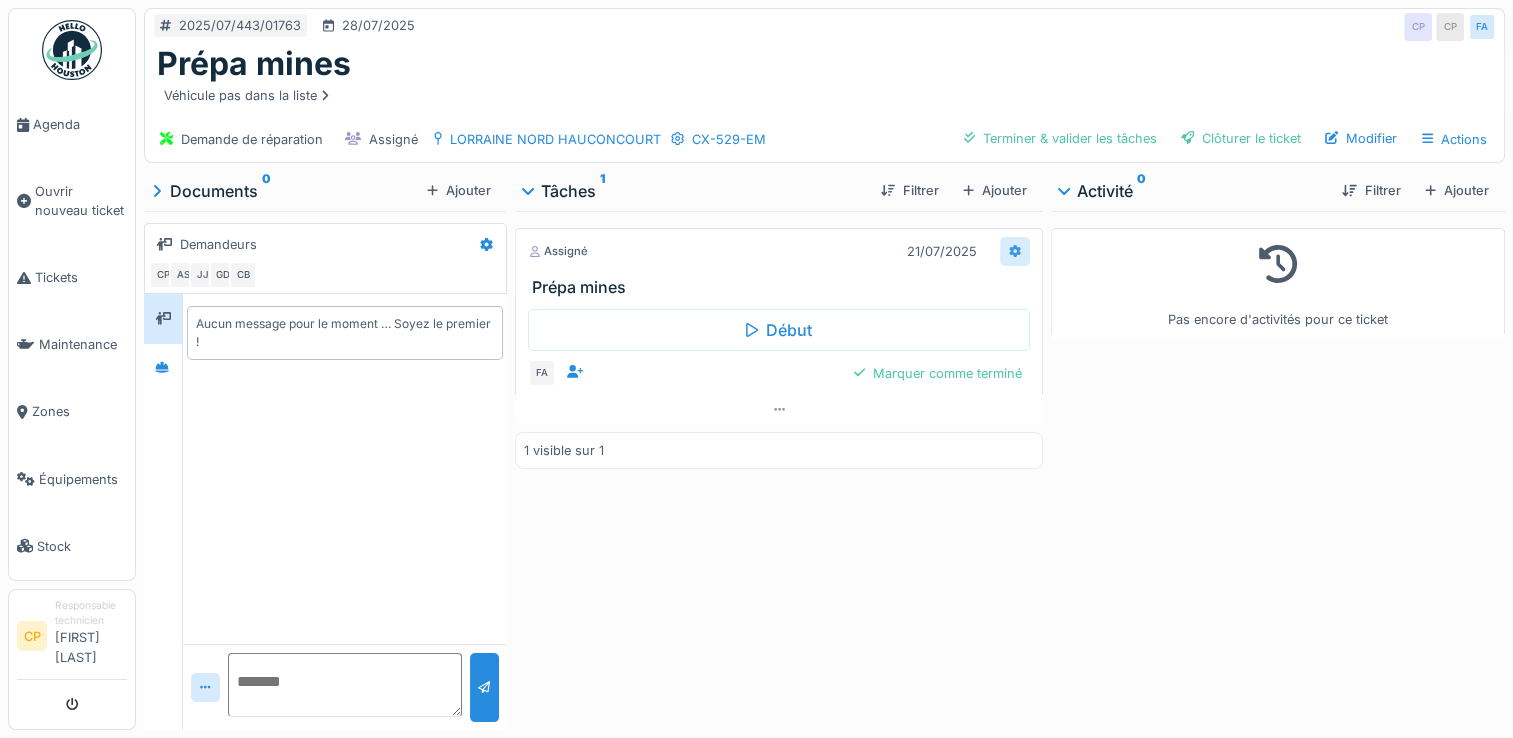 click 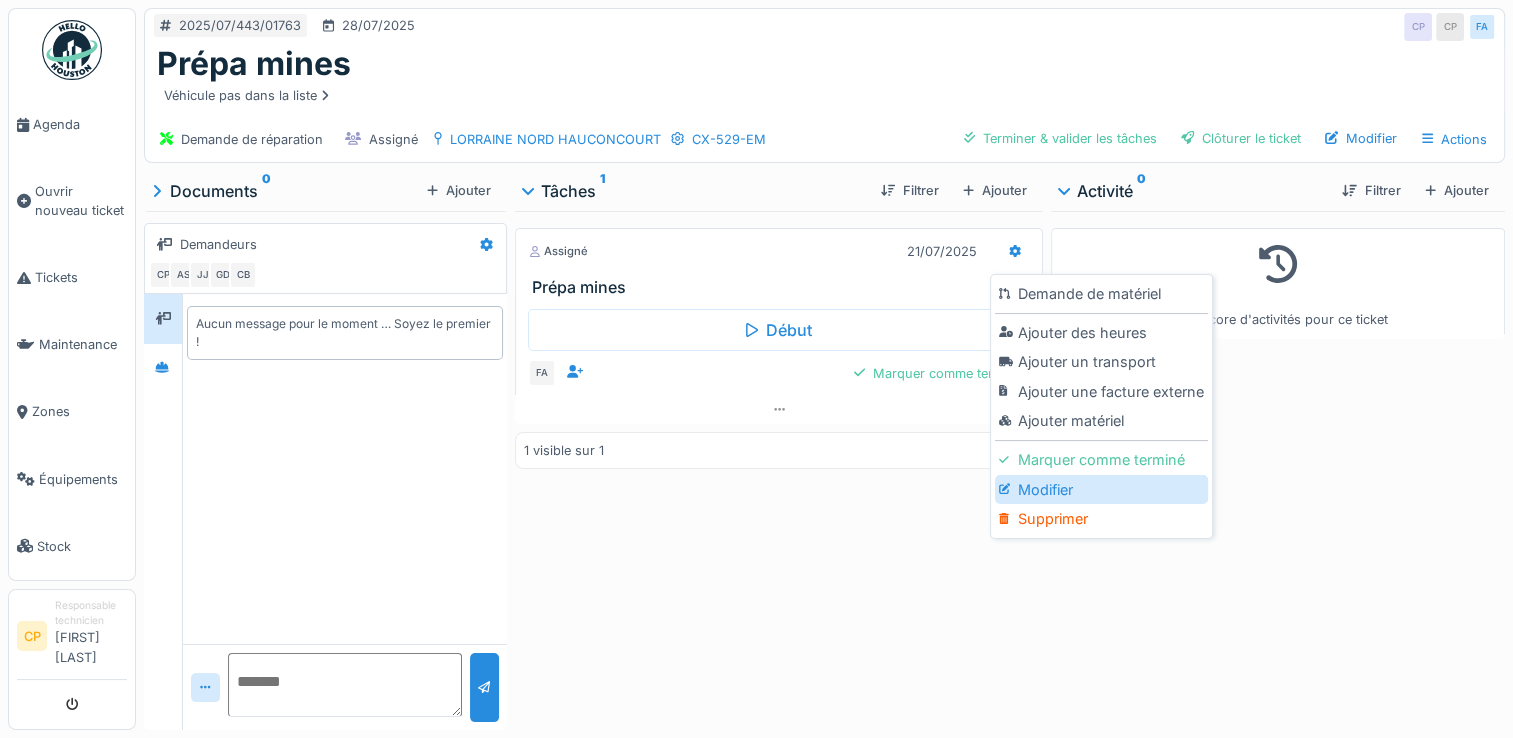 click on "Modifier" at bounding box center [1101, 490] 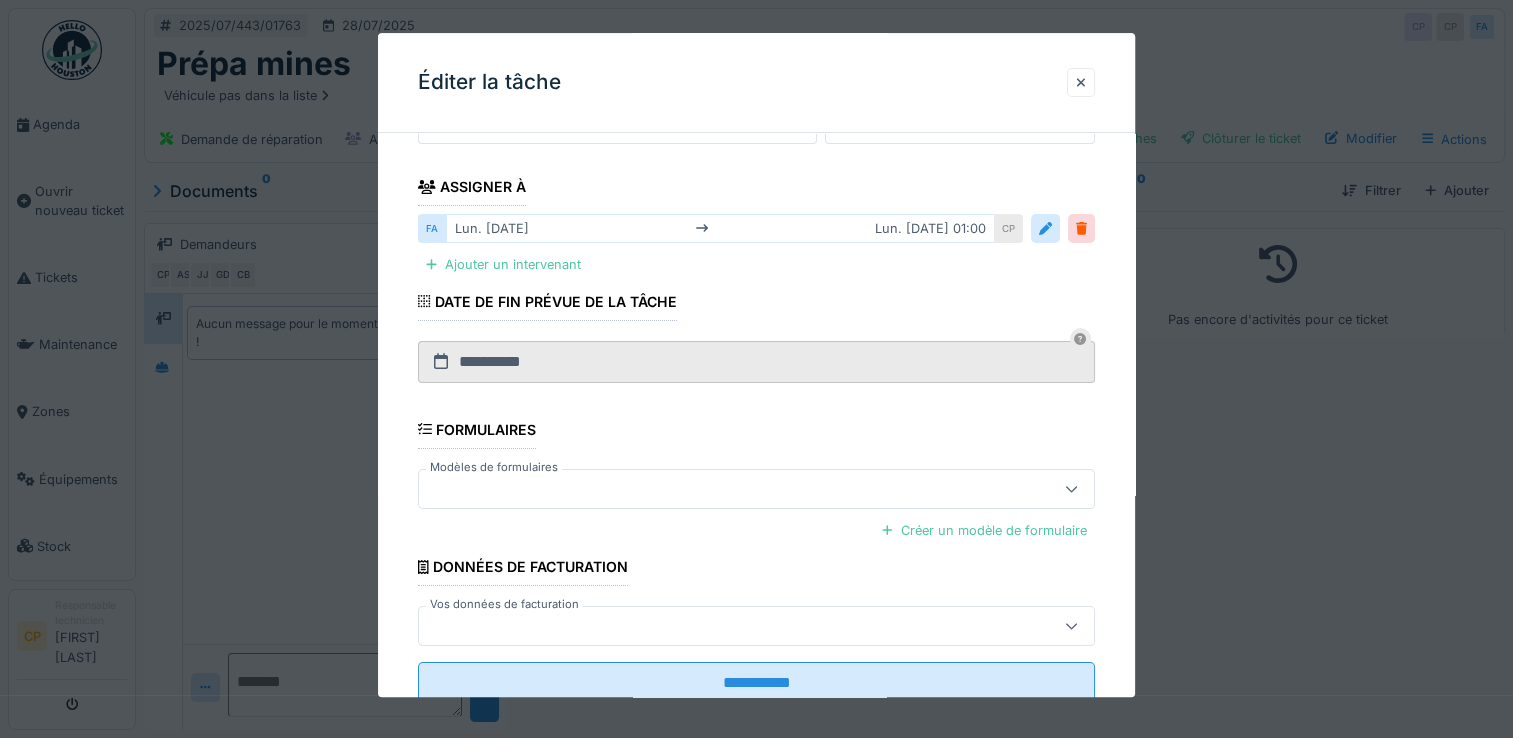 scroll, scrollTop: 358, scrollLeft: 0, axis: vertical 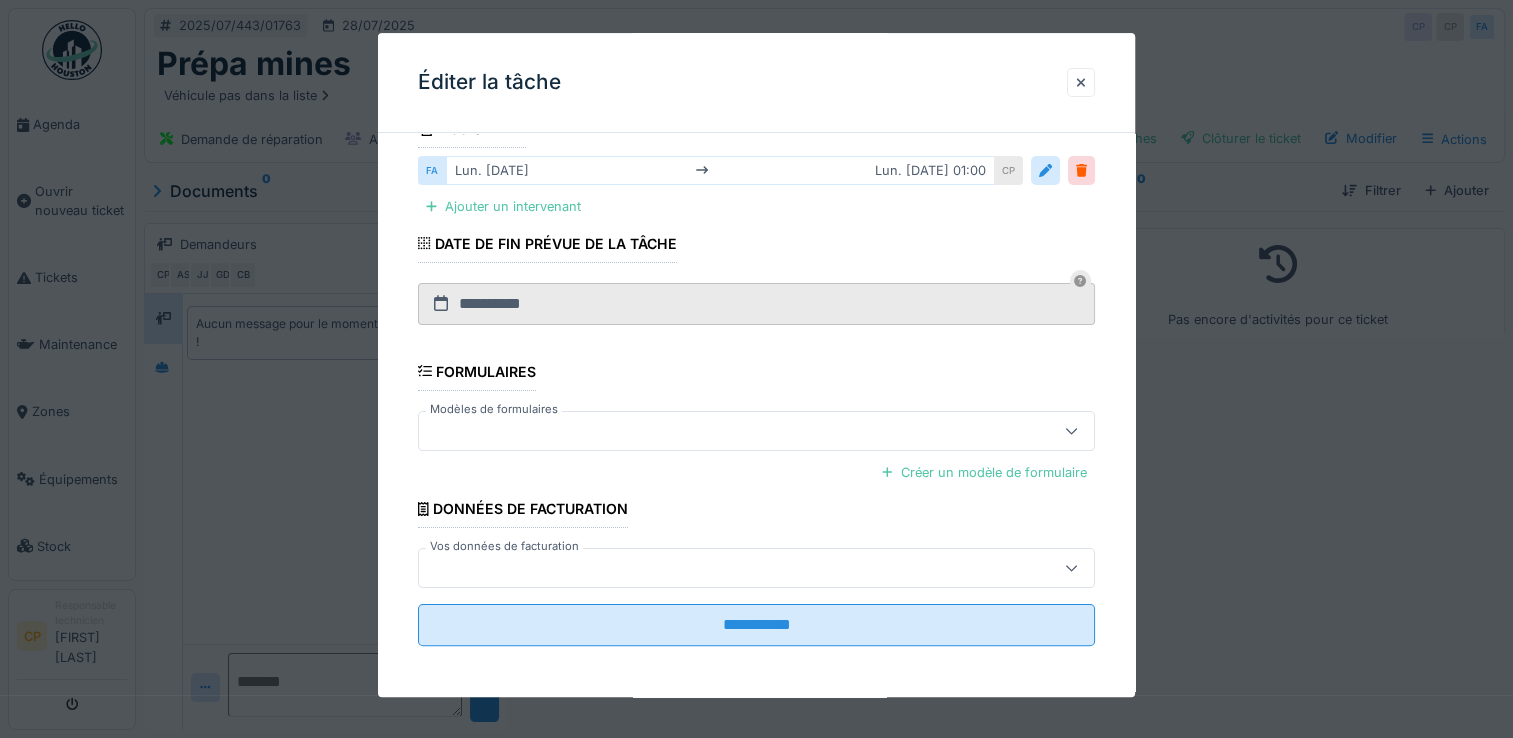 click at bounding box center (1071, 431) 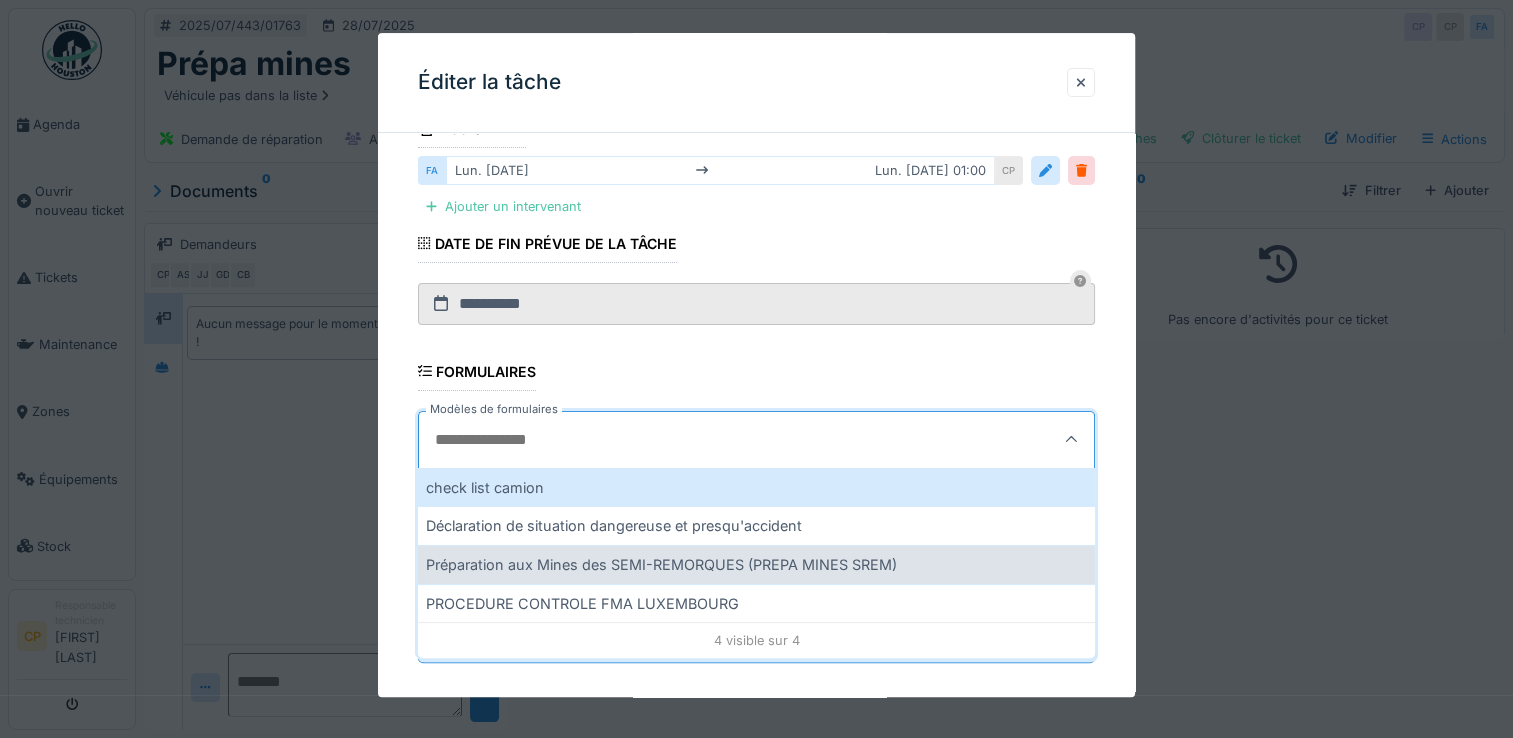 click on "Préparation aux Mines des SEMI-REMORQUES (PREPA MINES SREM)" at bounding box center (756, 564) 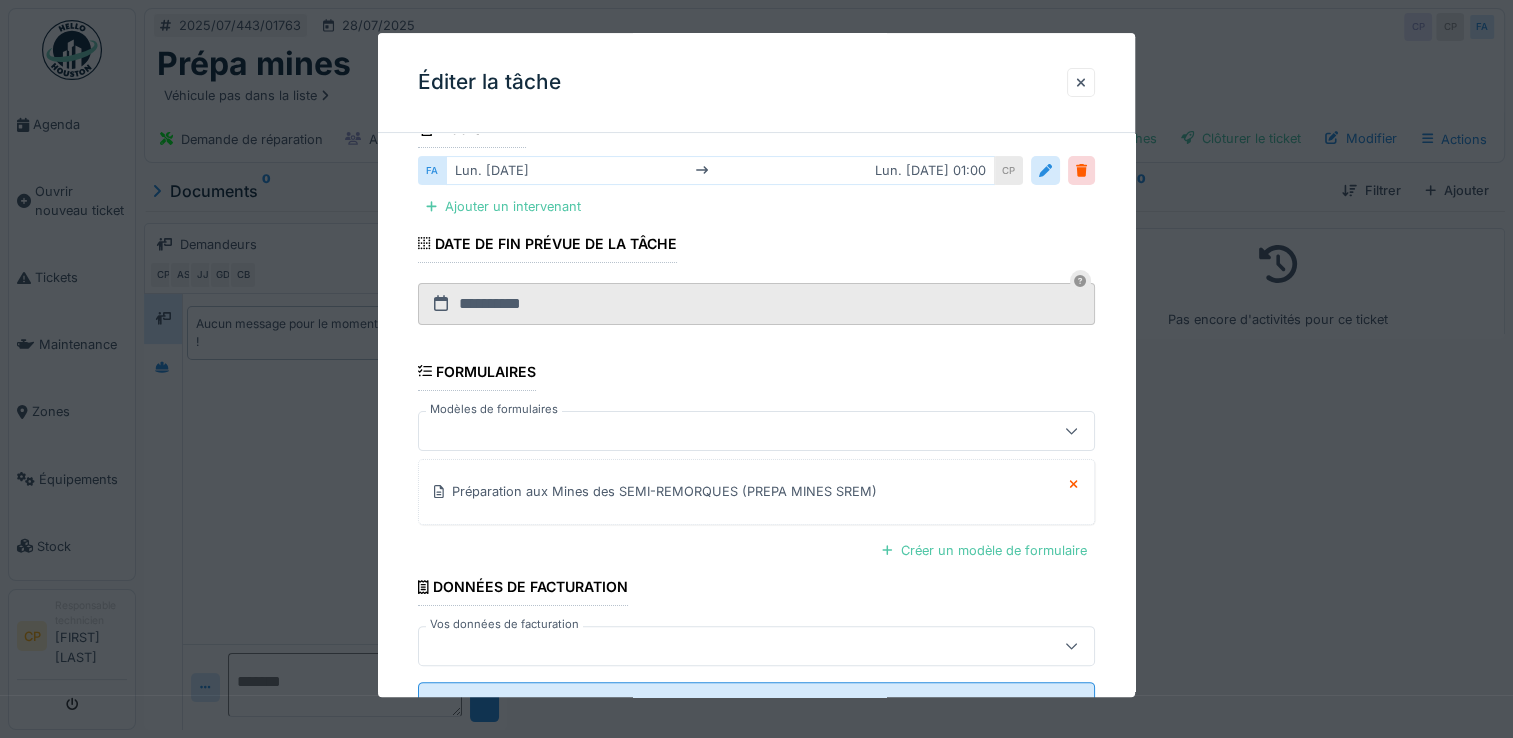 scroll, scrollTop: 436, scrollLeft: 0, axis: vertical 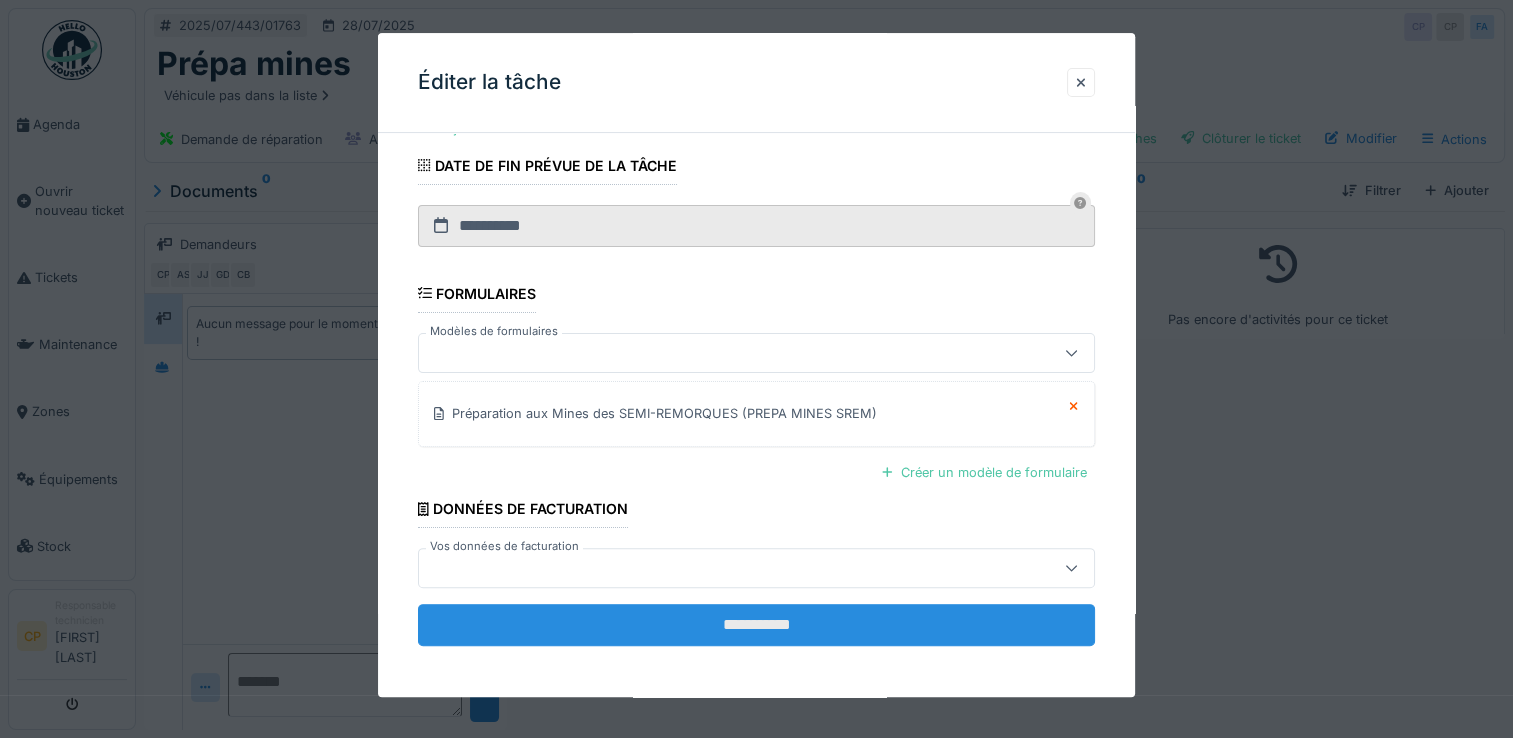 click on "**********" at bounding box center [756, 625] 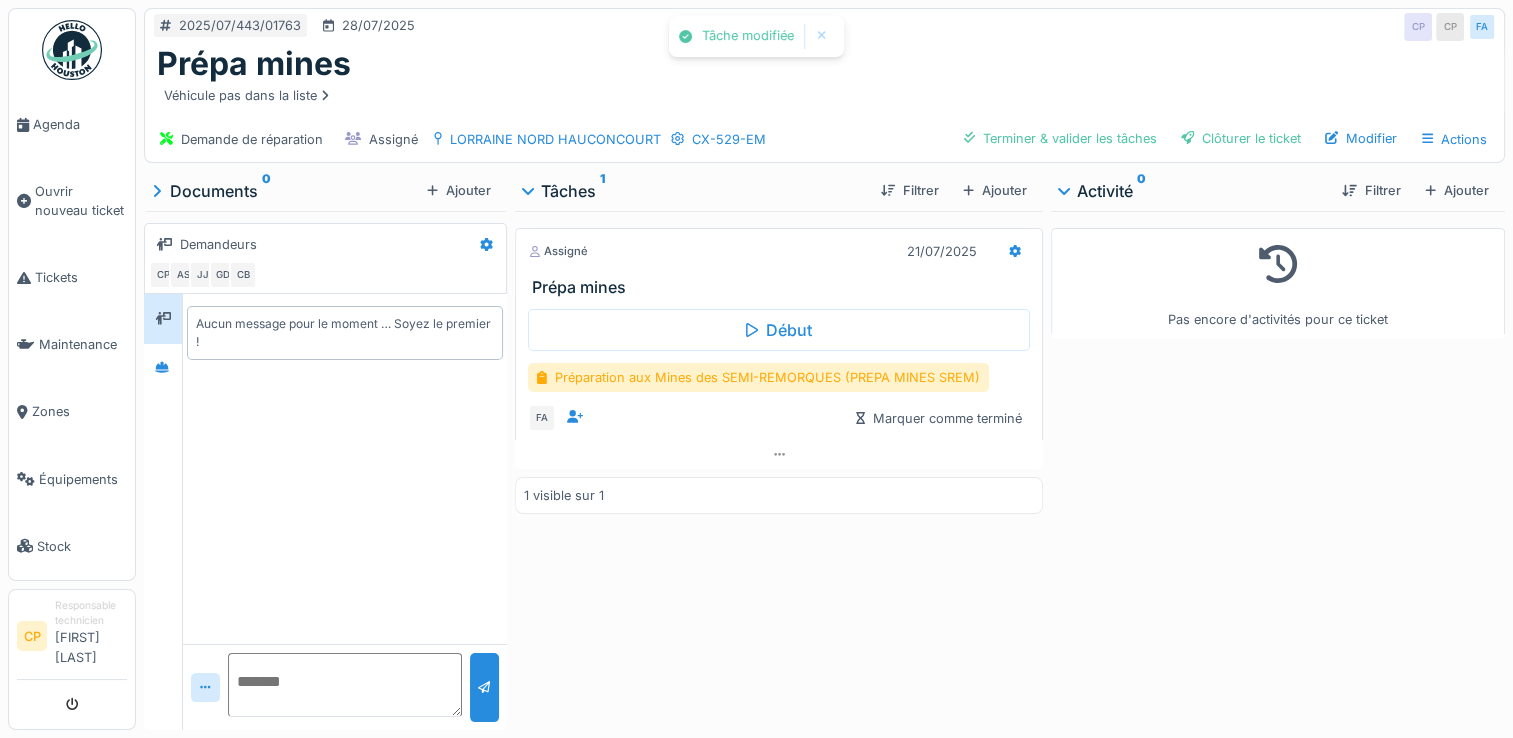 scroll, scrollTop: 0, scrollLeft: 0, axis: both 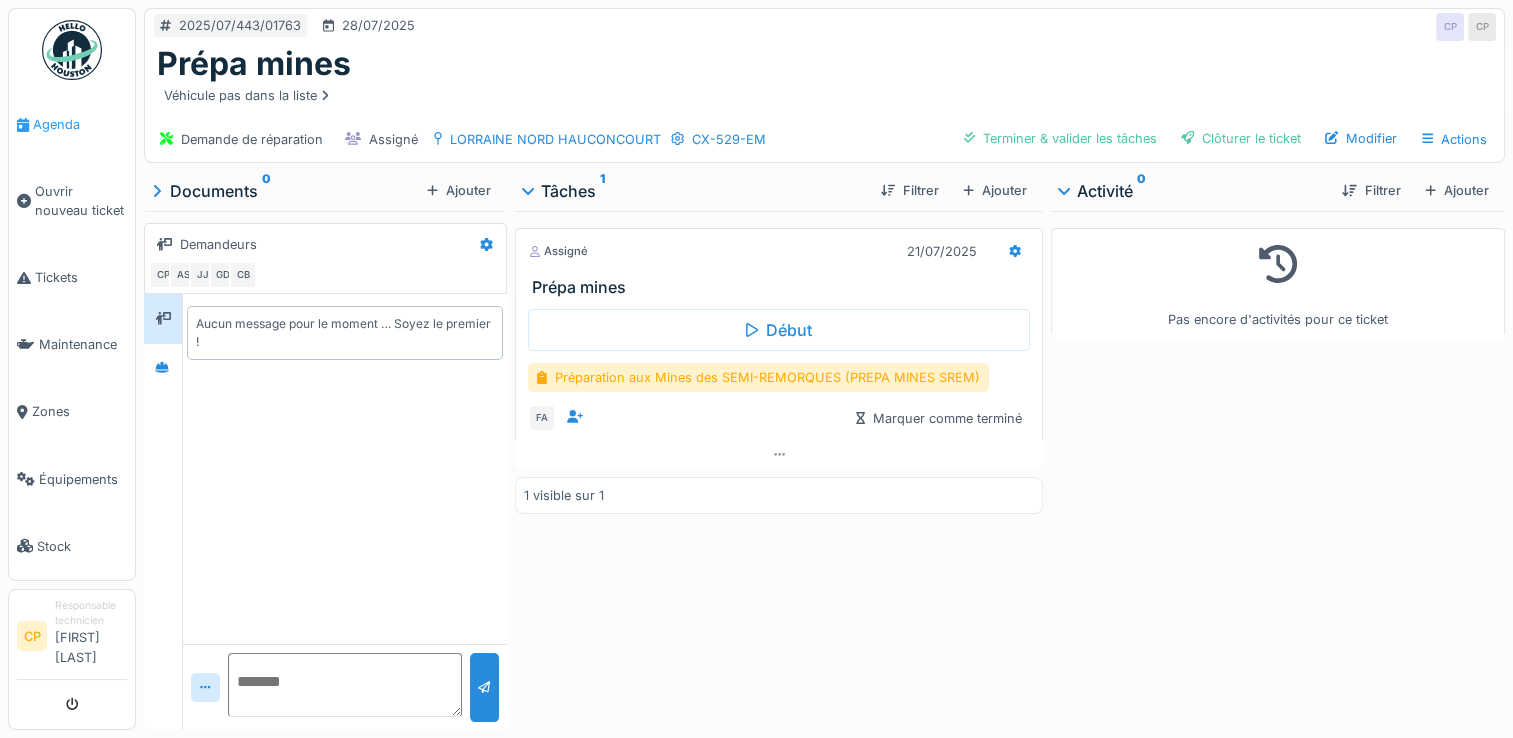 click on "Agenda" at bounding box center (80, 124) 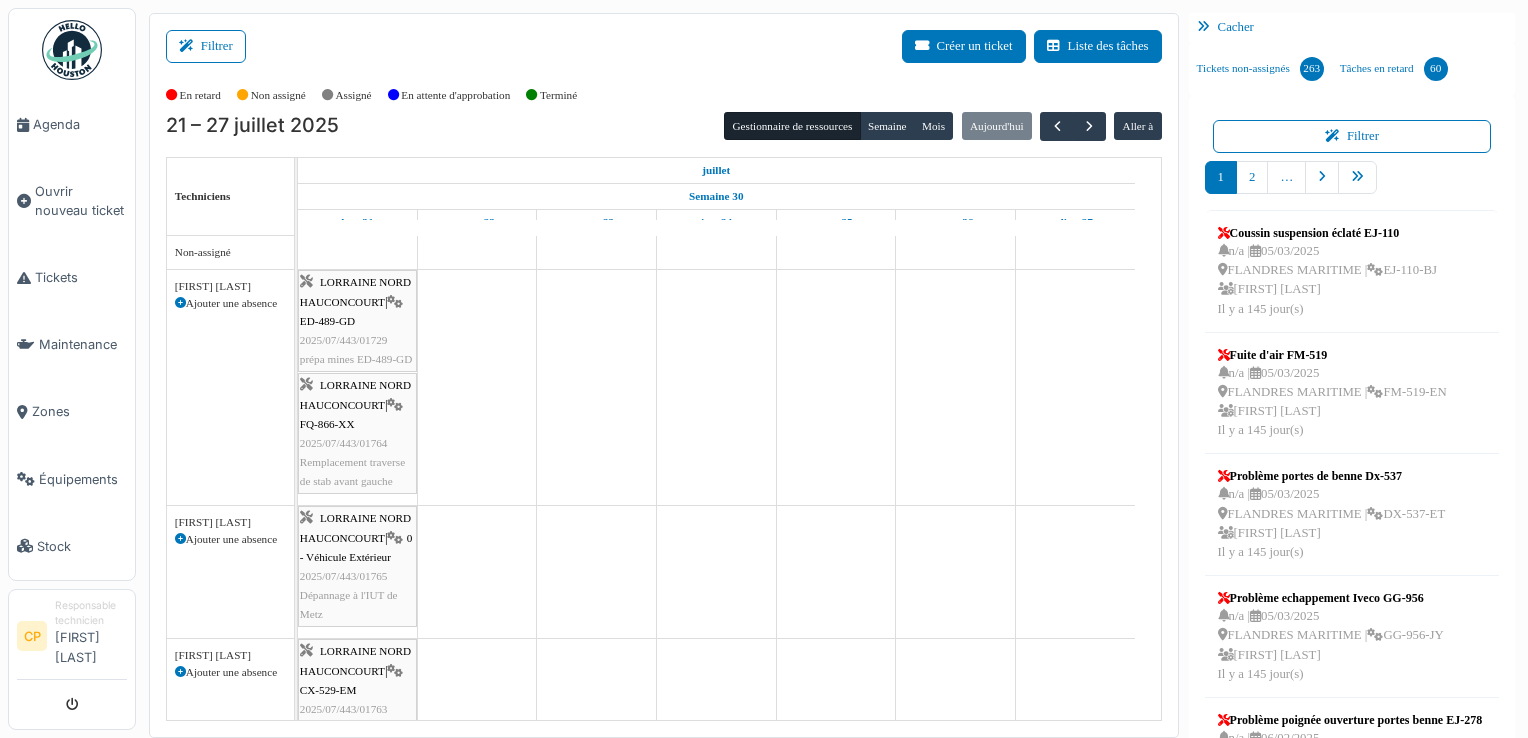 scroll, scrollTop: 0, scrollLeft: 0, axis: both 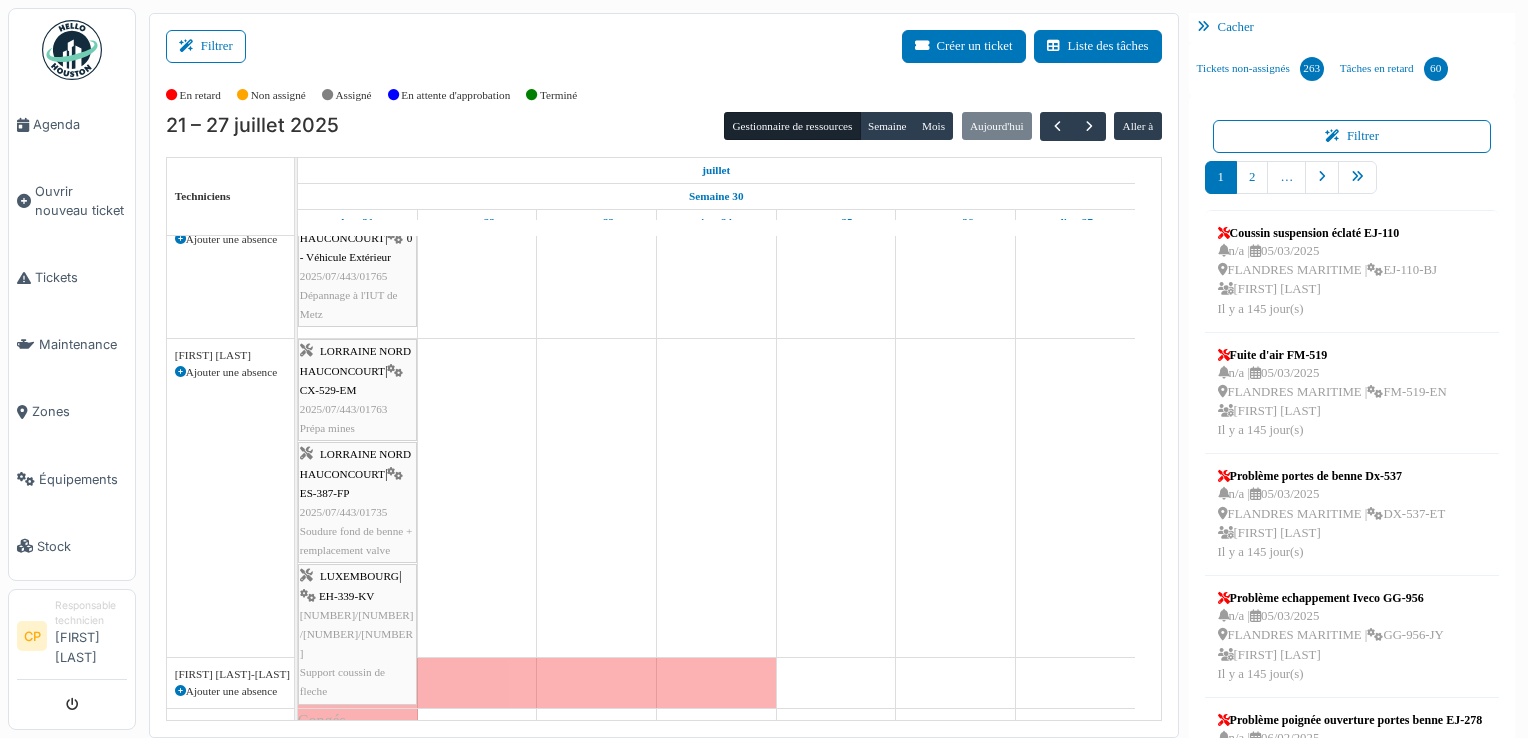 click on "LUXEMBOURG" at bounding box center (359, 576) 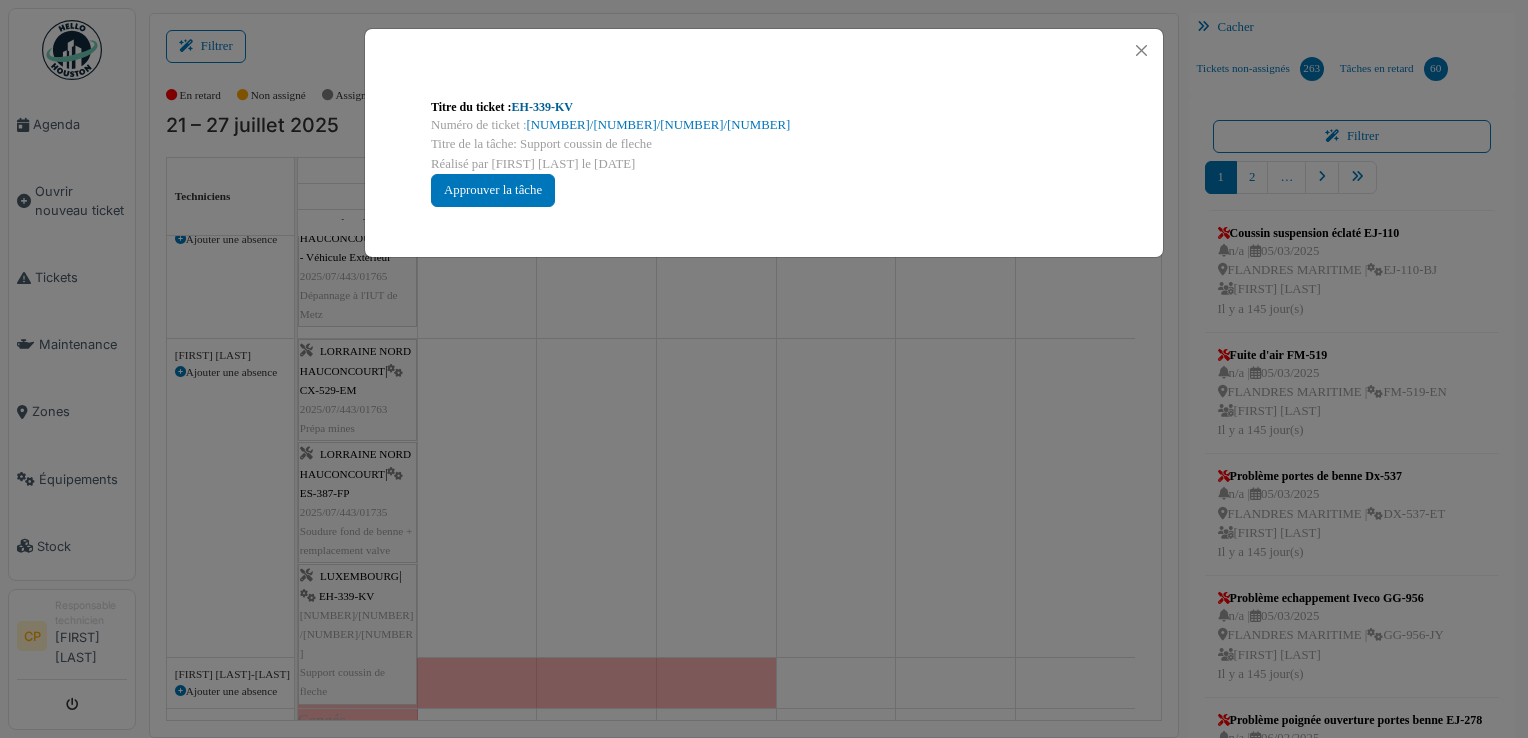 click on "EH-339-KV" at bounding box center [542, 107] 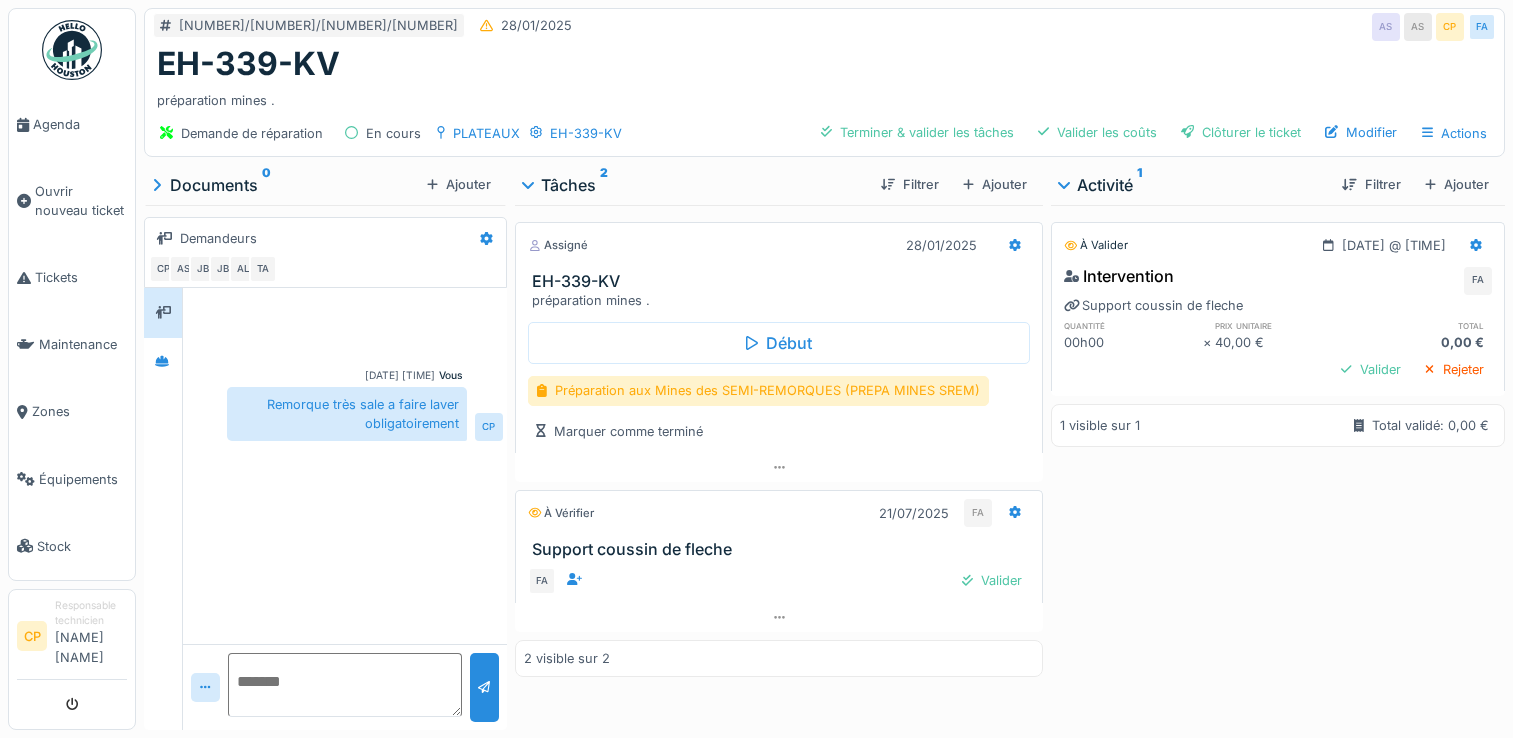 scroll, scrollTop: 0, scrollLeft: 0, axis: both 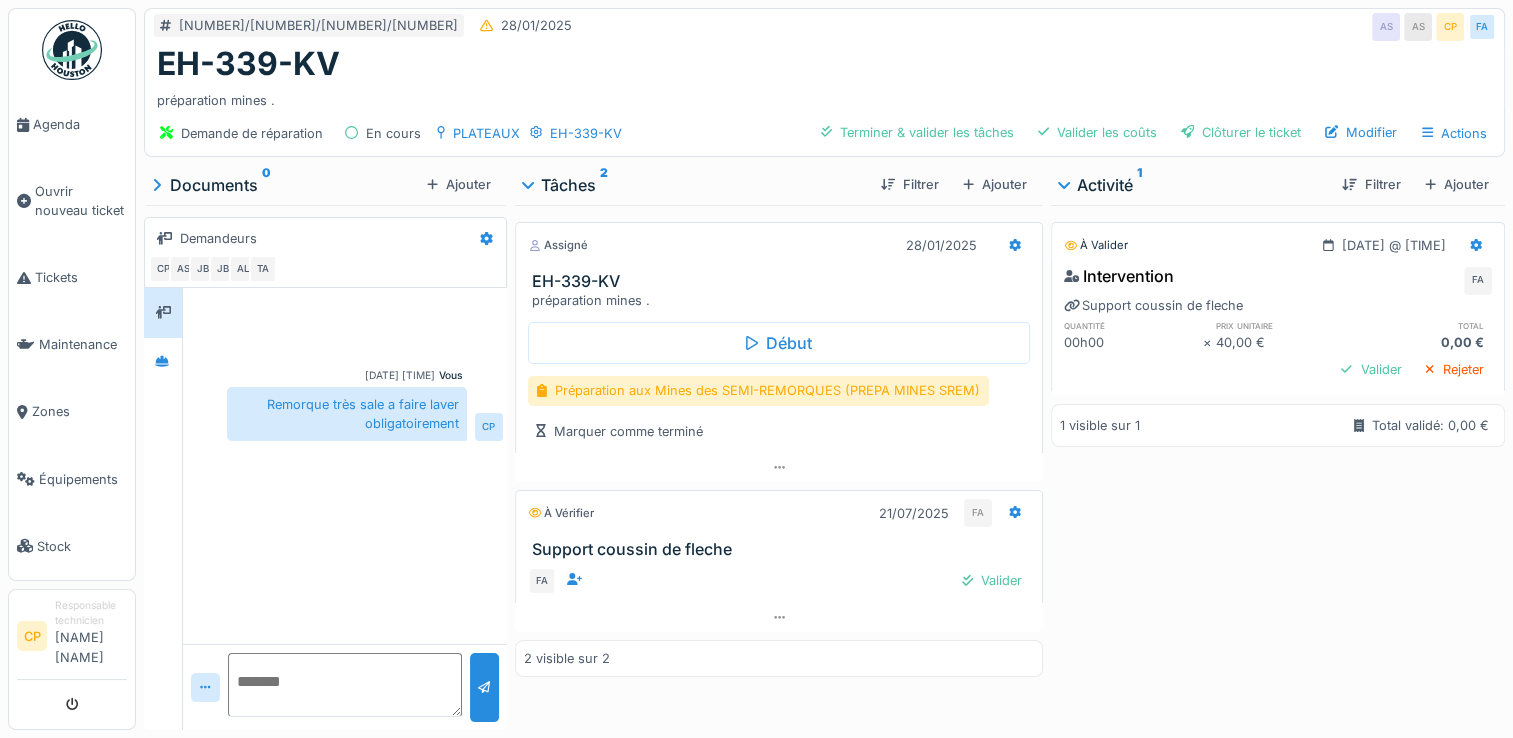 click on "Support coussin de fleche" at bounding box center (783, 549) 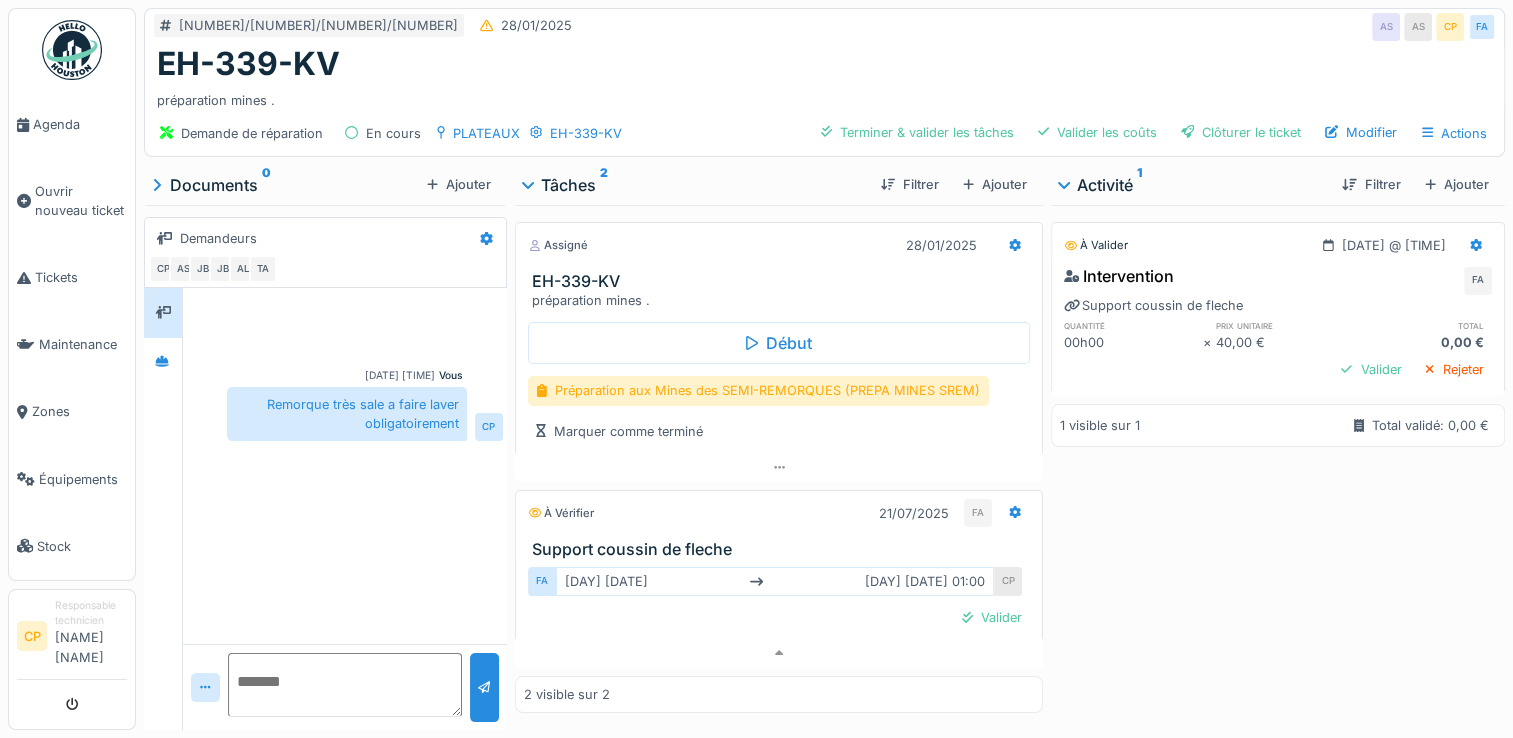 scroll, scrollTop: 15, scrollLeft: 0, axis: vertical 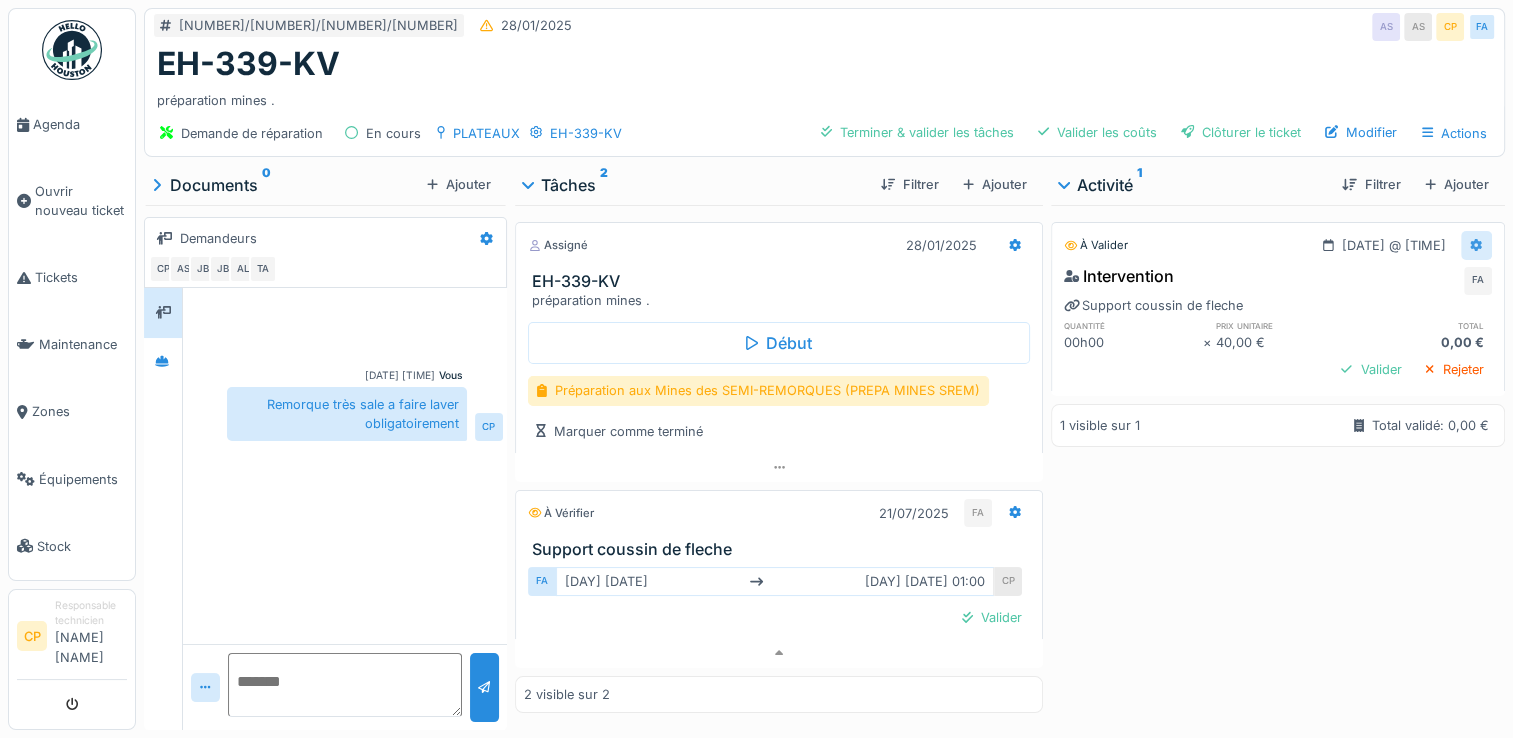 click 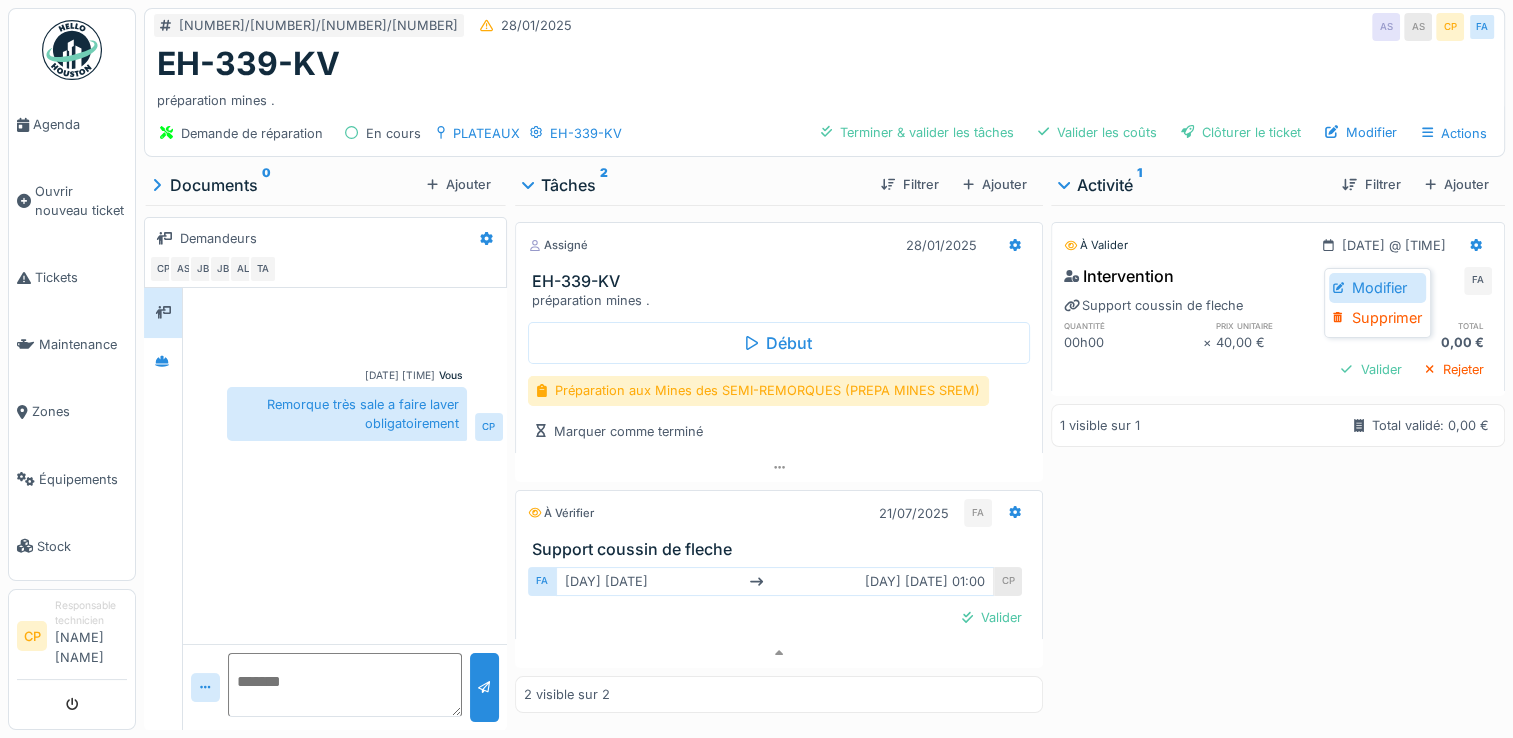 click on "Modifier" at bounding box center (1377, 288) 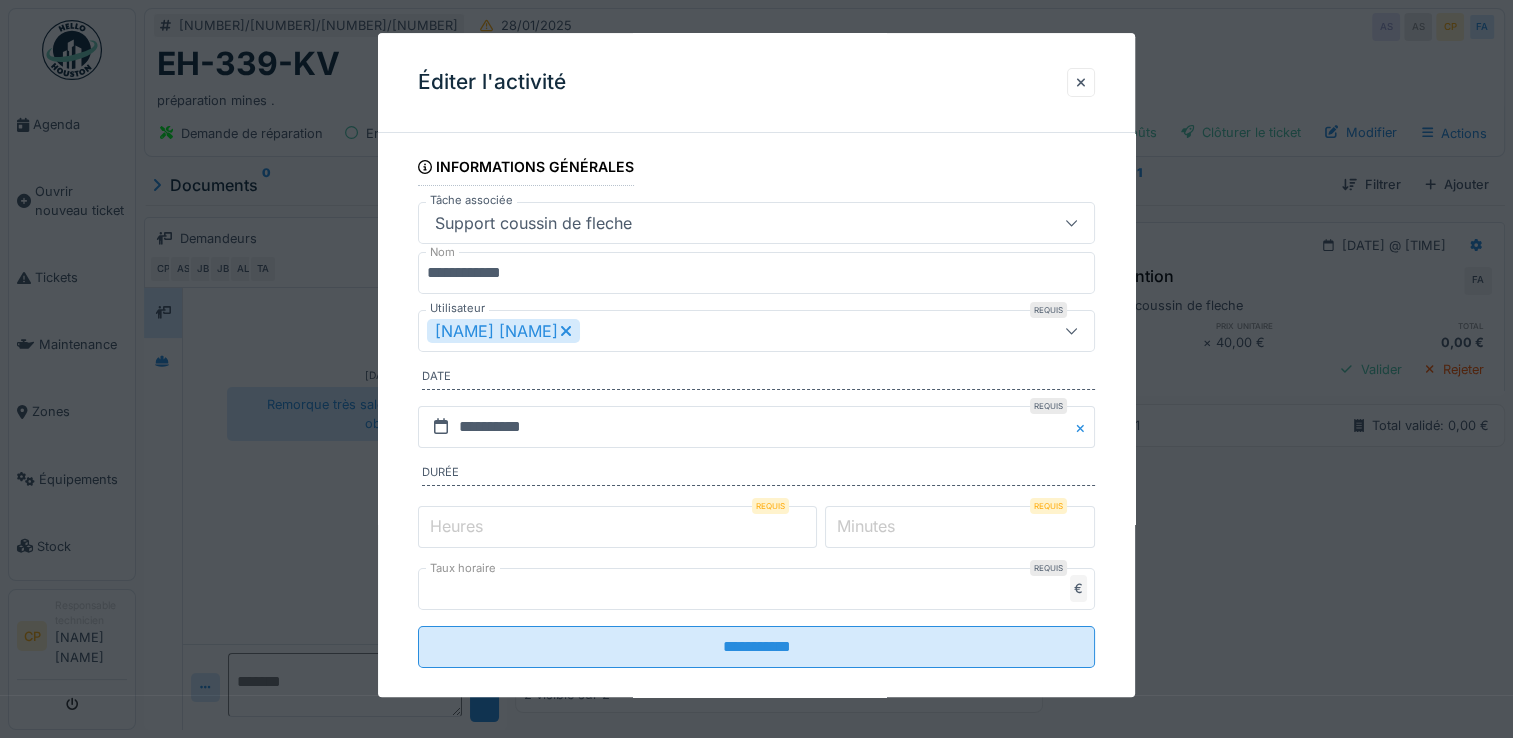 scroll, scrollTop: 39, scrollLeft: 0, axis: vertical 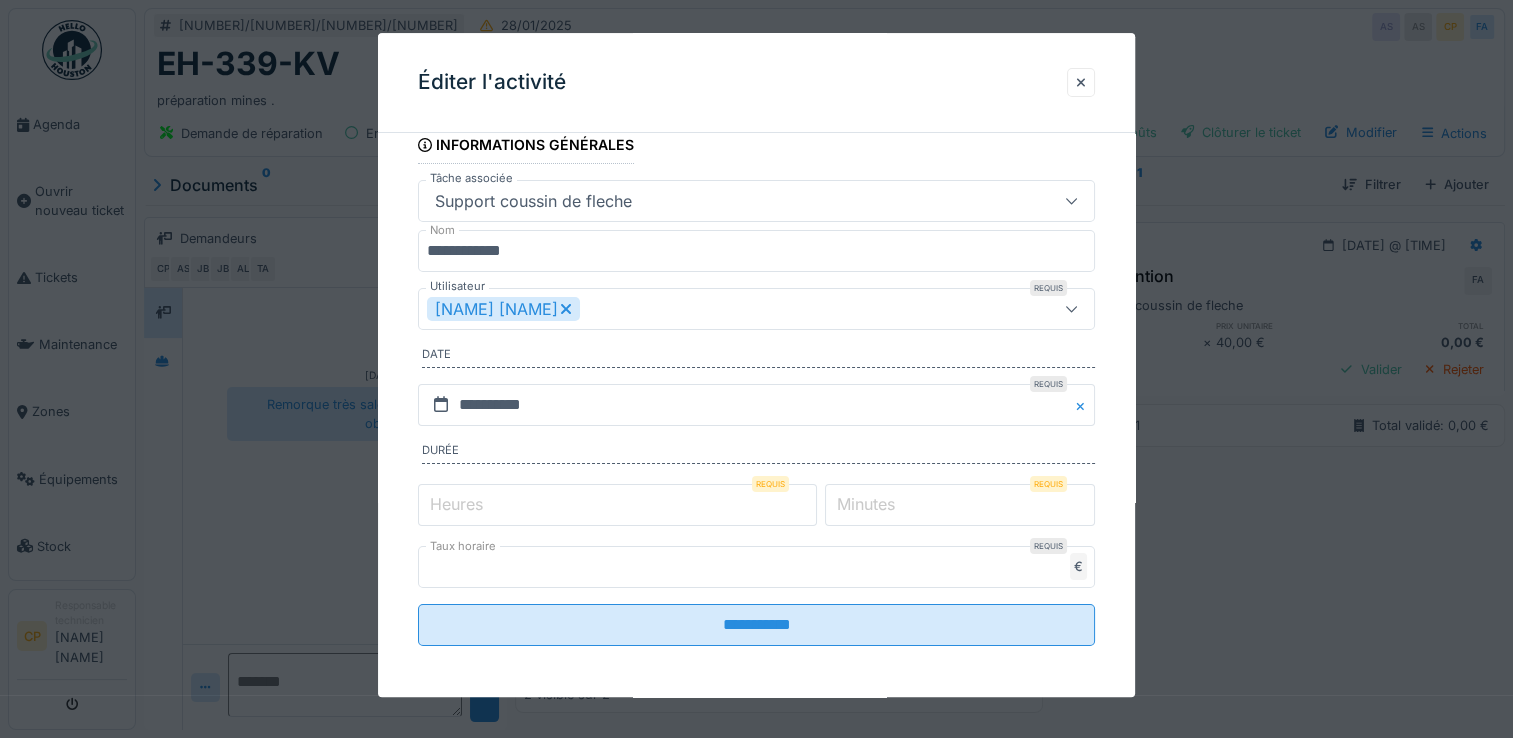 click on "*" at bounding box center (617, 505) 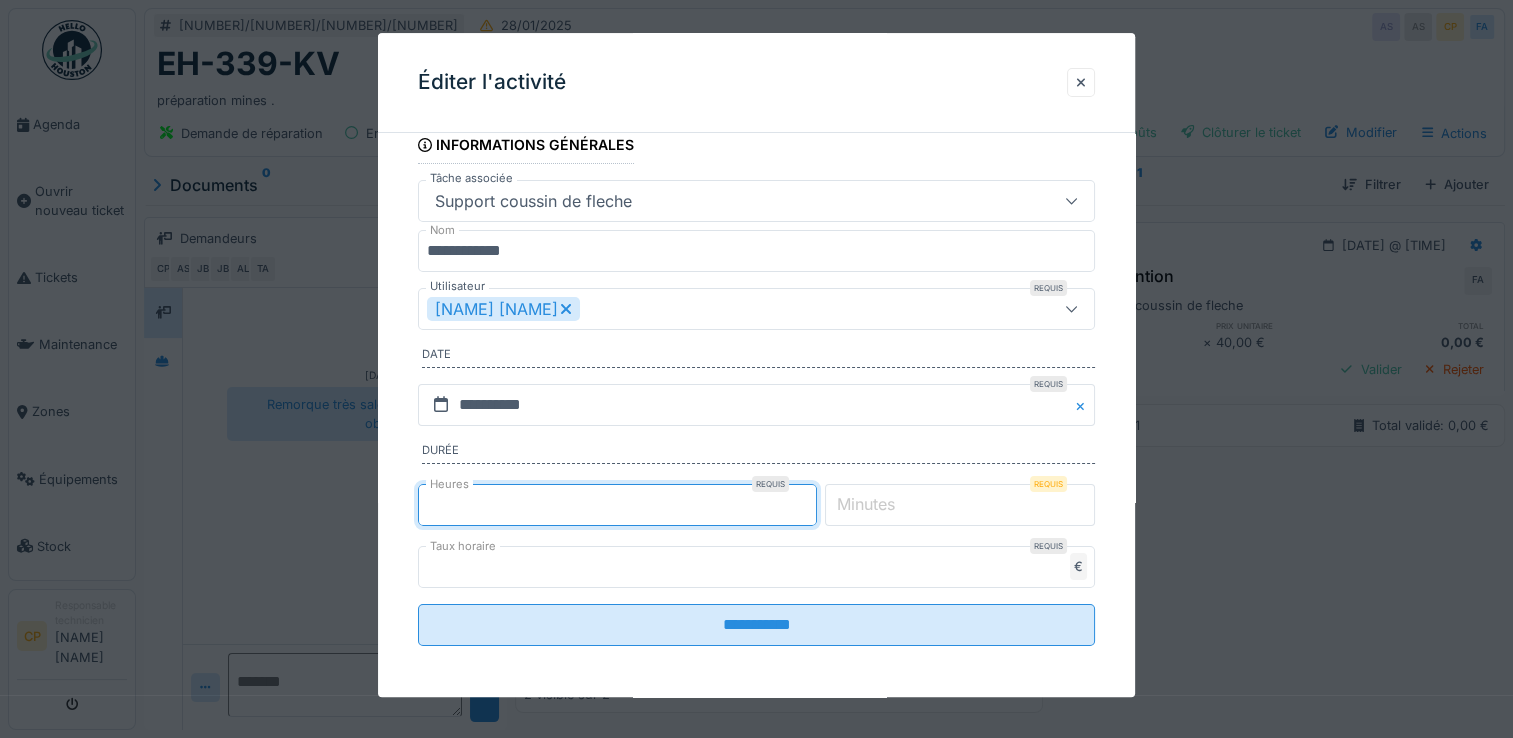 type on "*" 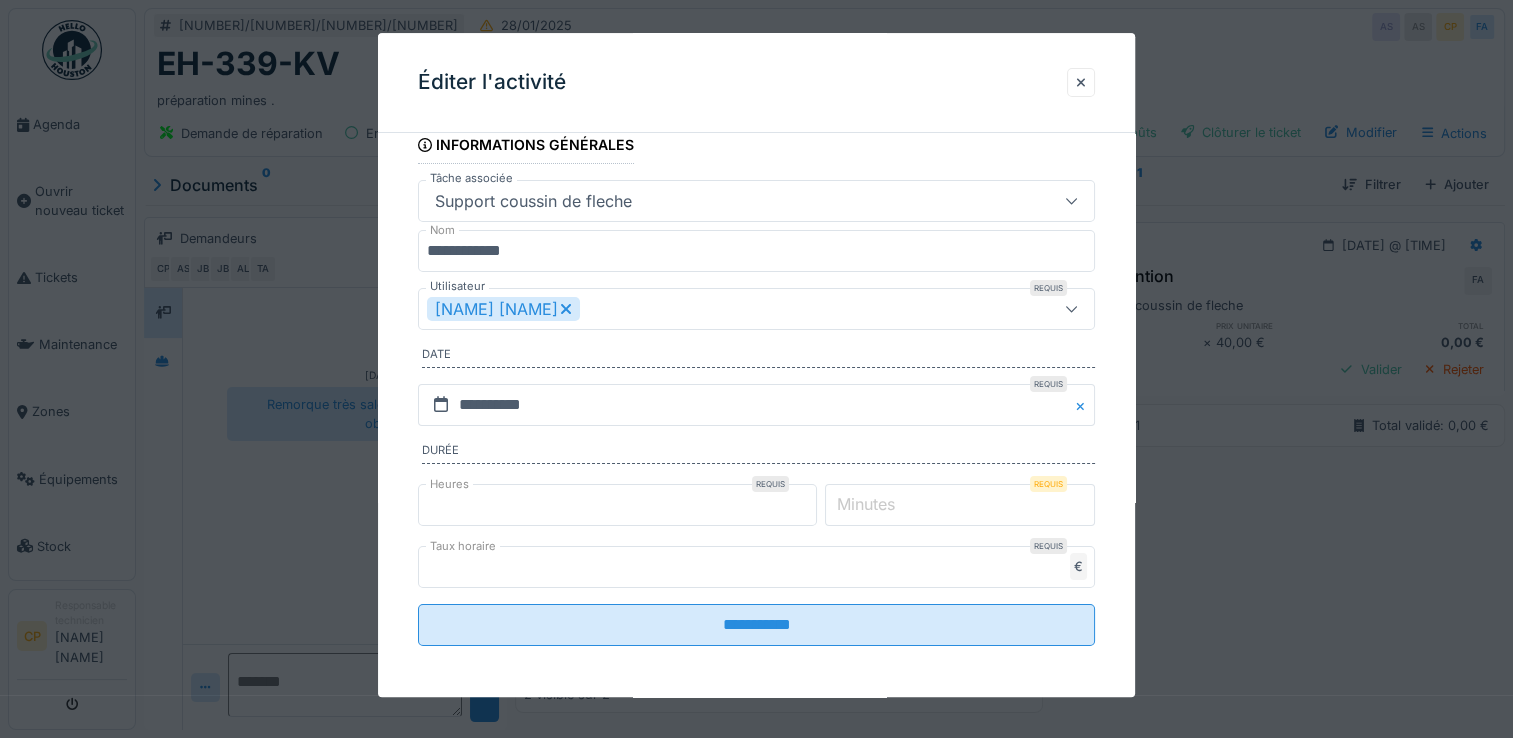 drag, startPoint x: 921, startPoint y: 495, endPoint x: 789, endPoint y: 506, distance: 132.45753 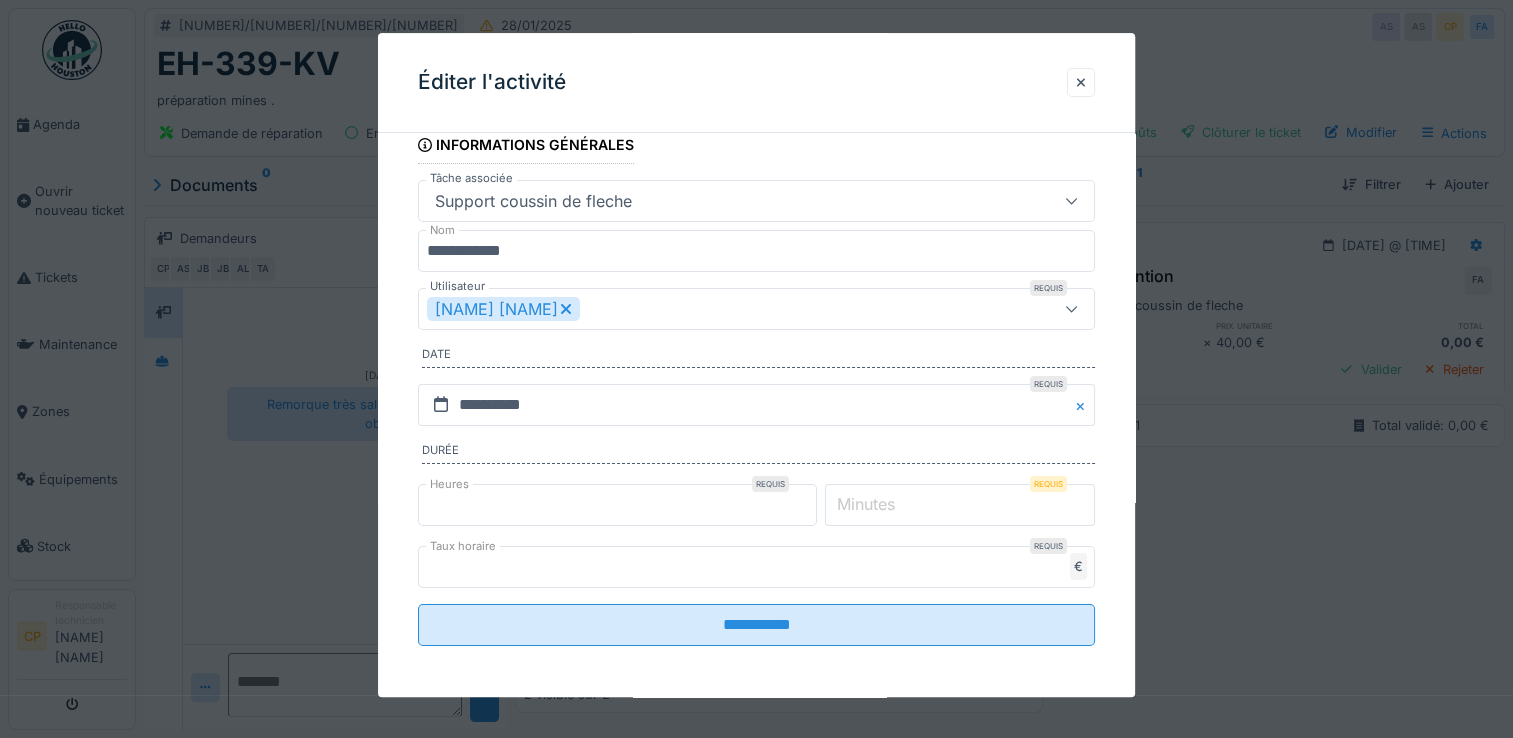 click on "Heures Requis * Minutes Requis *" at bounding box center [756, 505] 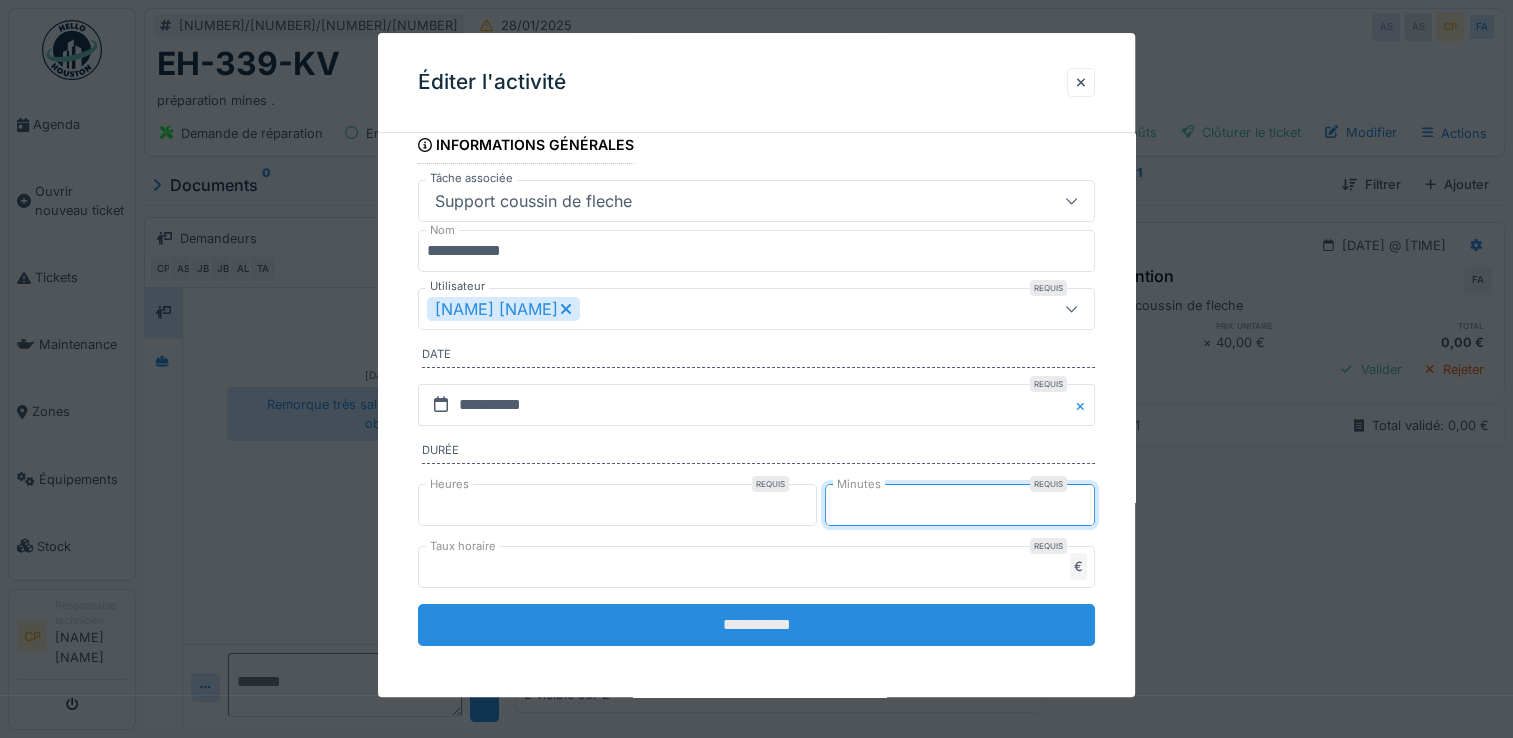 type on "**" 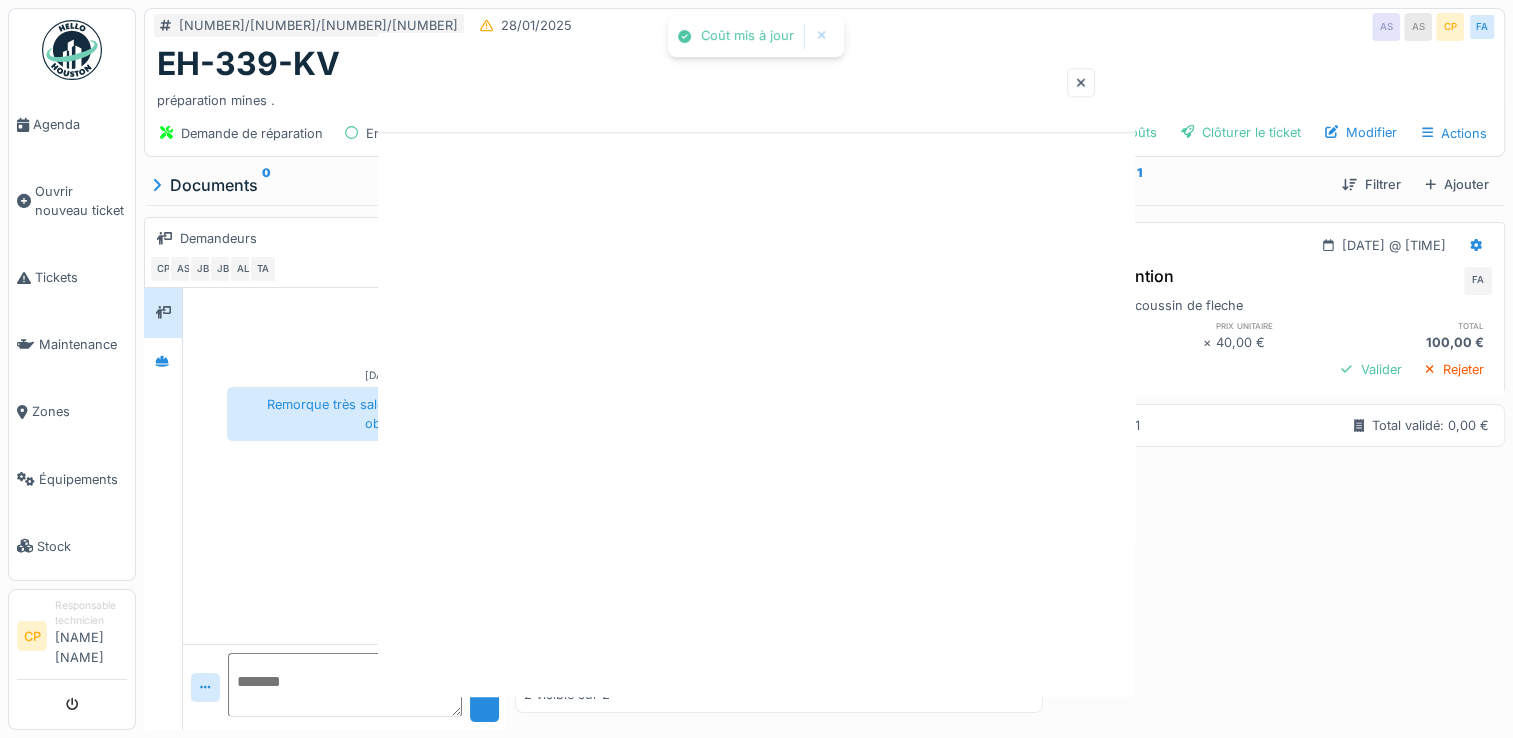 scroll, scrollTop: 0, scrollLeft: 0, axis: both 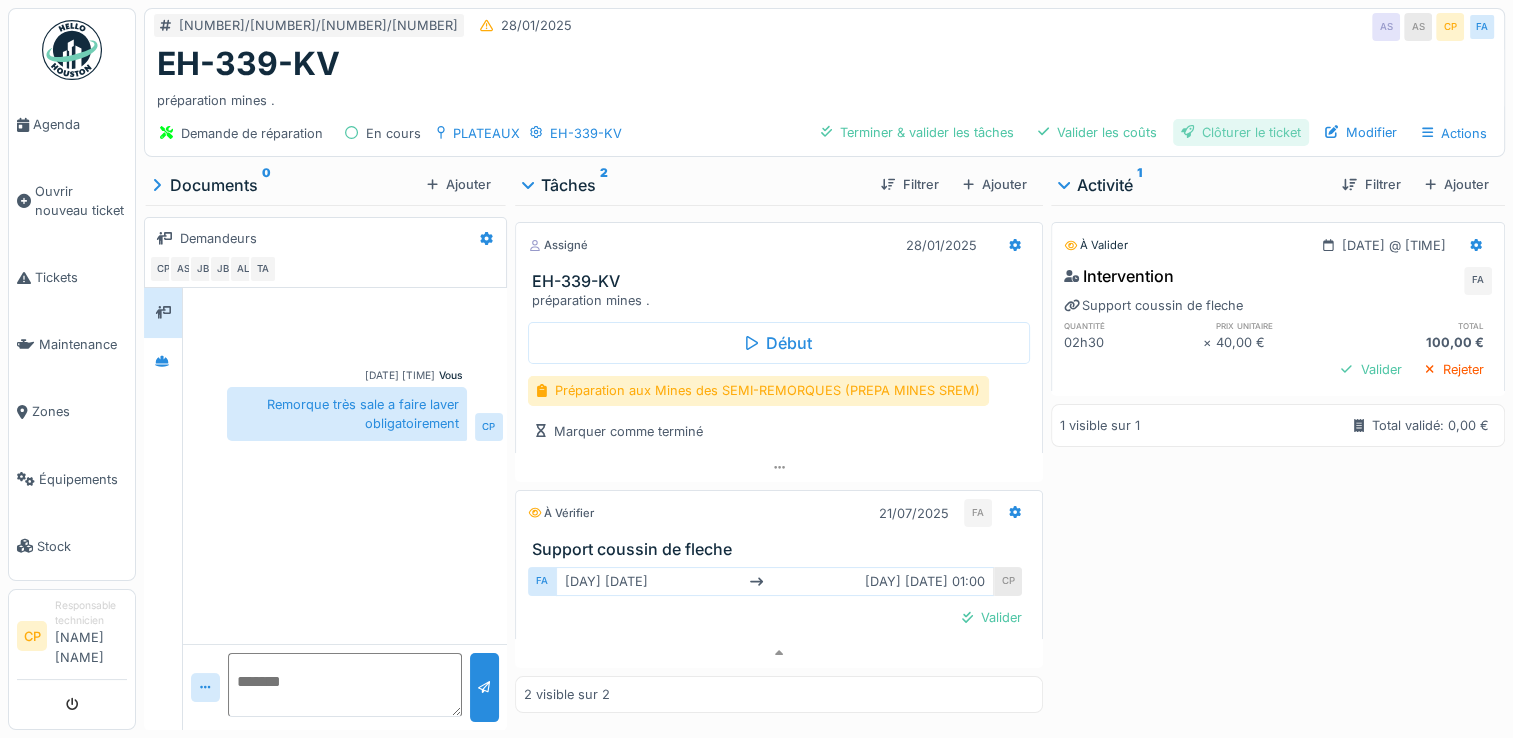 click on "Clôturer le ticket" at bounding box center [1241, 132] 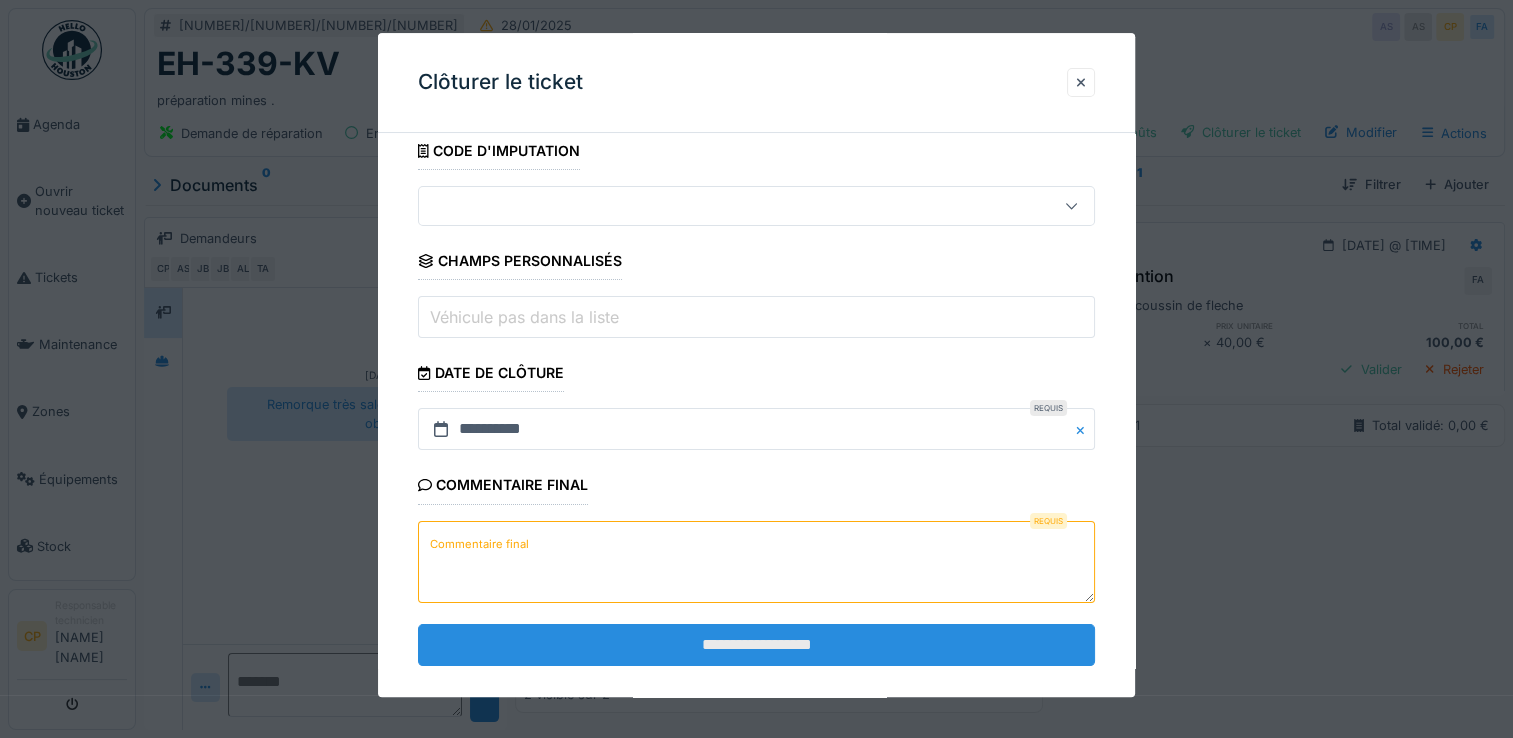 scroll, scrollTop: 148, scrollLeft: 0, axis: vertical 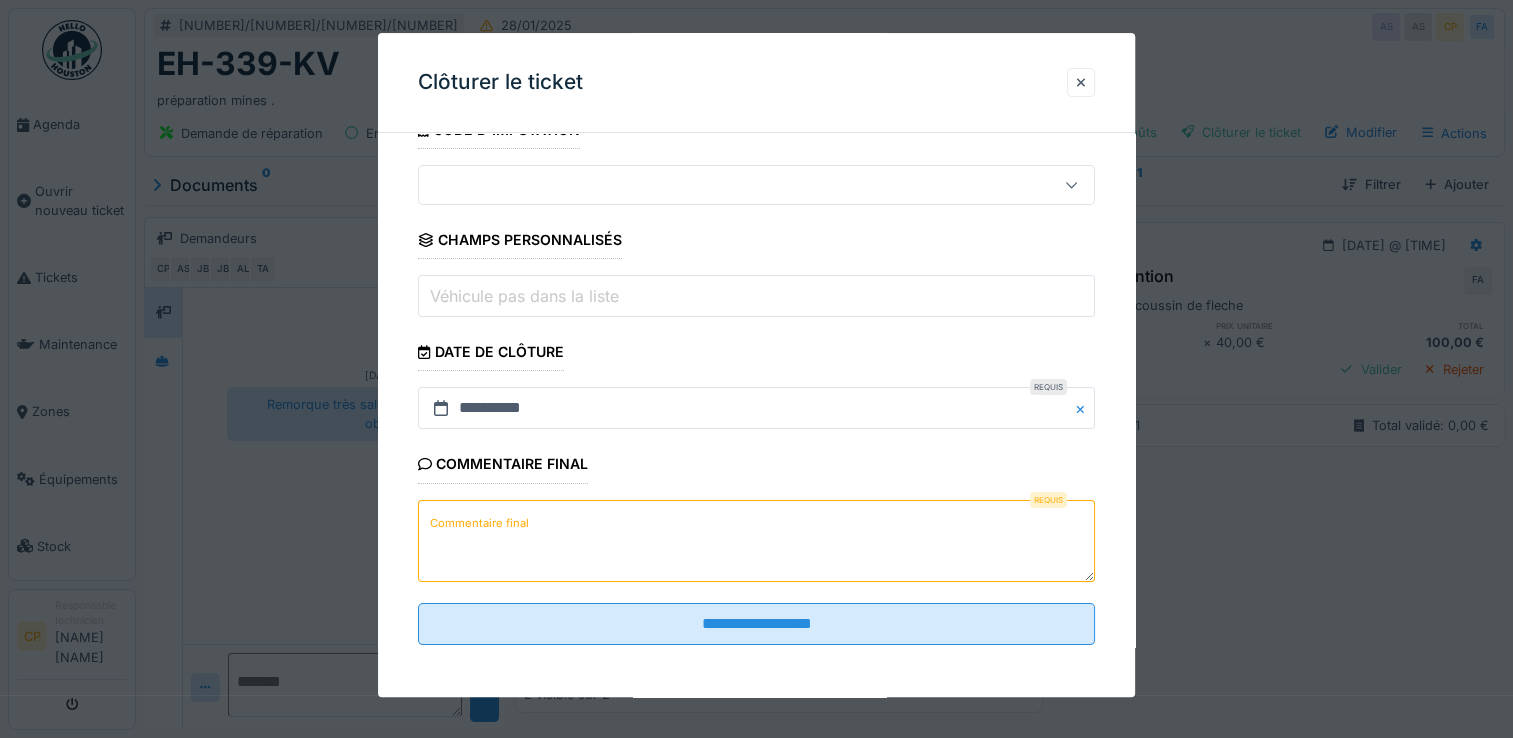 click on "Commentaire final" at bounding box center [756, 541] 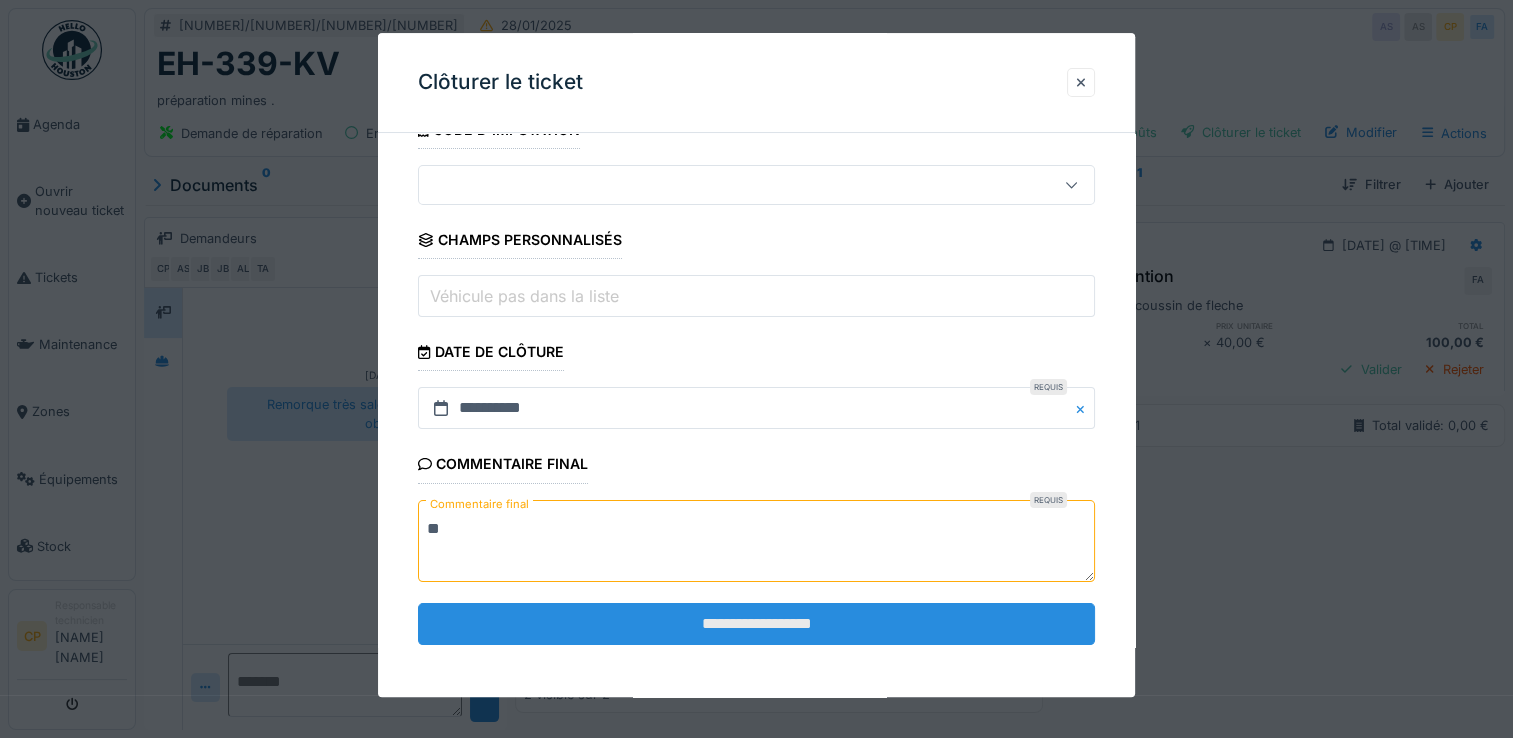 type on "**" 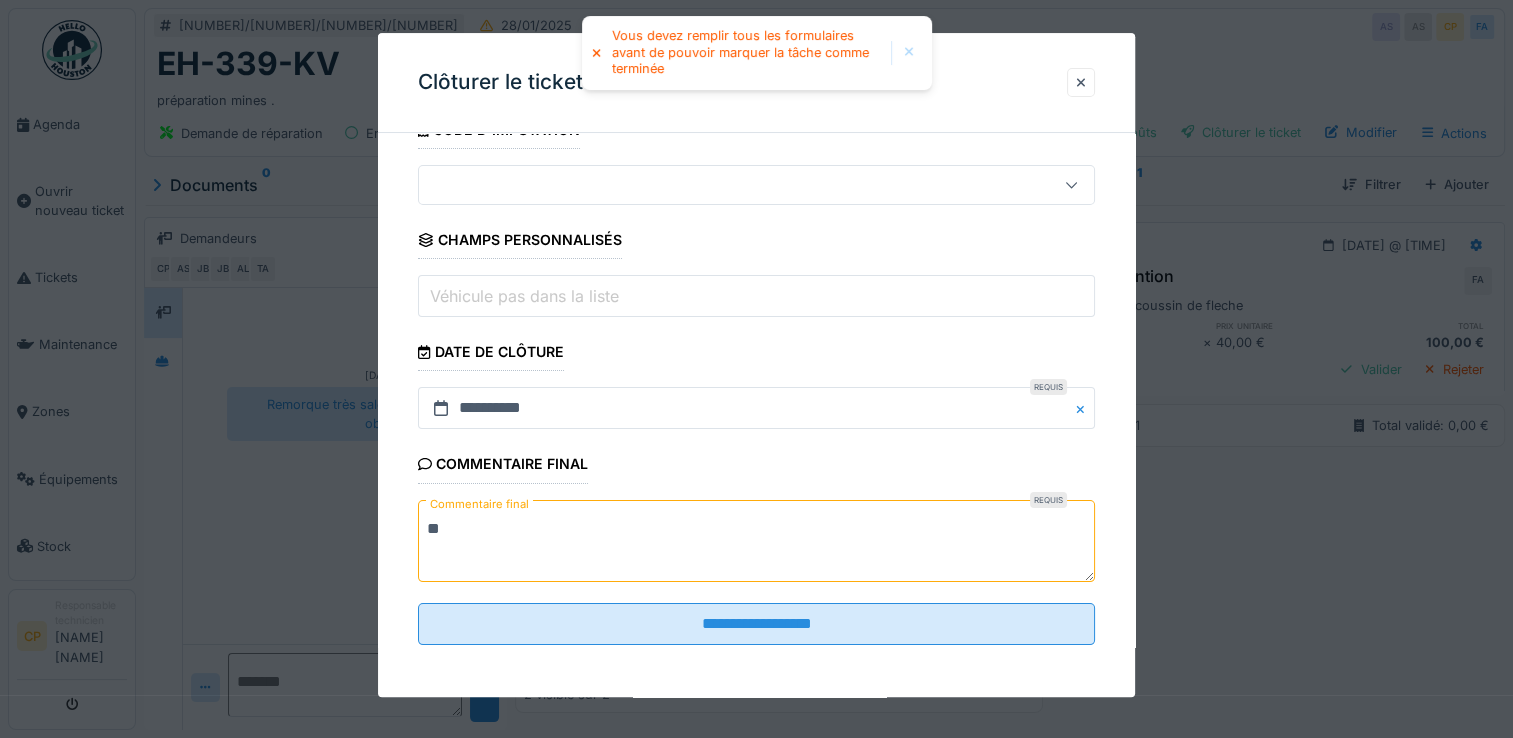 click at bounding box center [909, 53] 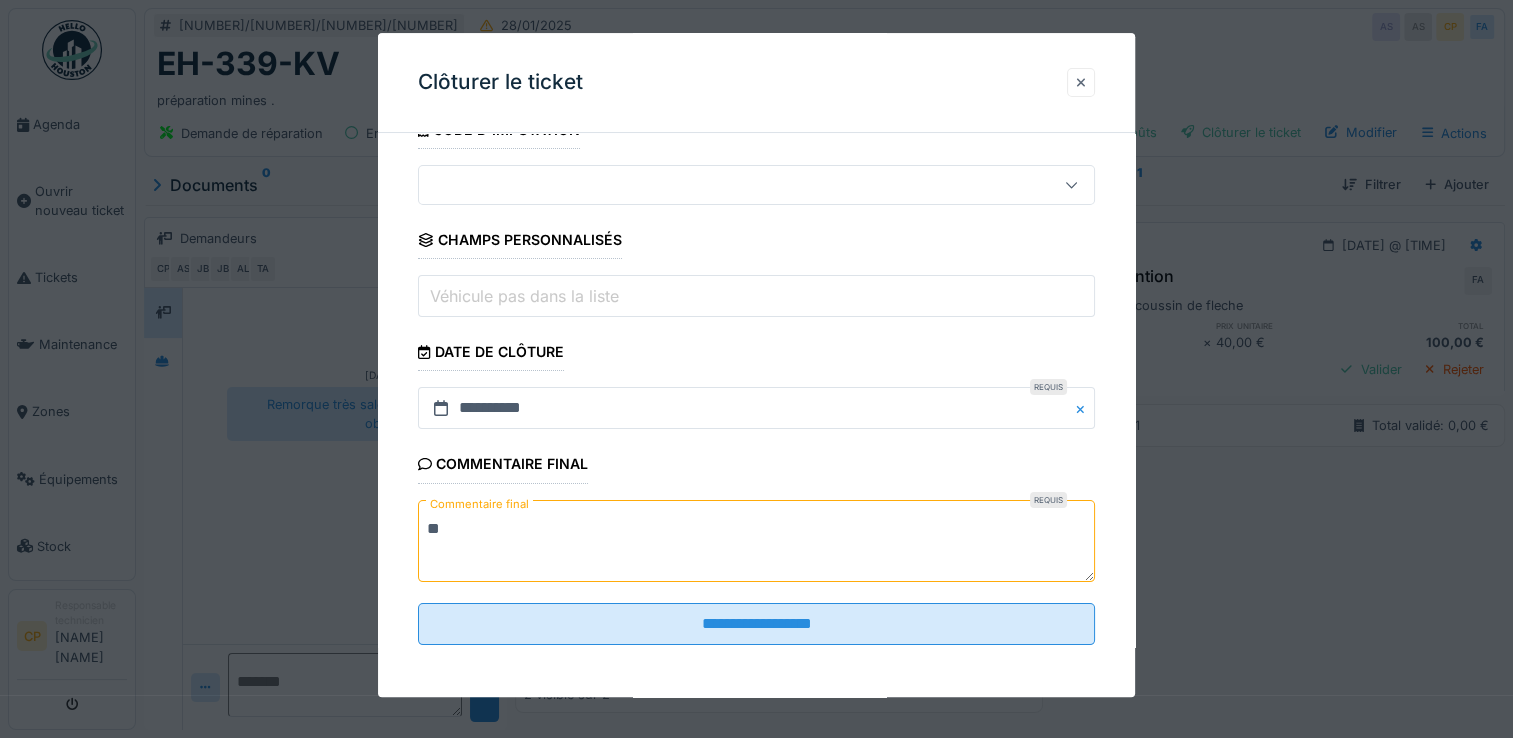 click at bounding box center (1081, 82) 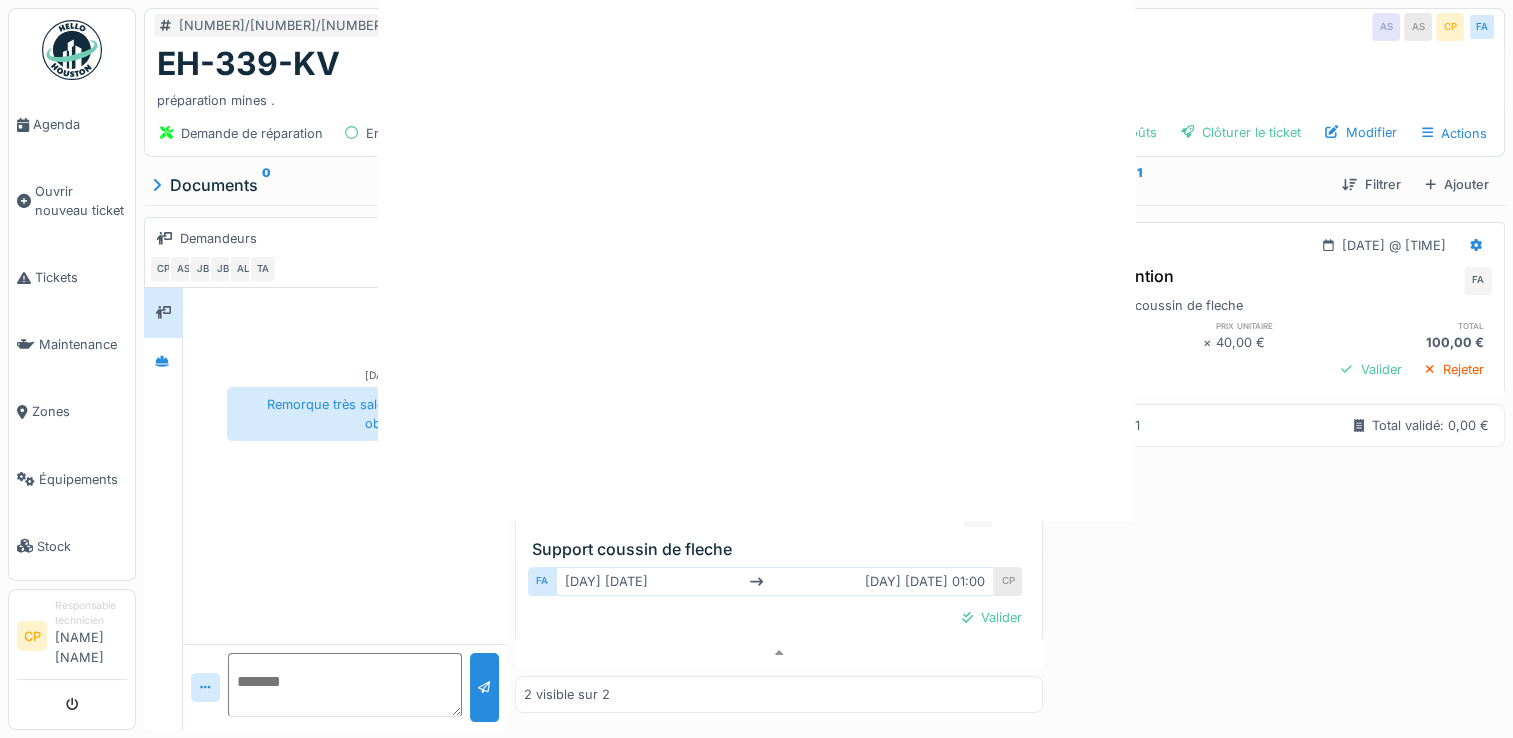 scroll, scrollTop: 0, scrollLeft: 0, axis: both 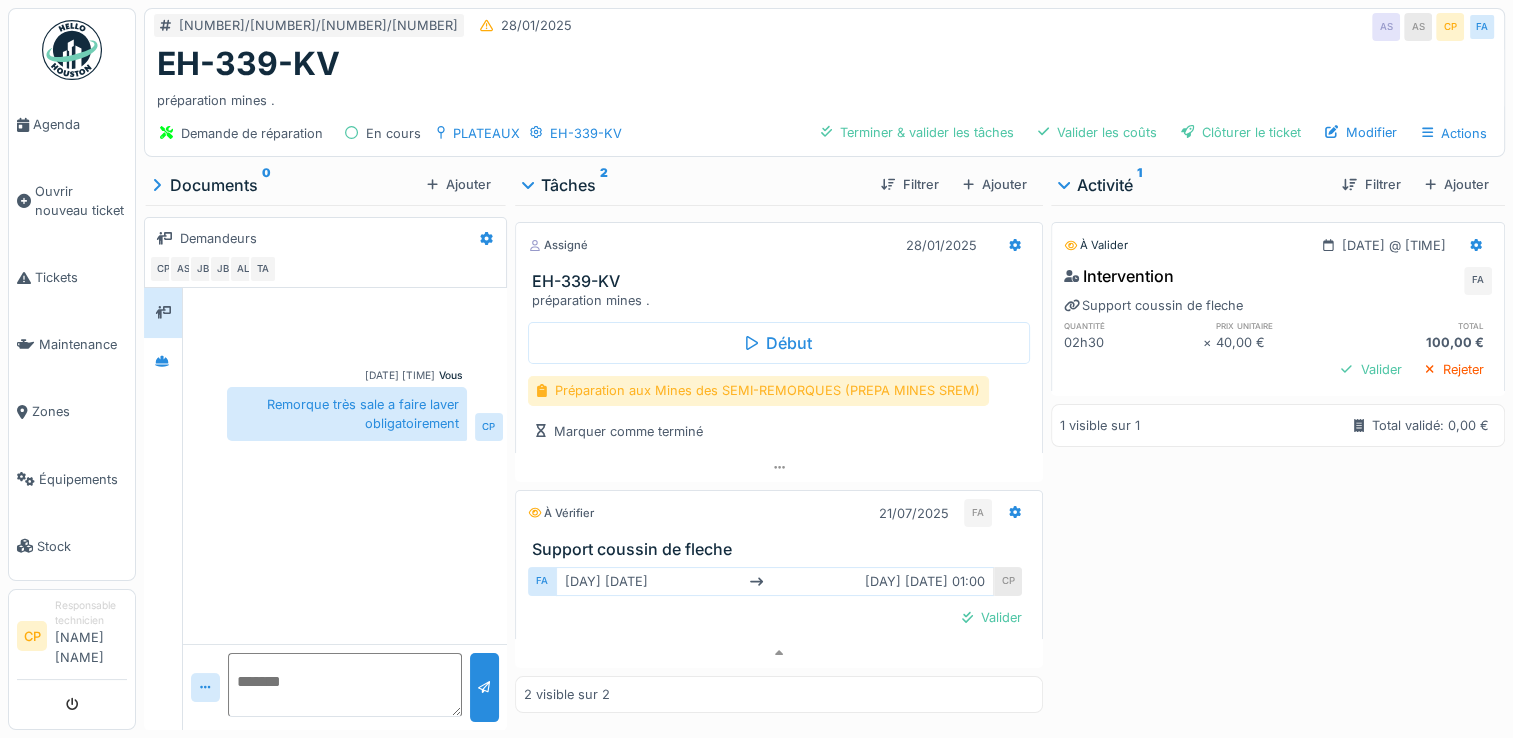 click on "Préparation aux Mines des SEMI-REMORQUES (PREPA MINES SREM)" at bounding box center [758, 390] 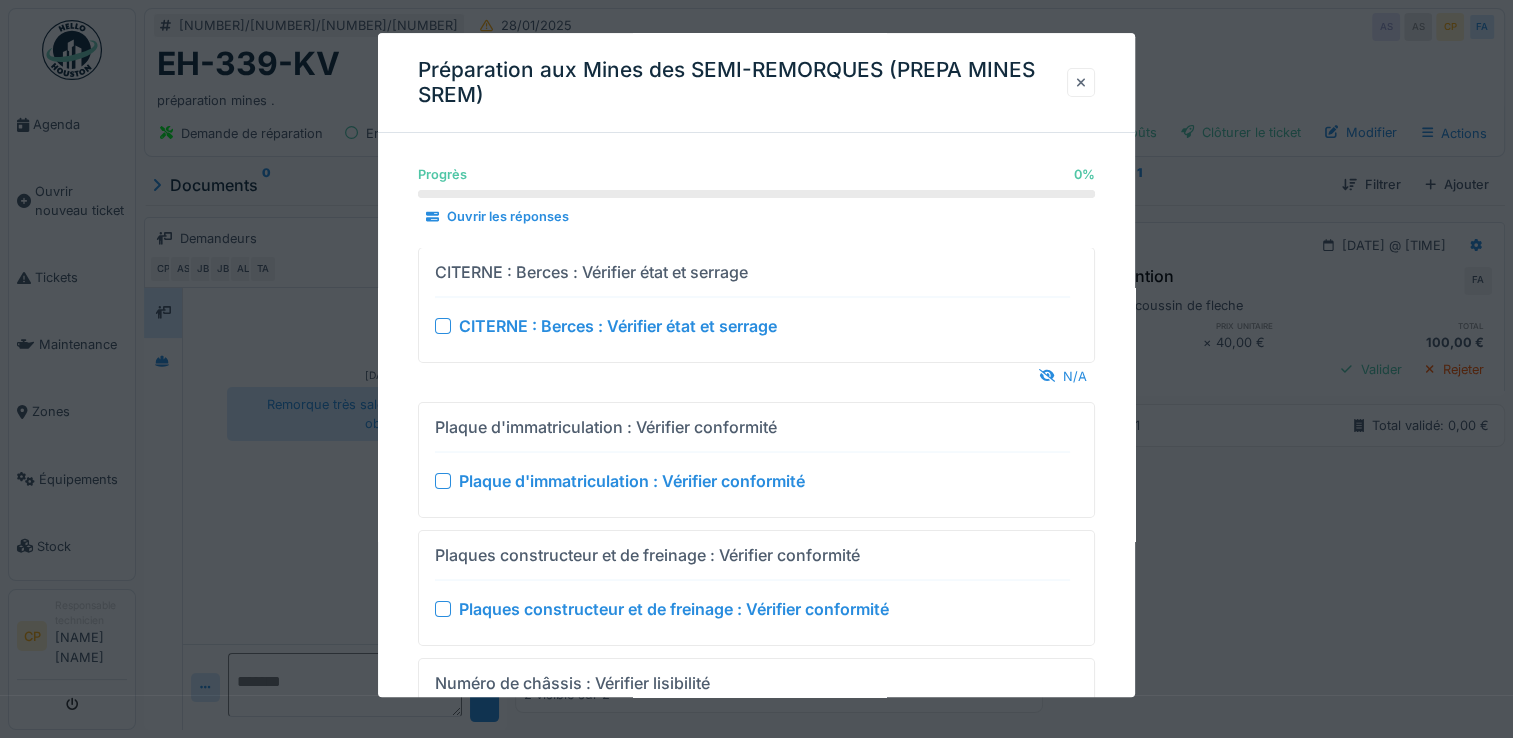 click at bounding box center (1081, 82) 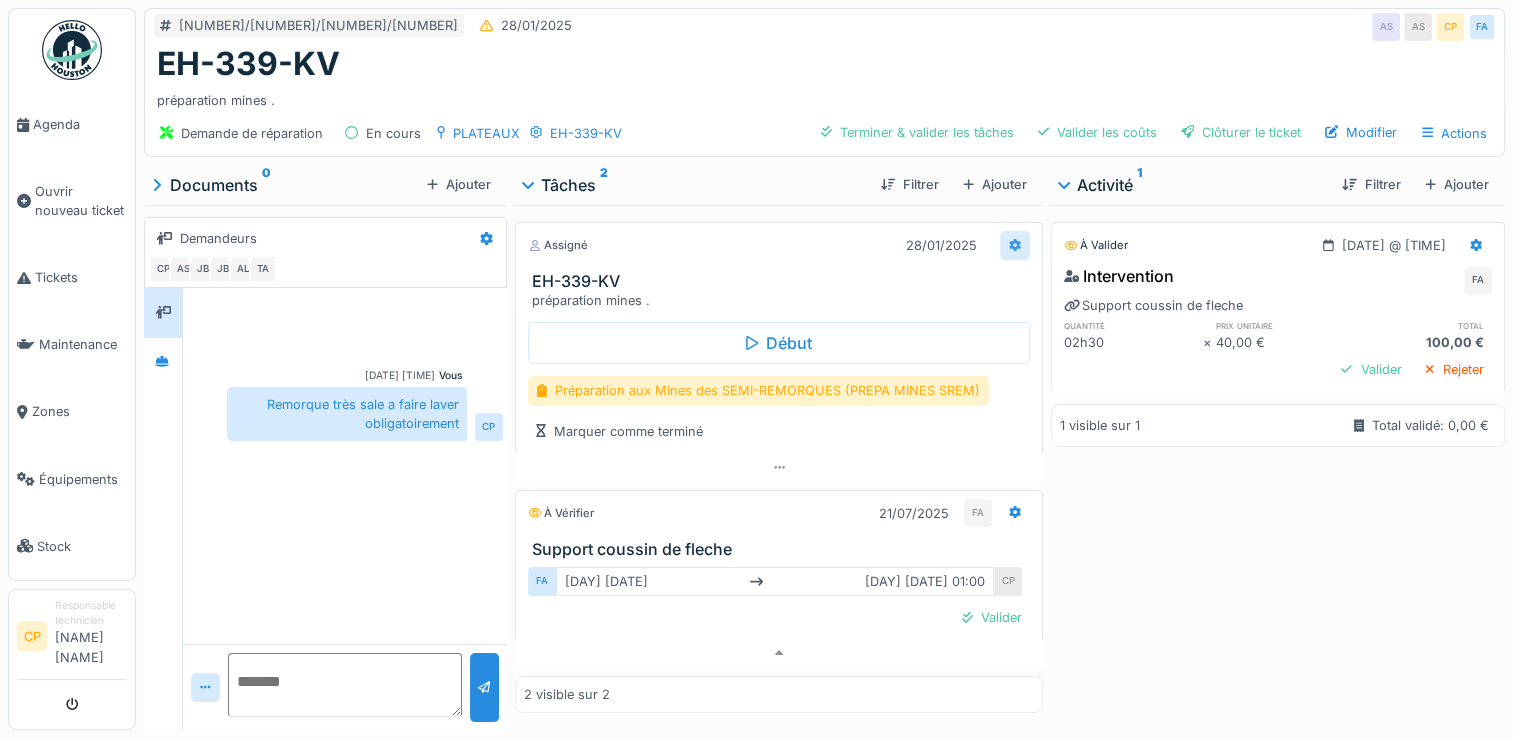 click 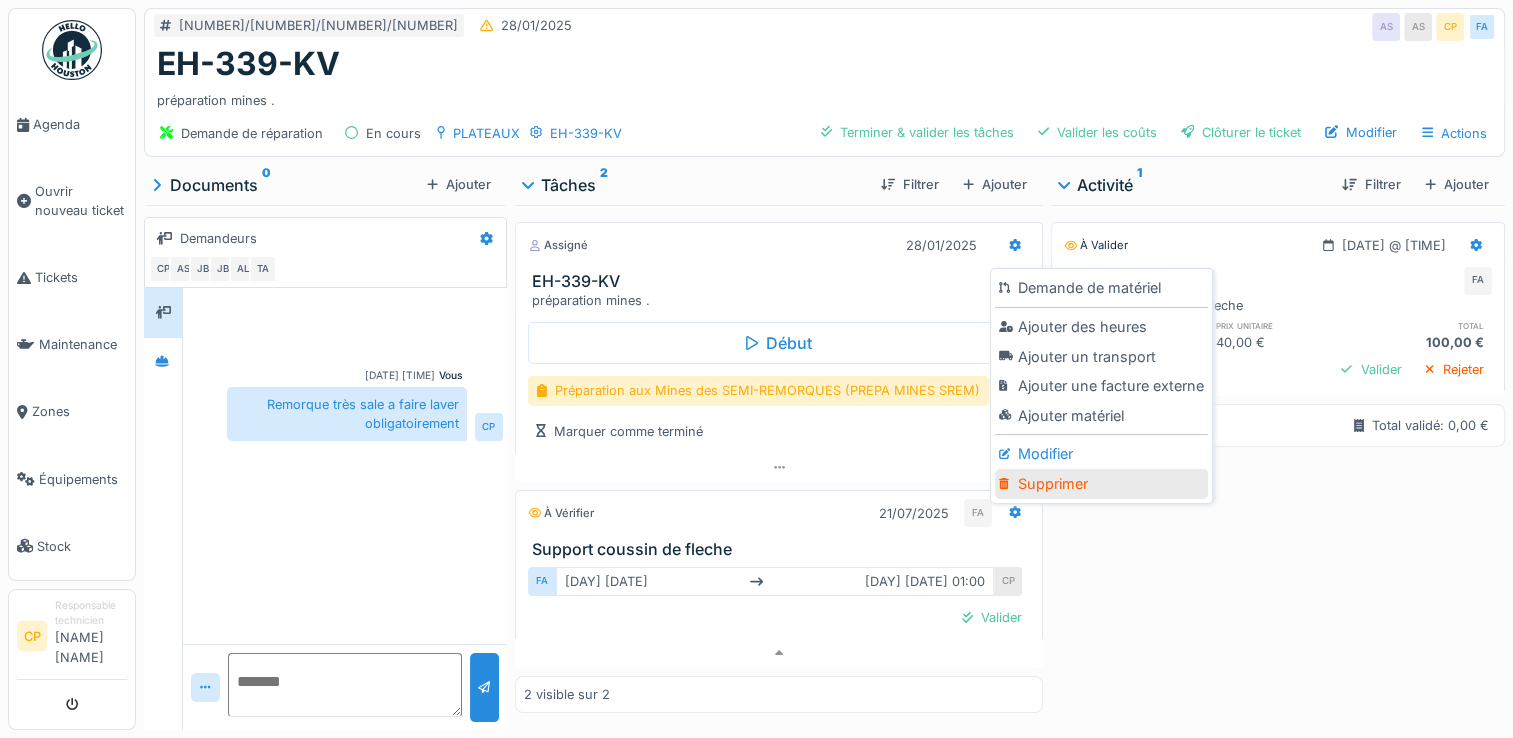 click on "Supprimer" at bounding box center [1101, 484] 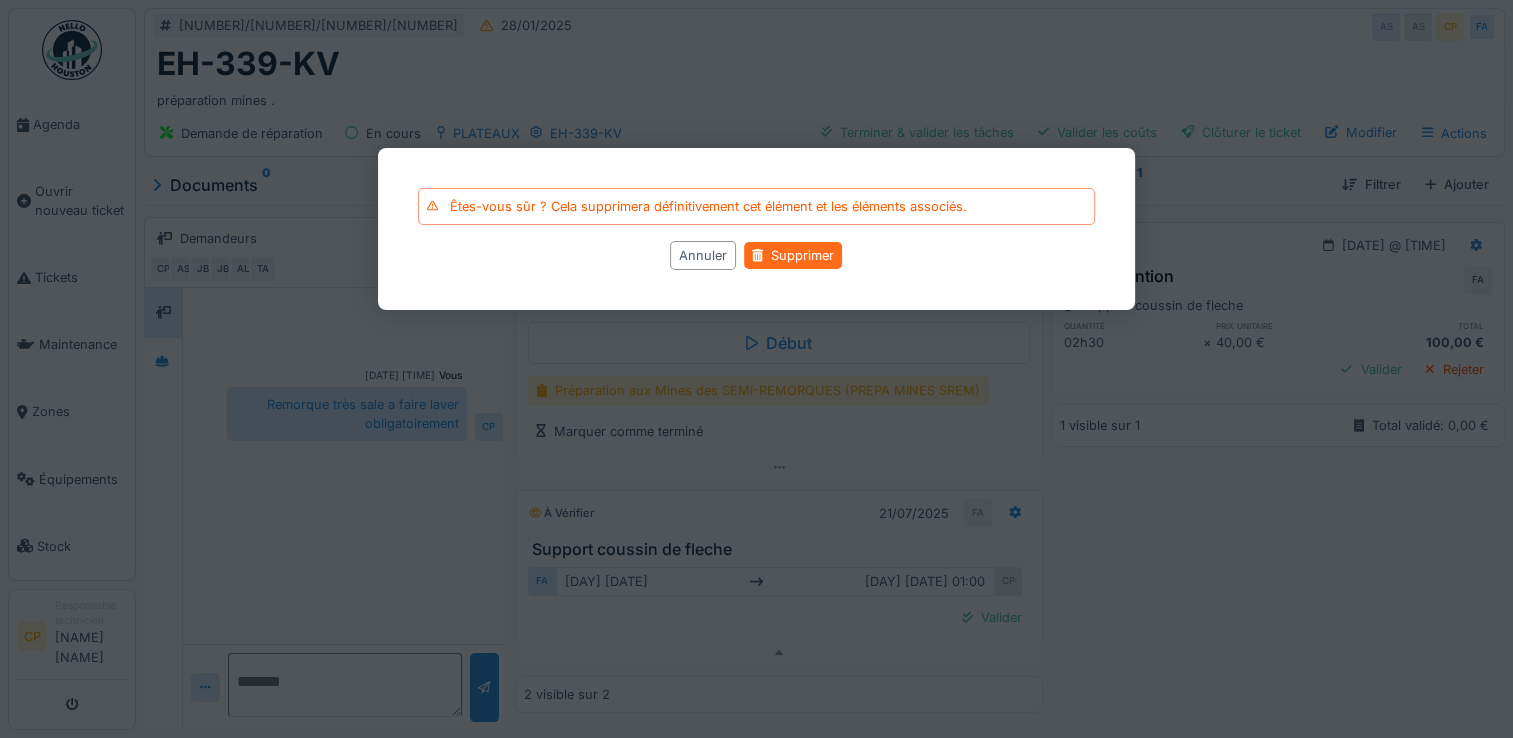 click on "Supprimer" at bounding box center [793, 255] 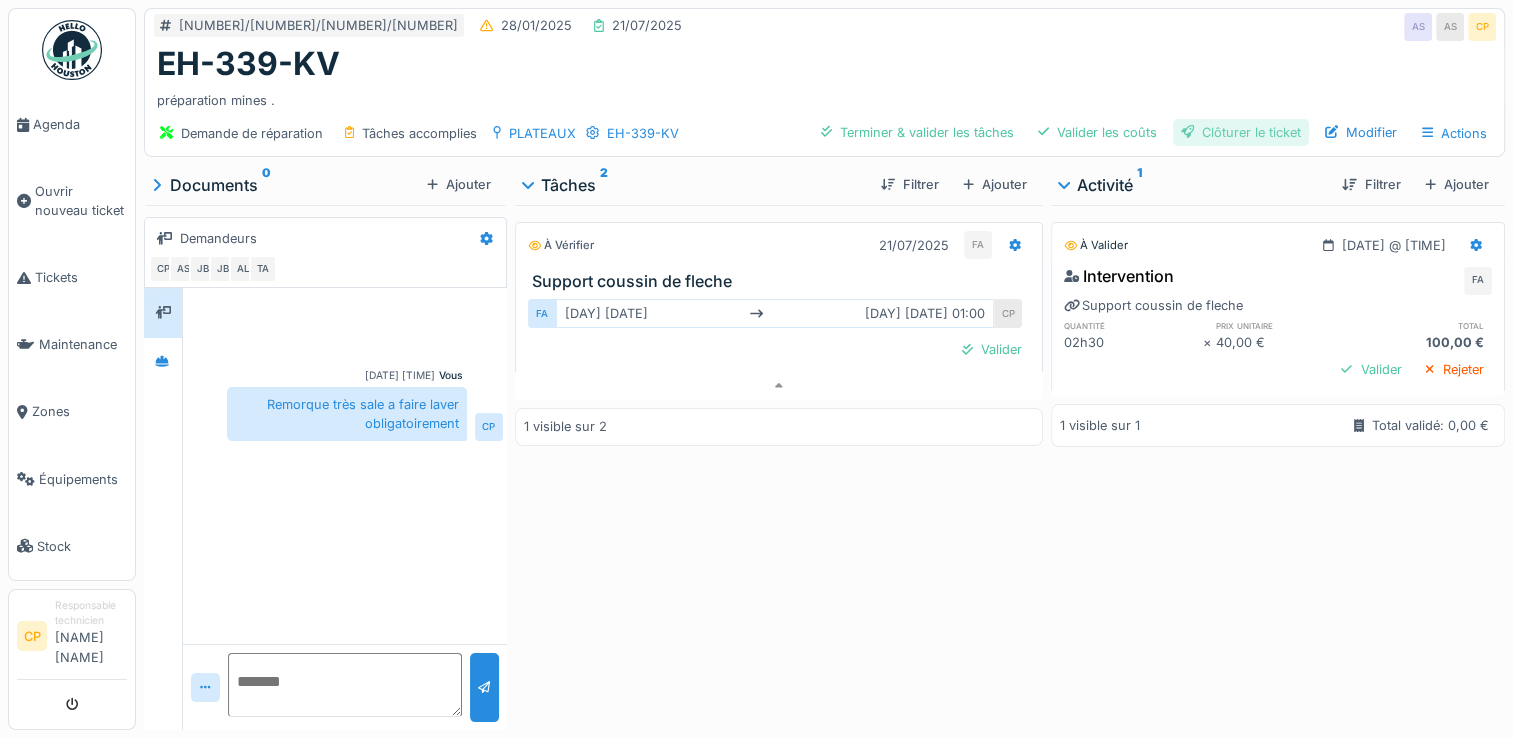 click on "Clôturer le ticket" at bounding box center [1241, 132] 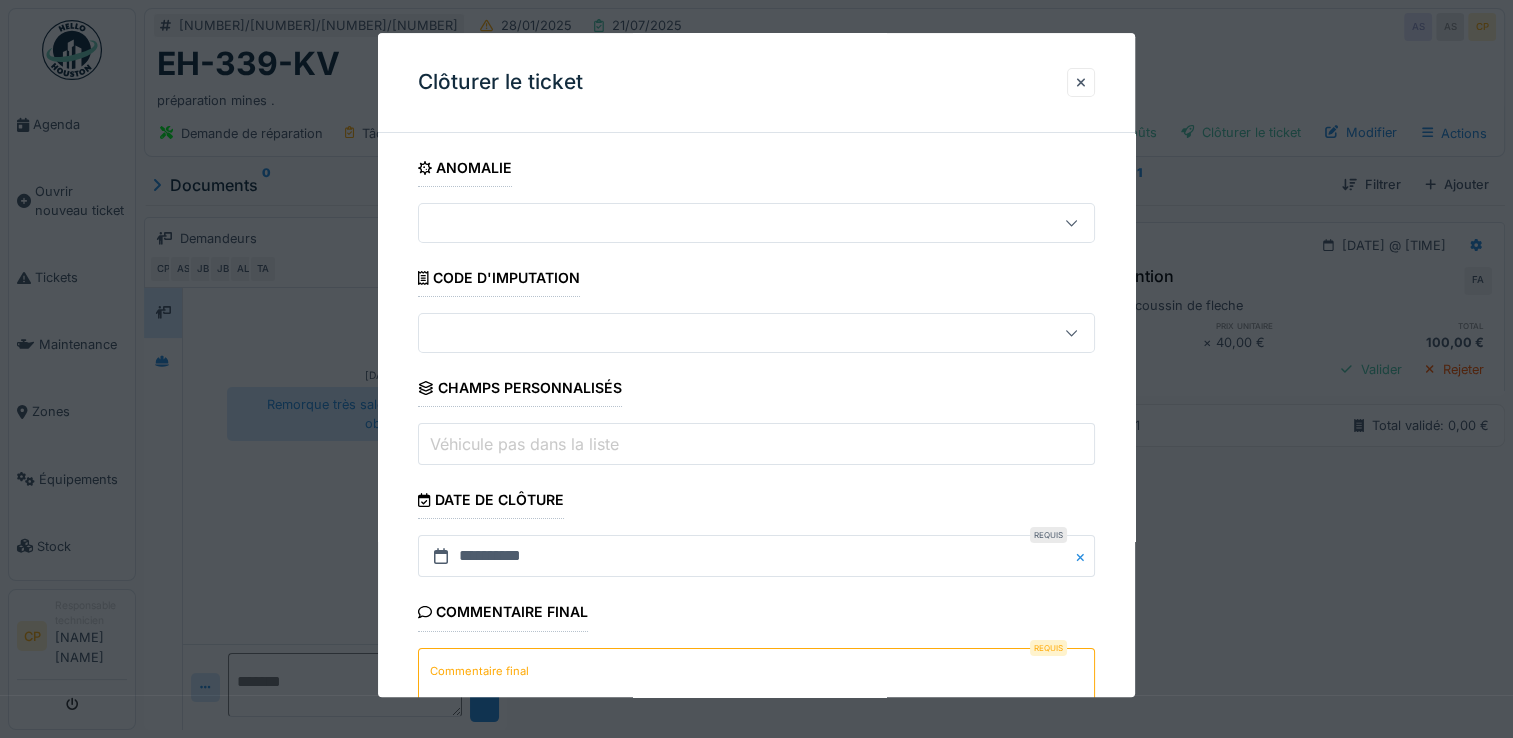 click on "Commentaire final" at bounding box center (479, 671) 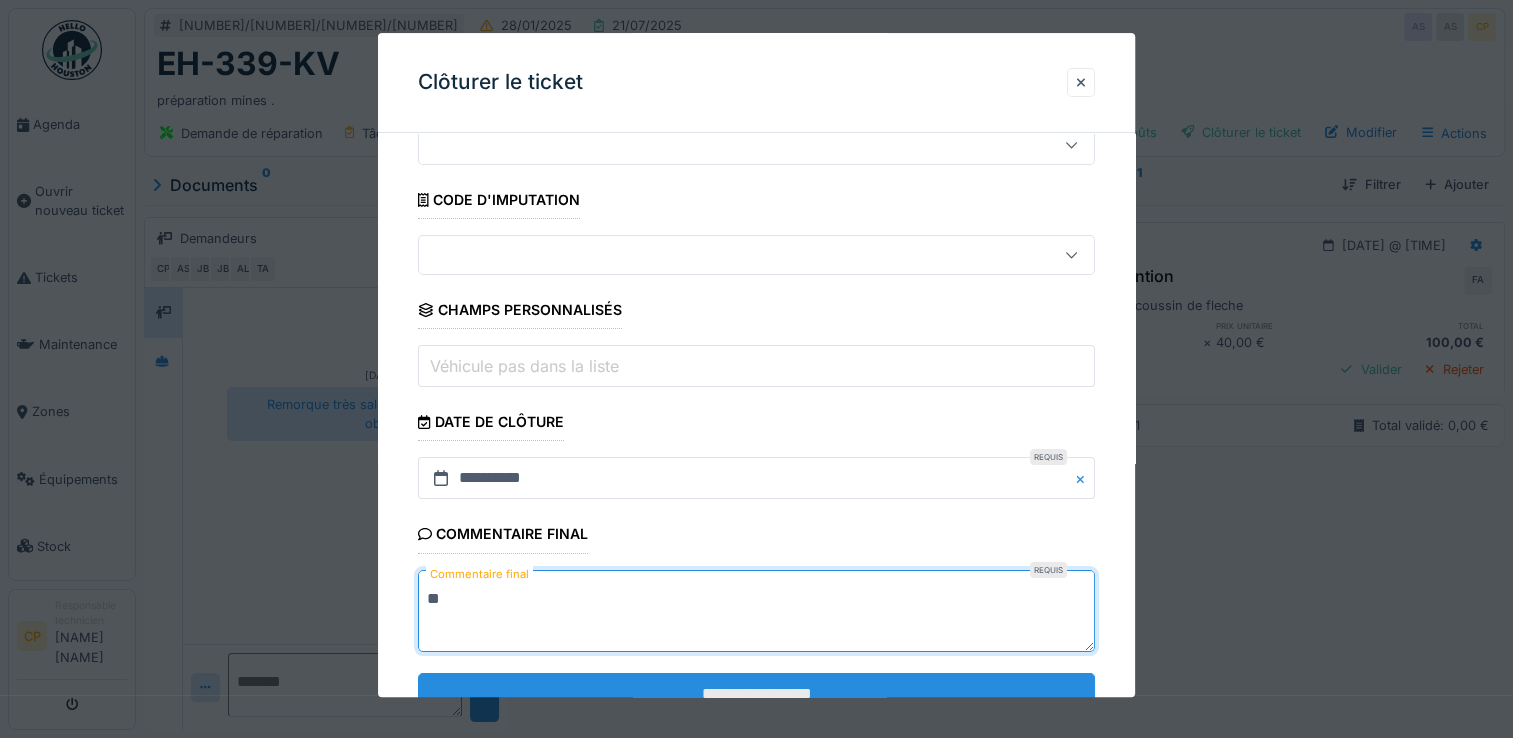 scroll, scrollTop: 148, scrollLeft: 0, axis: vertical 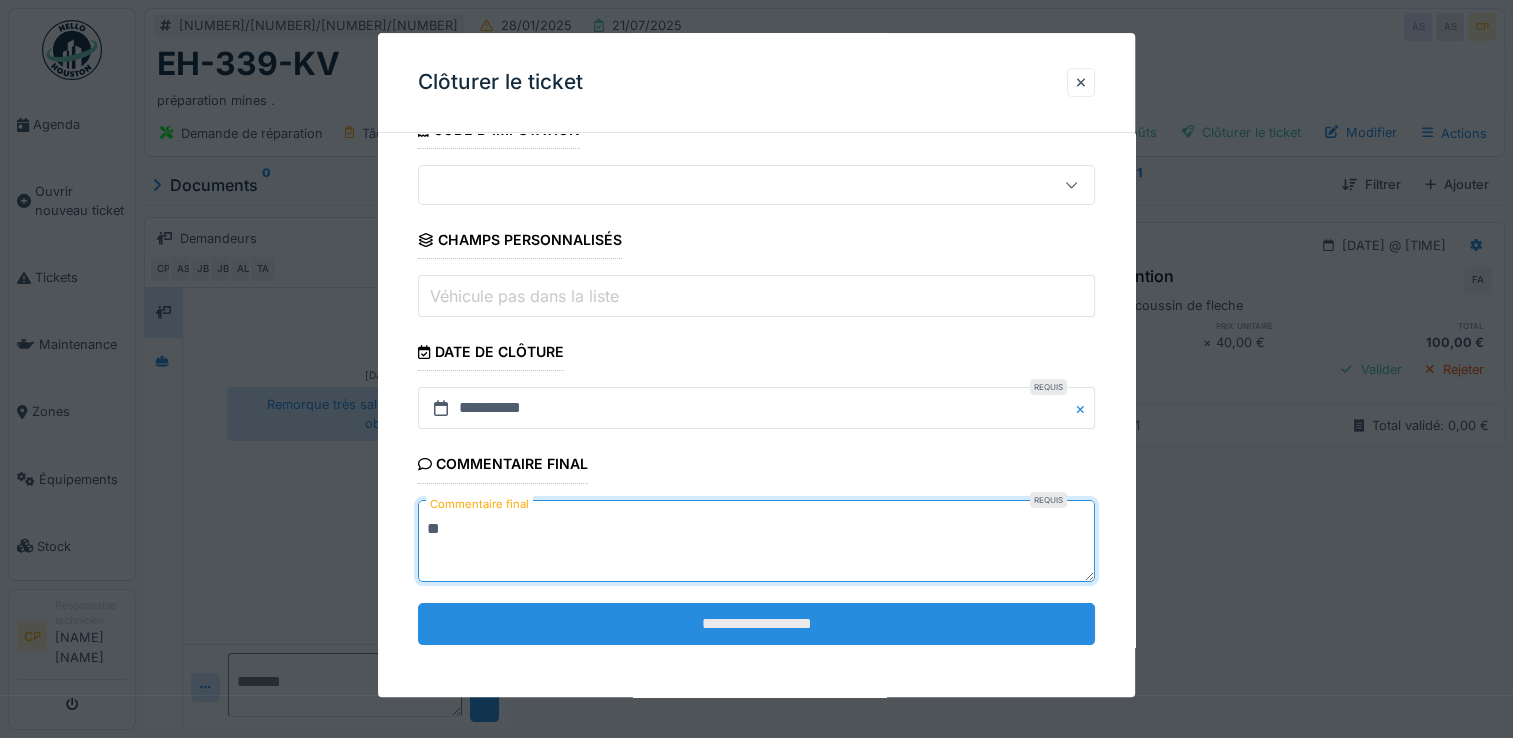 type on "**" 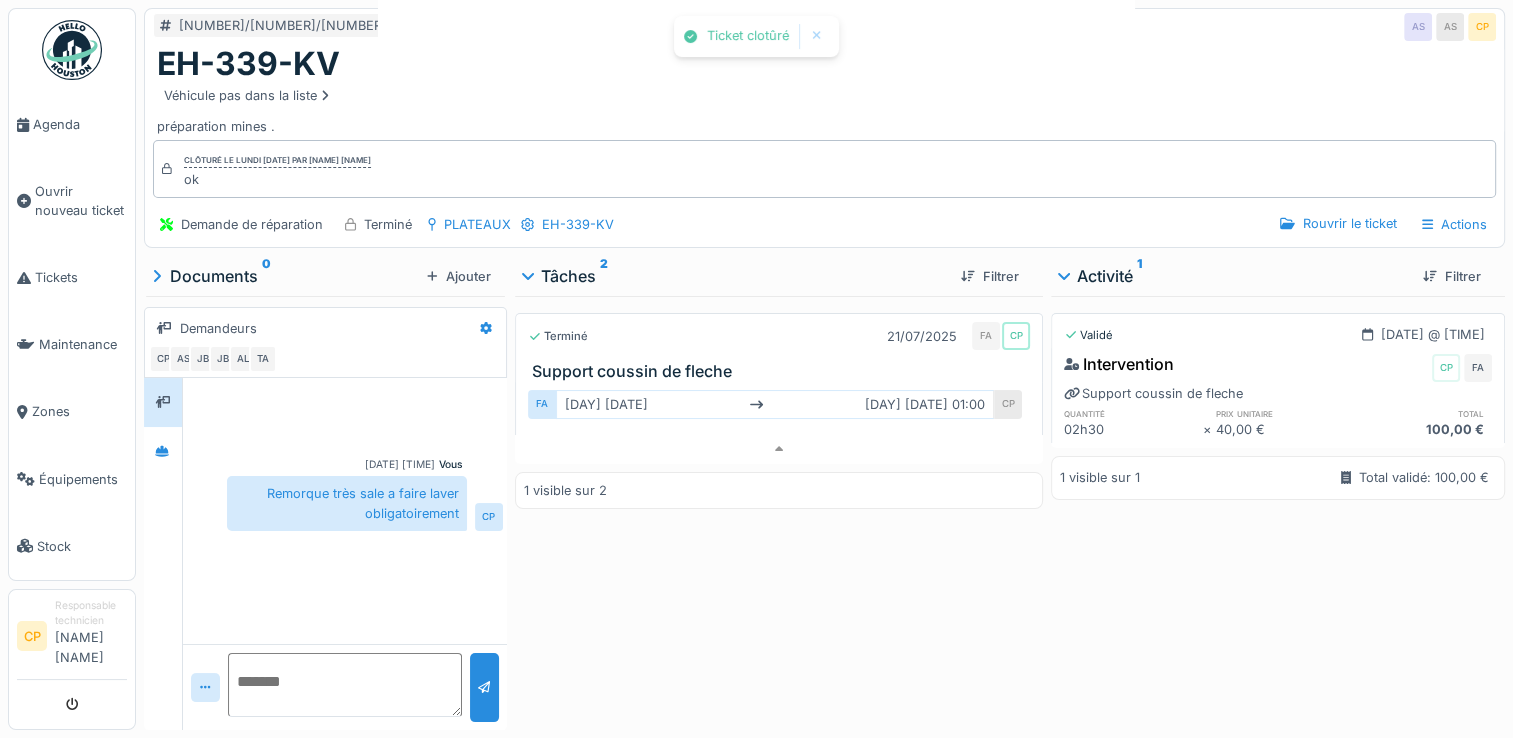 scroll, scrollTop: 0, scrollLeft: 0, axis: both 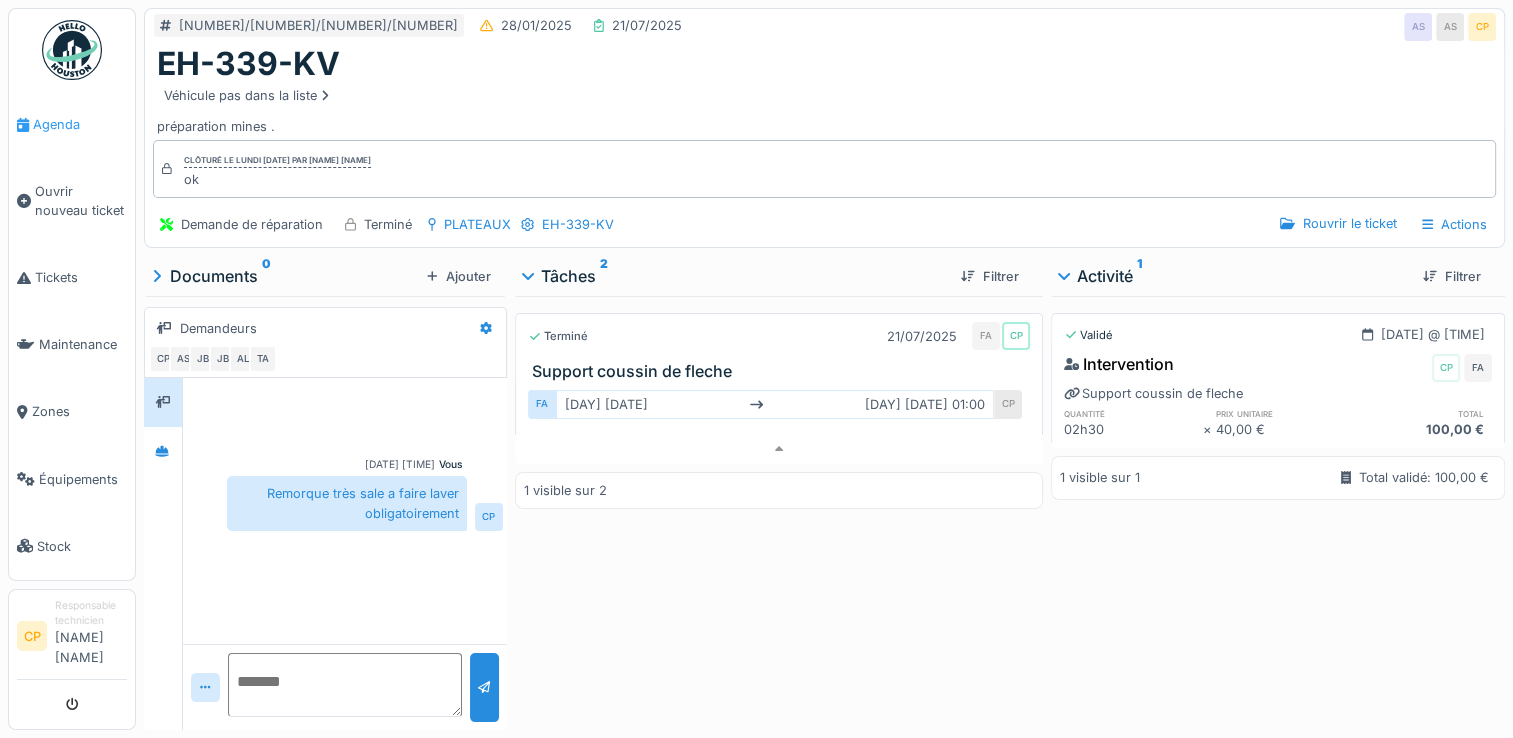 click on "Agenda" at bounding box center (80, 124) 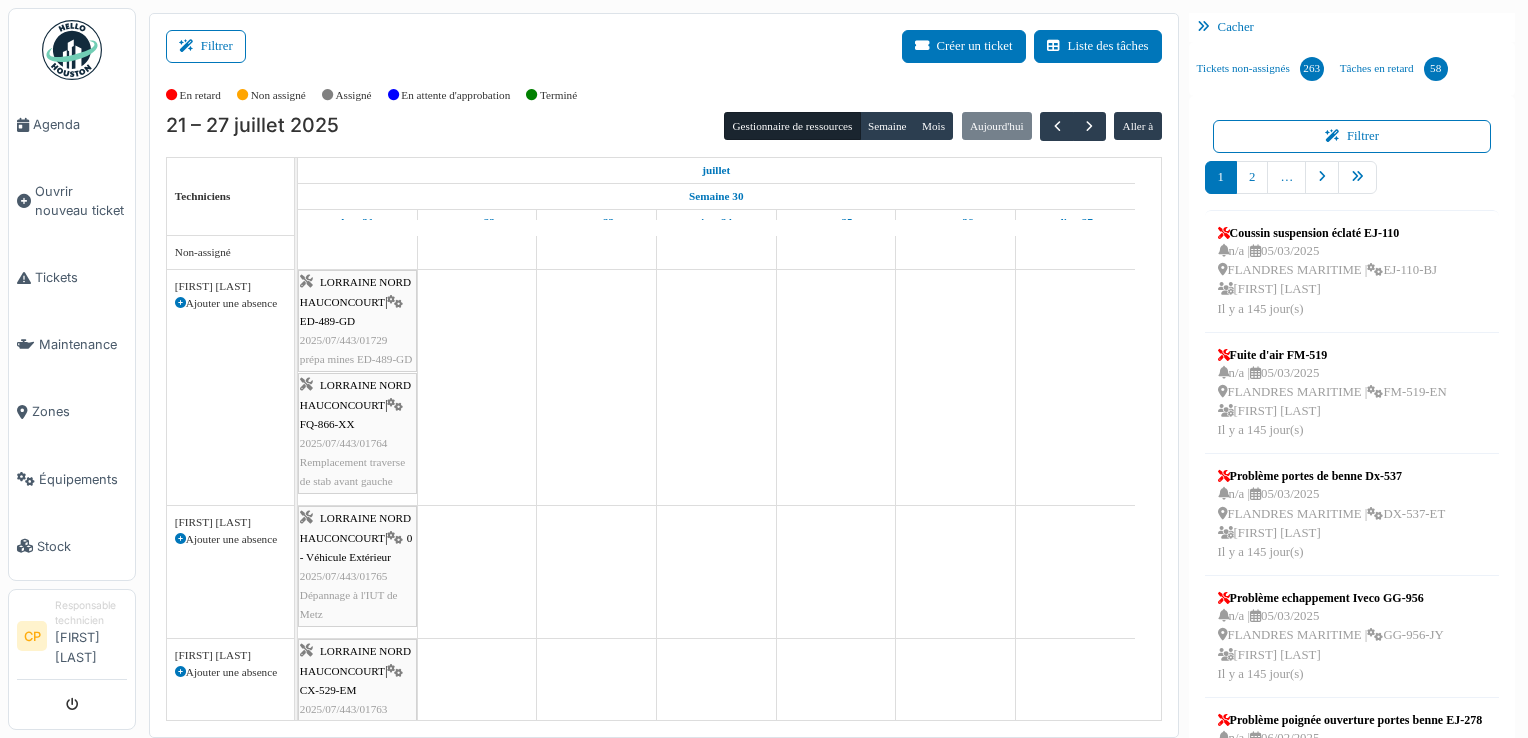 scroll, scrollTop: 0, scrollLeft: 0, axis: both 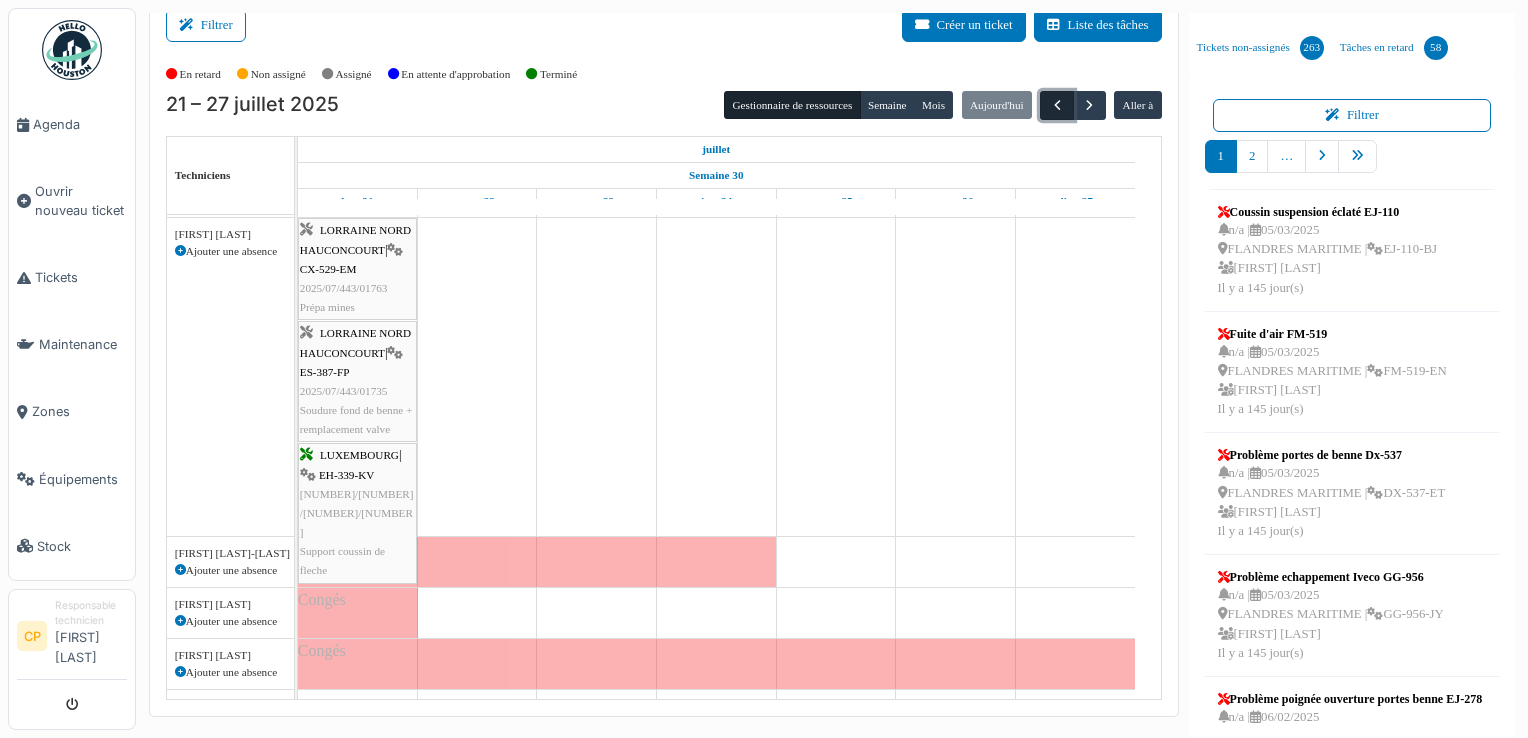 click at bounding box center [1056, 105] 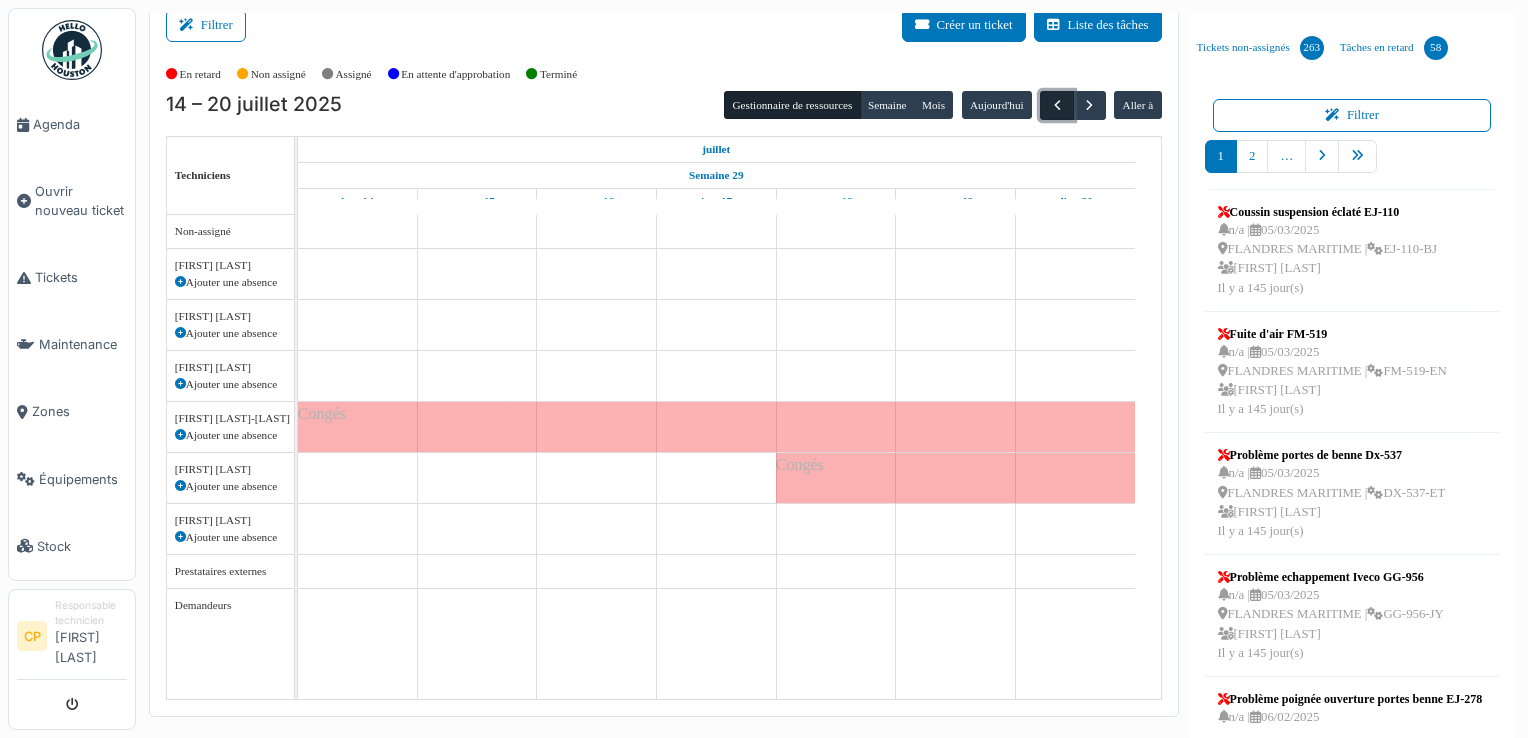 scroll, scrollTop: 0, scrollLeft: 0, axis: both 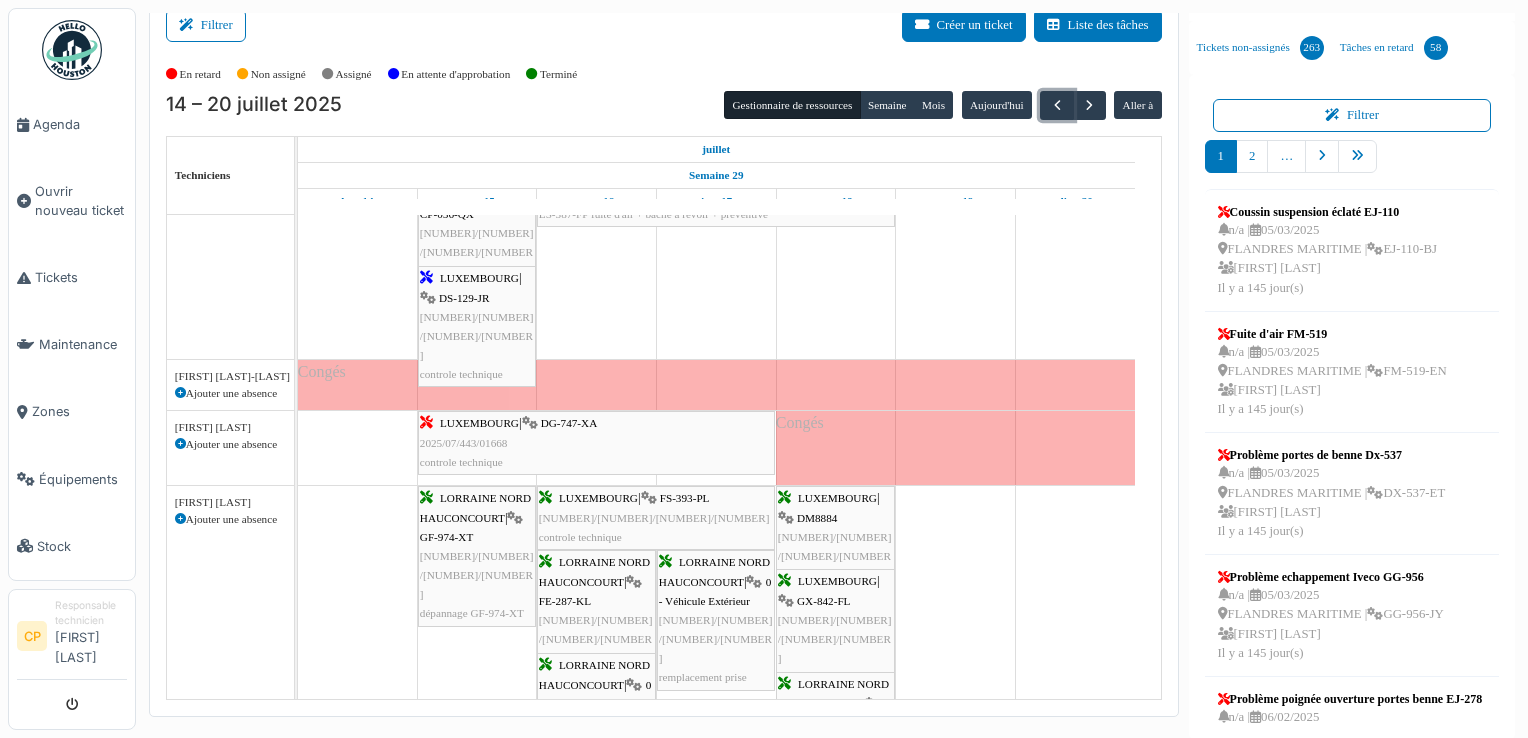 click on "DG-747-XA" at bounding box center (569, 423) 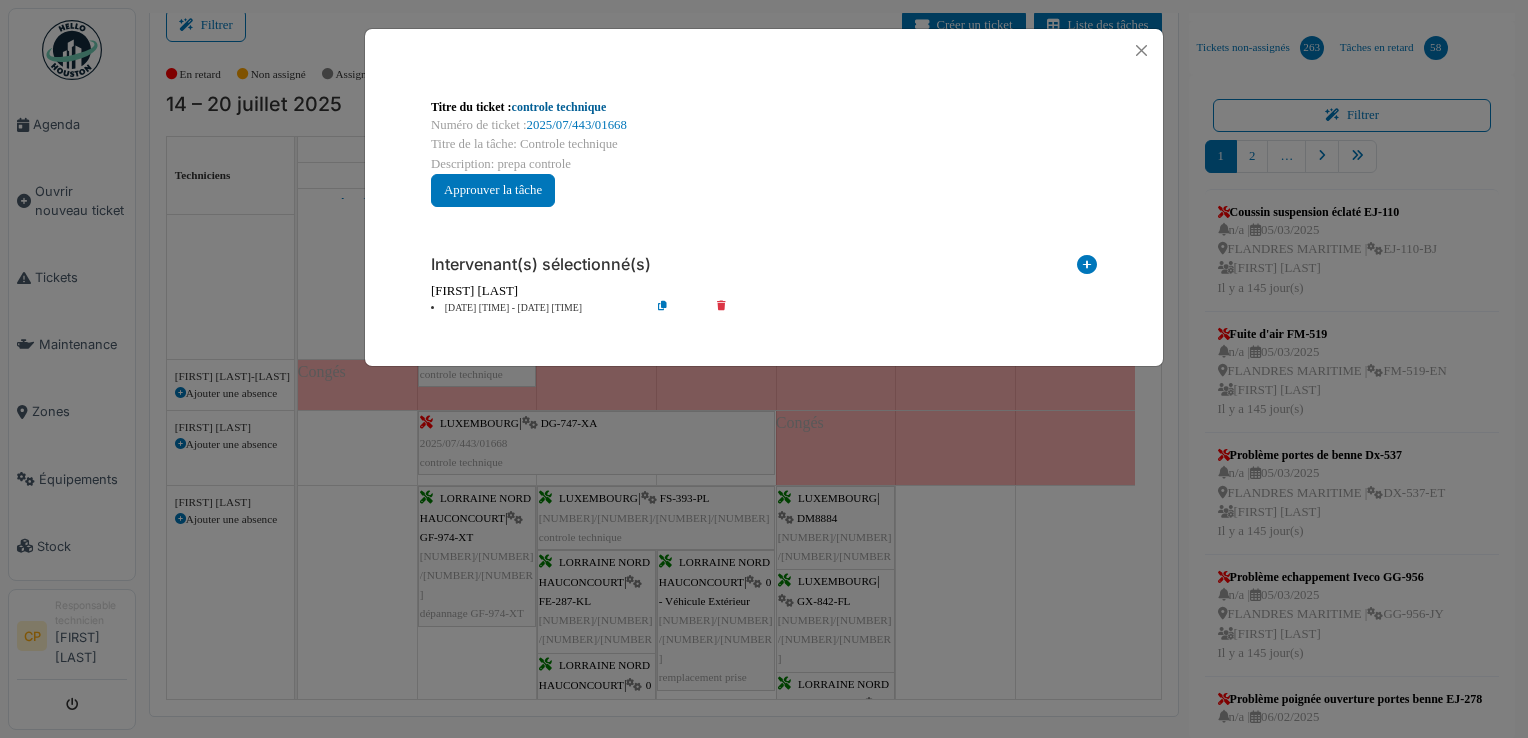 click on "controle technique" at bounding box center [559, 107] 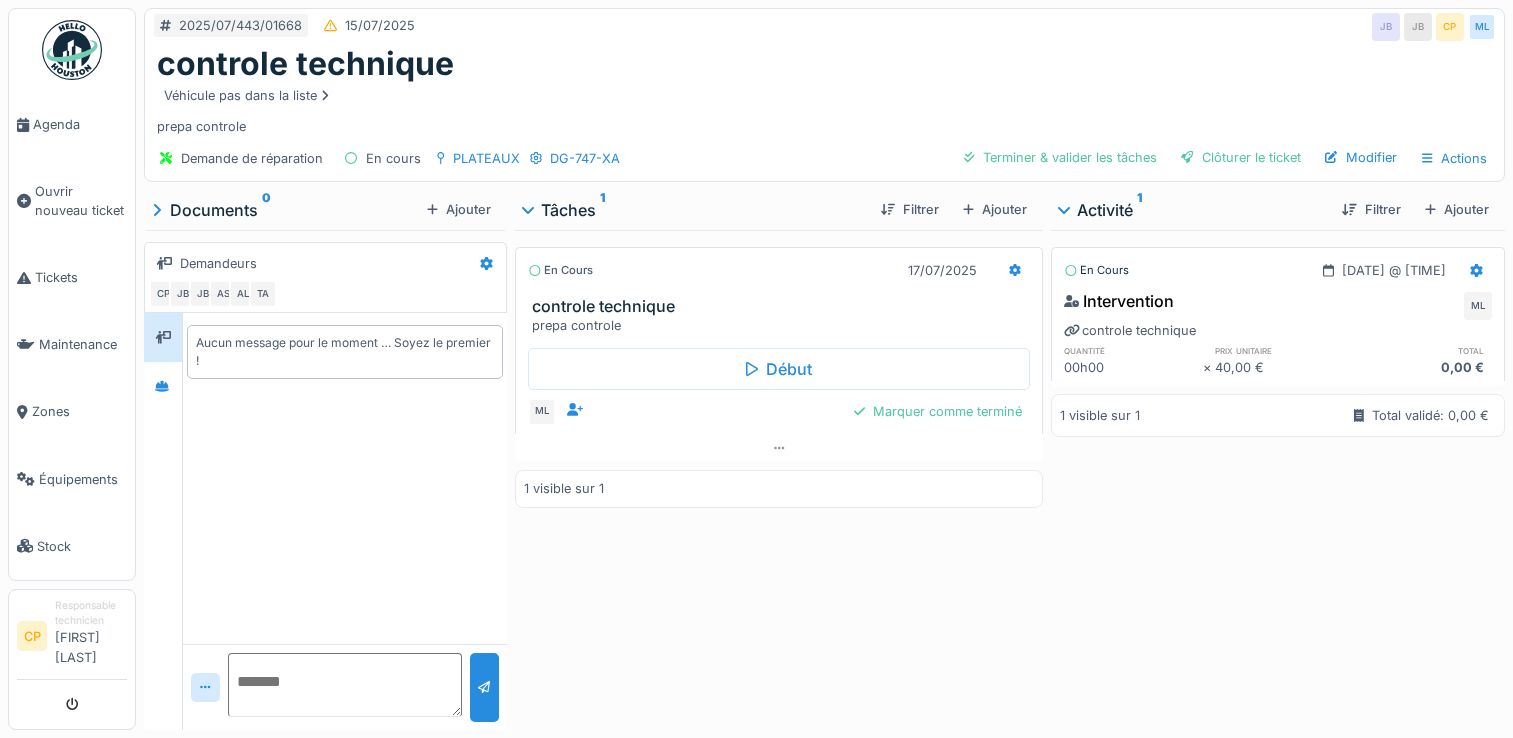 scroll, scrollTop: 0, scrollLeft: 0, axis: both 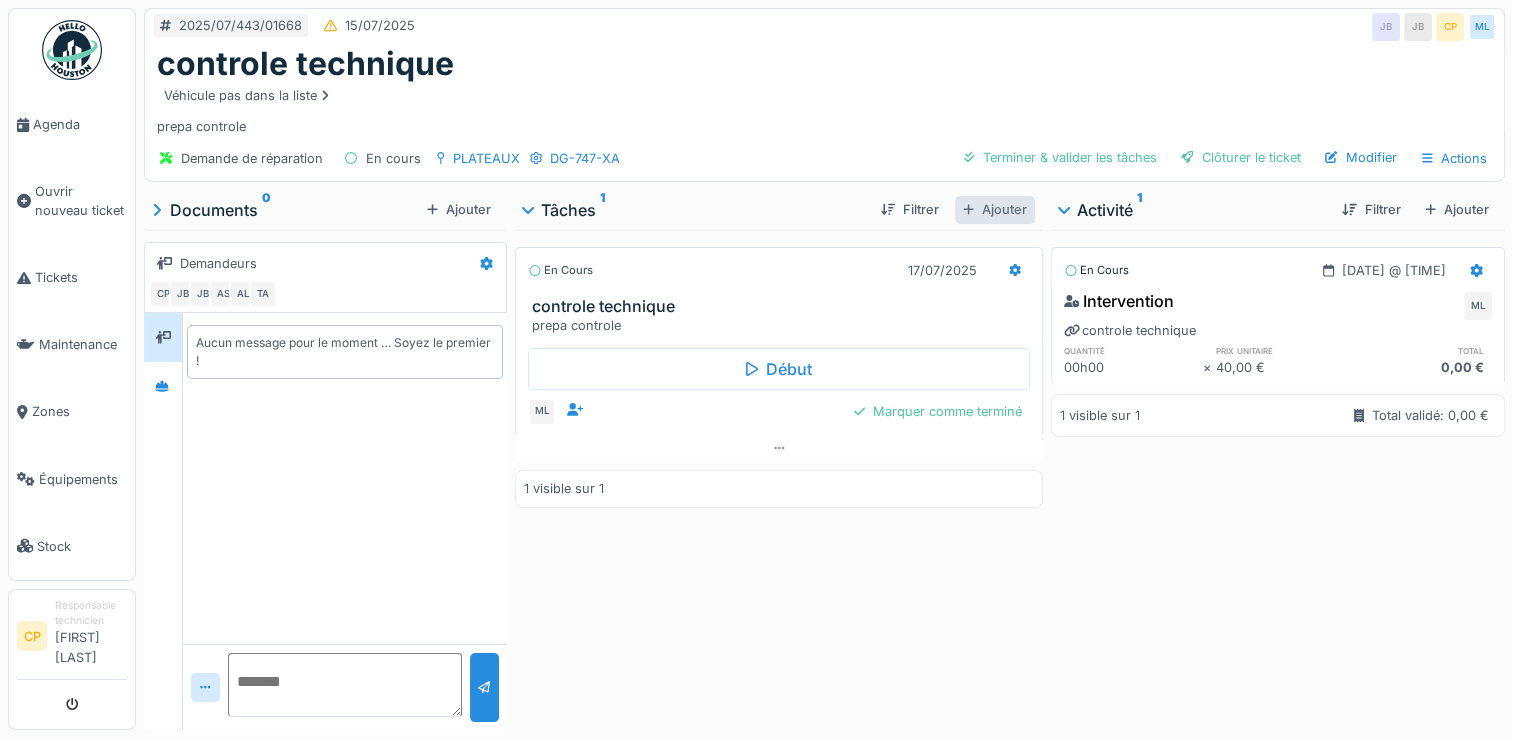 click on "Ajouter" at bounding box center (995, 209) 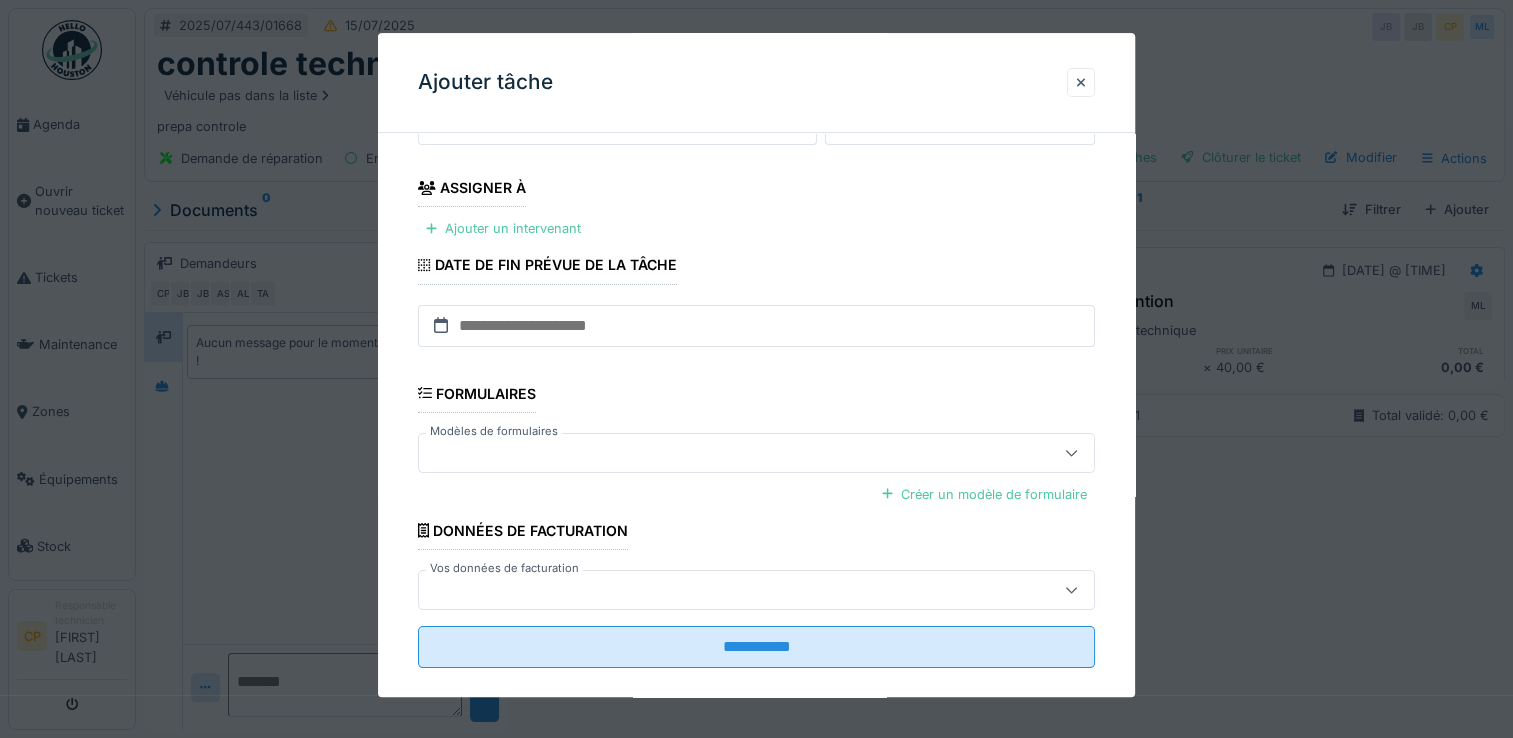 scroll, scrollTop: 300, scrollLeft: 0, axis: vertical 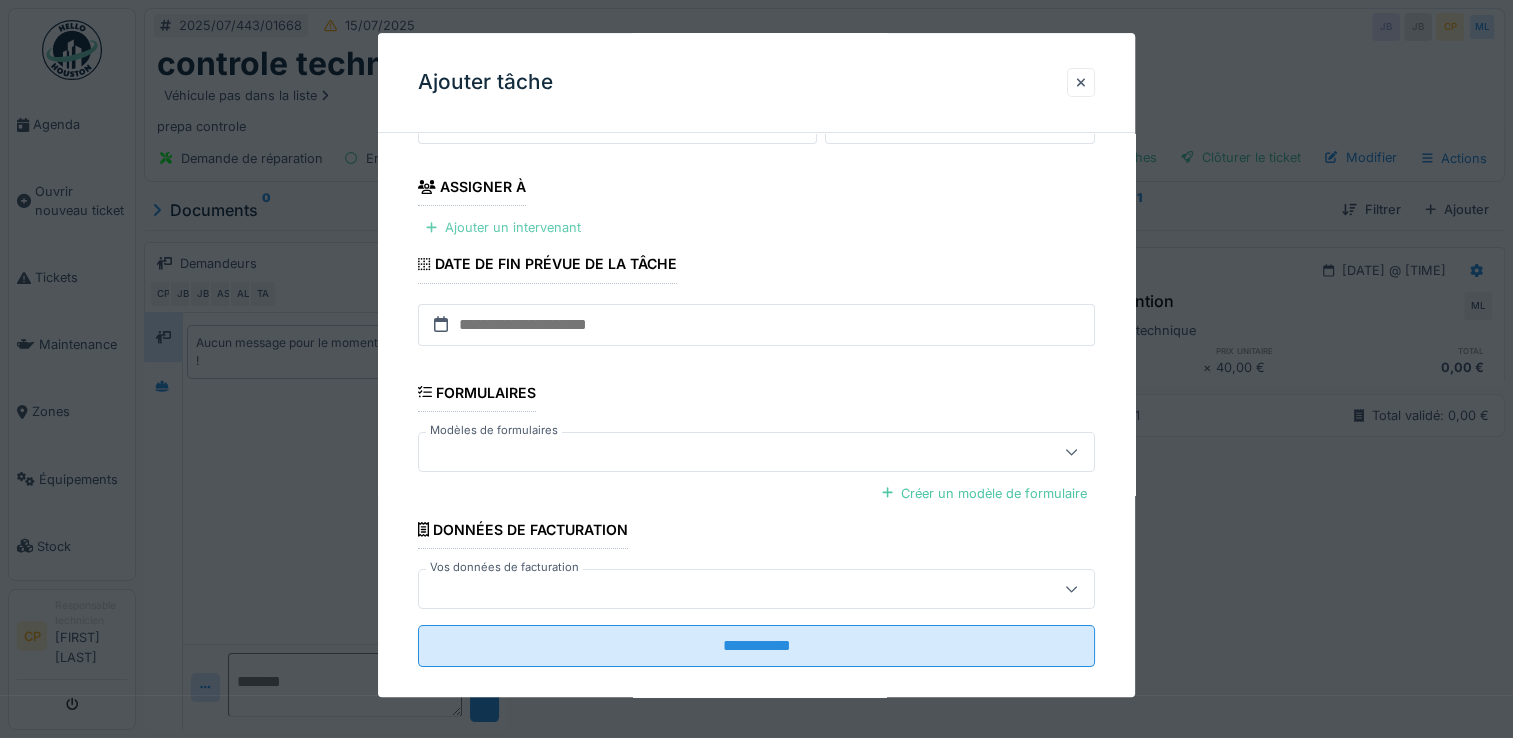 click on "Ajouter un intervenant" at bounding box center [503, 227] 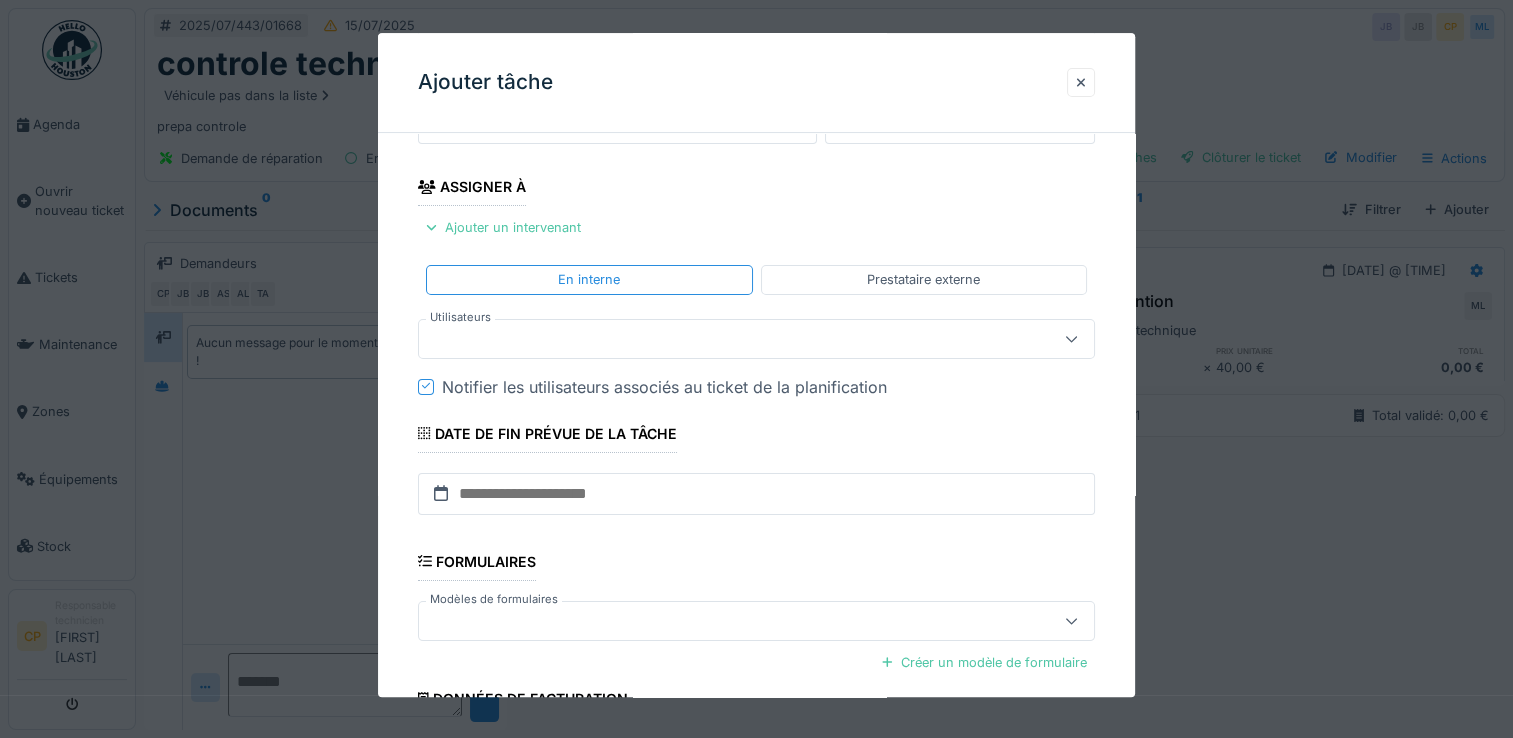 click at bounding box center [722, 339] 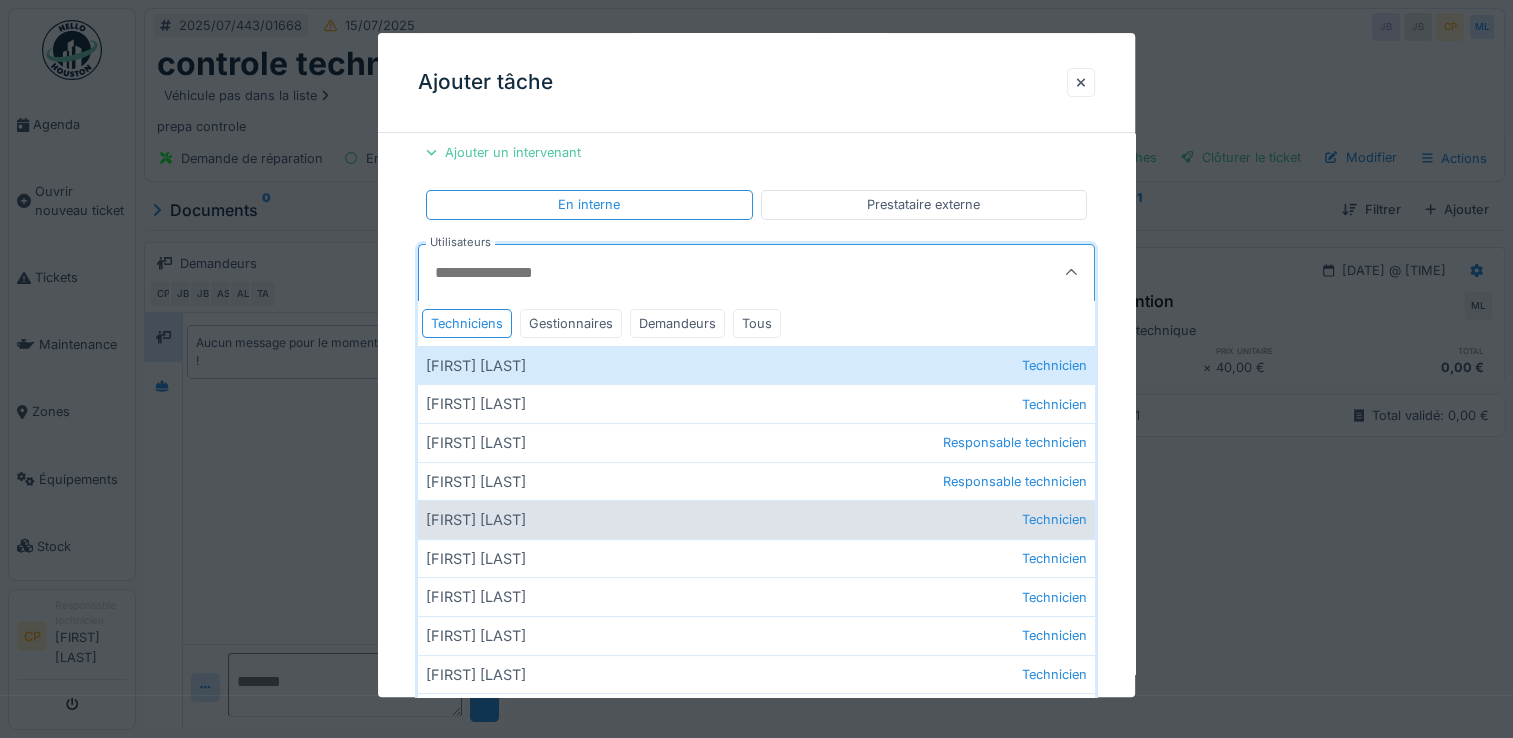 scroll, scrollTop: 500, scrollLeft: 0, axis: vertical 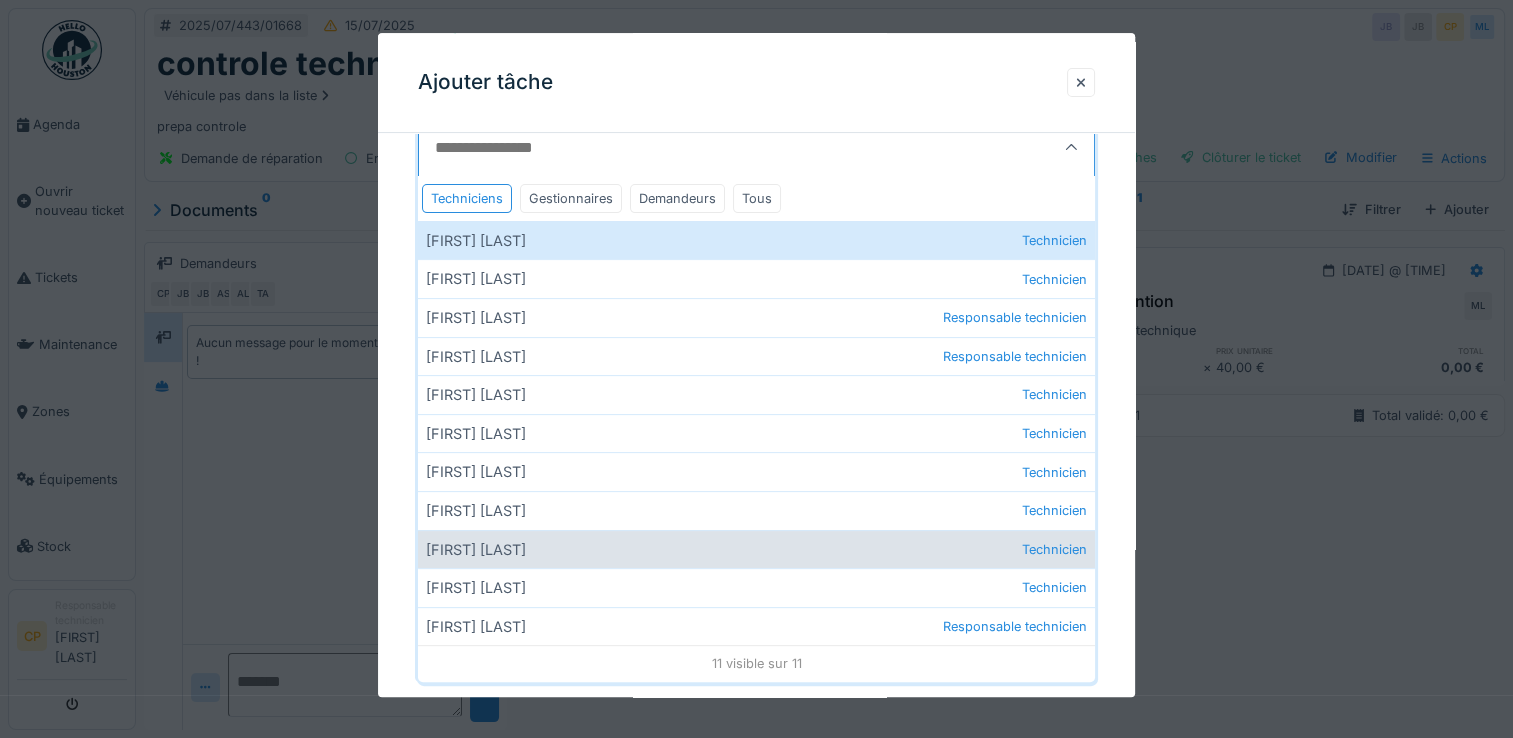 click on "[FIRST] [LAST]   Technicien" at bounding box center [756, 549] 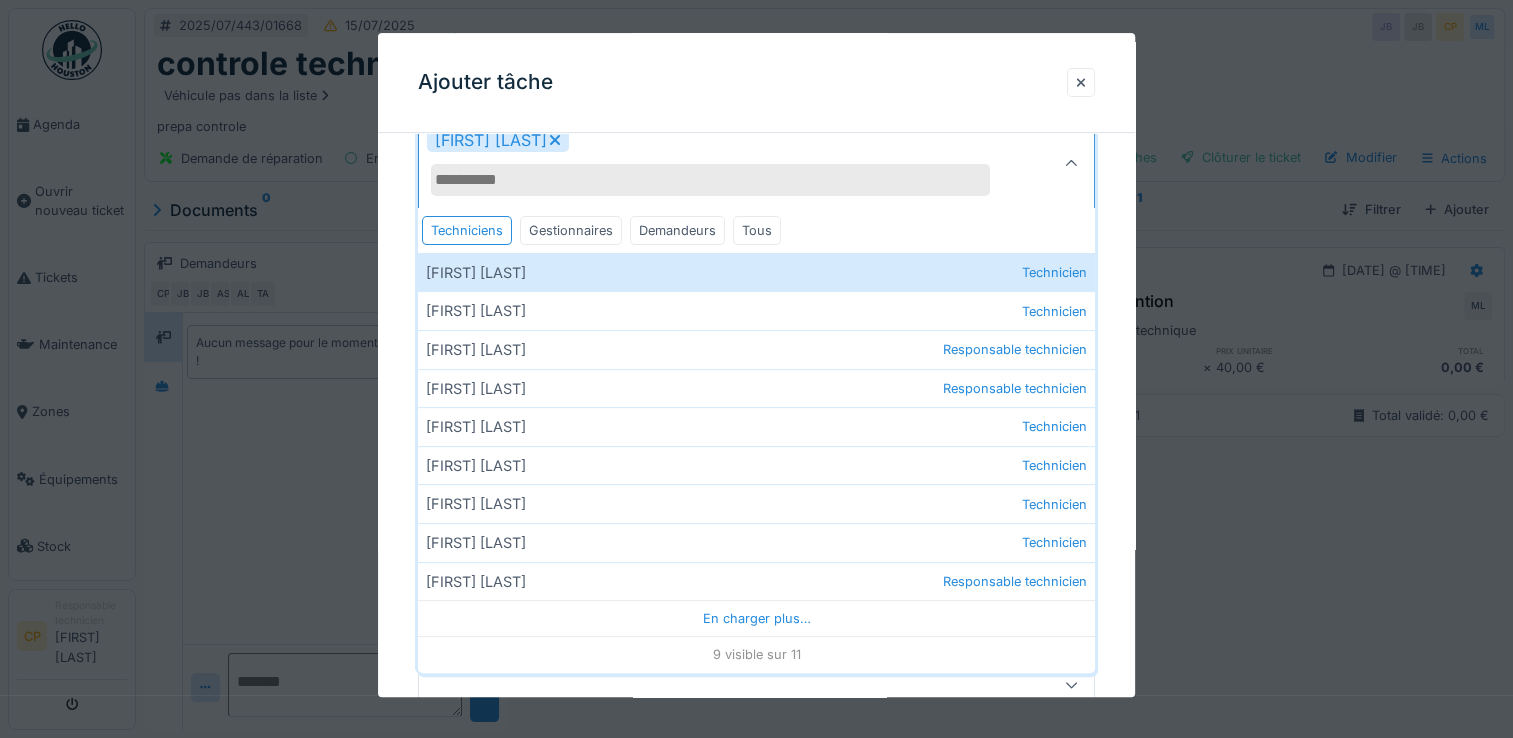 click 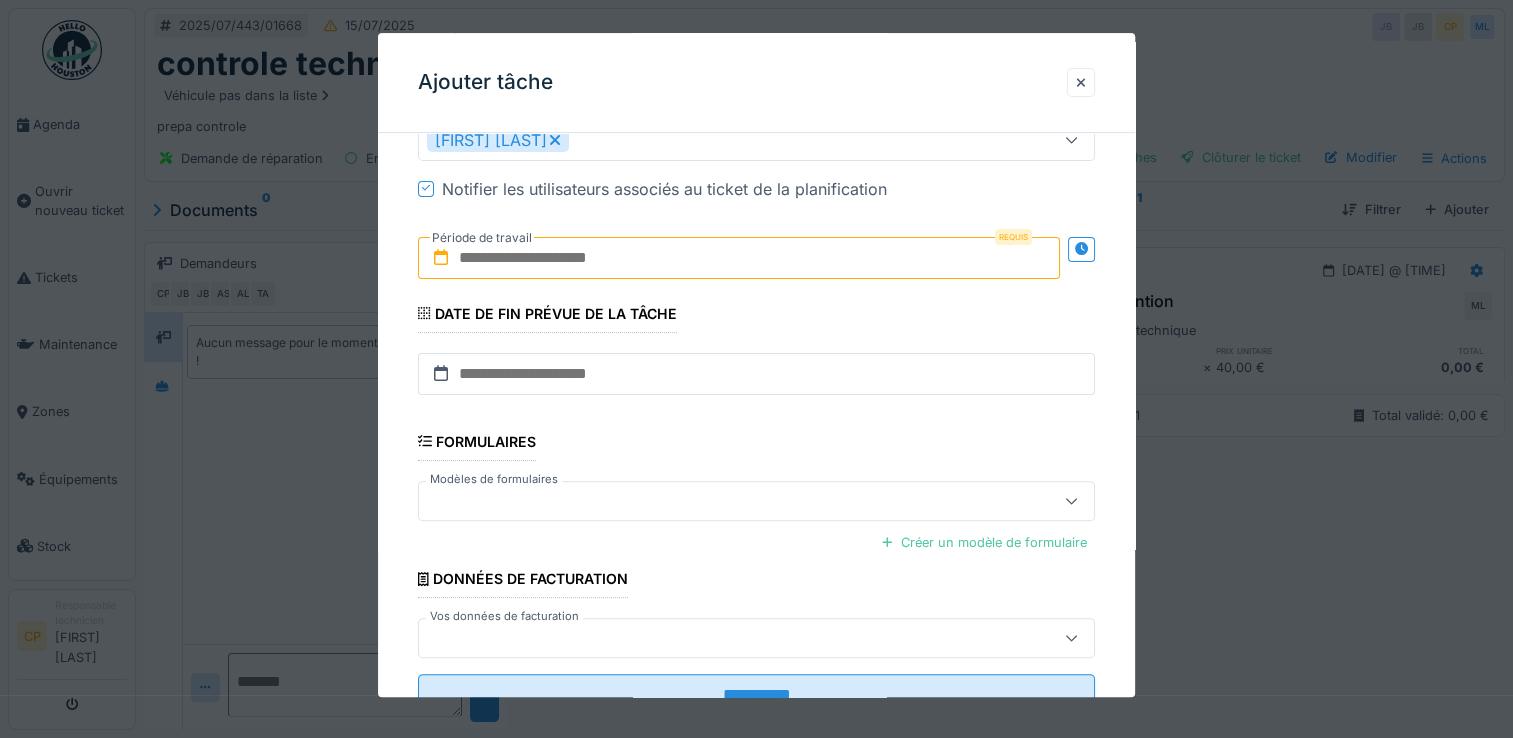 click at bounding box center (739, 258) 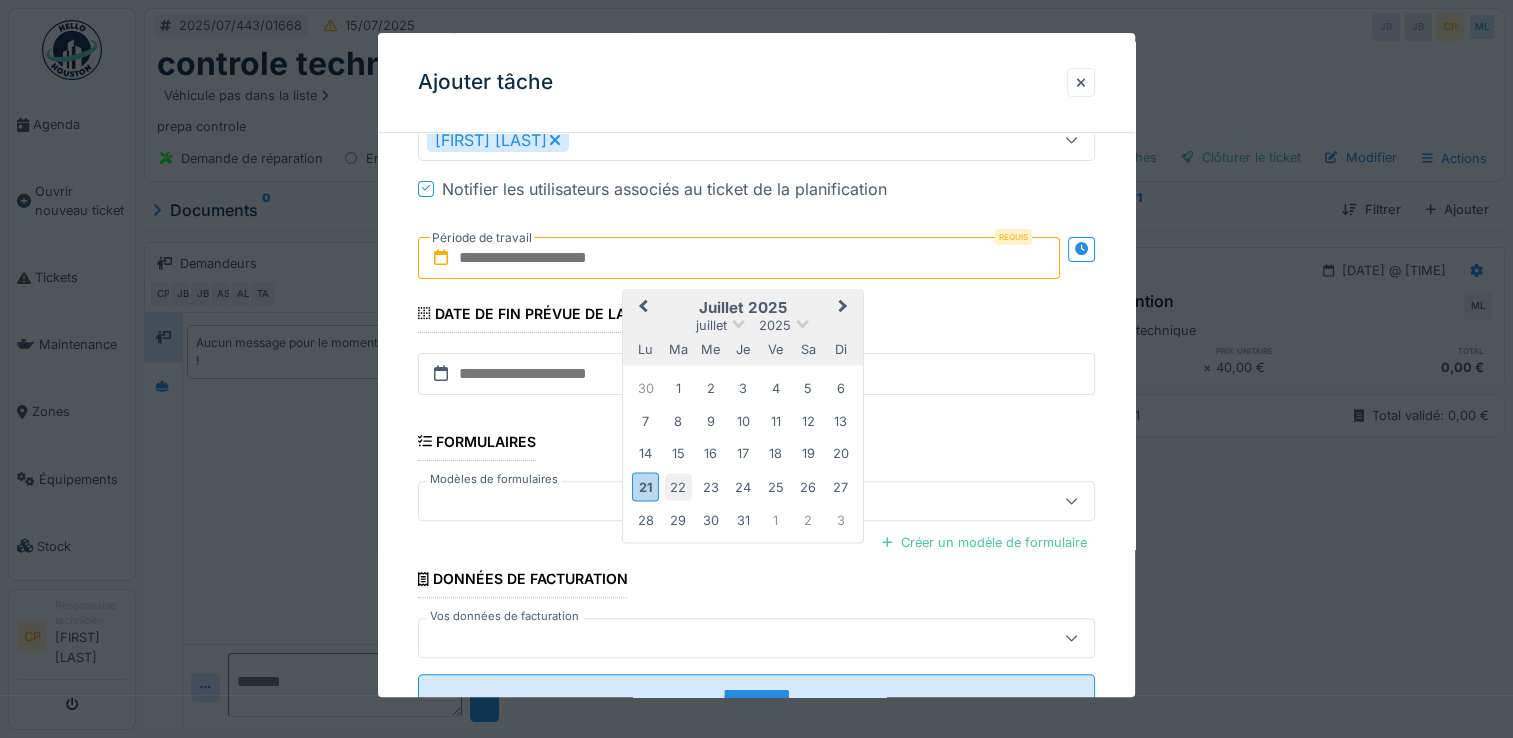 click on "22" at bounding box center [678, 486] 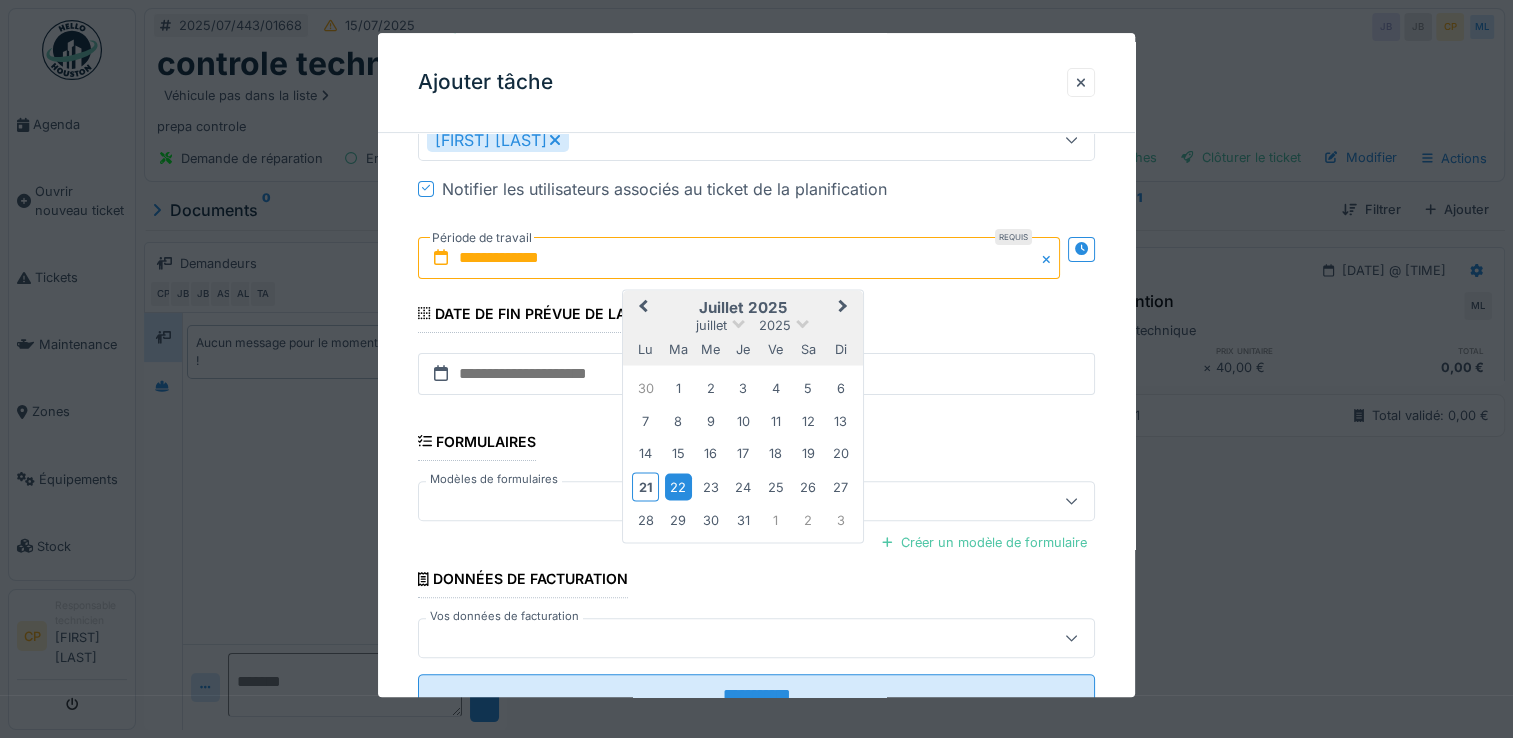 click on "22" at bounding box center [678, 486] 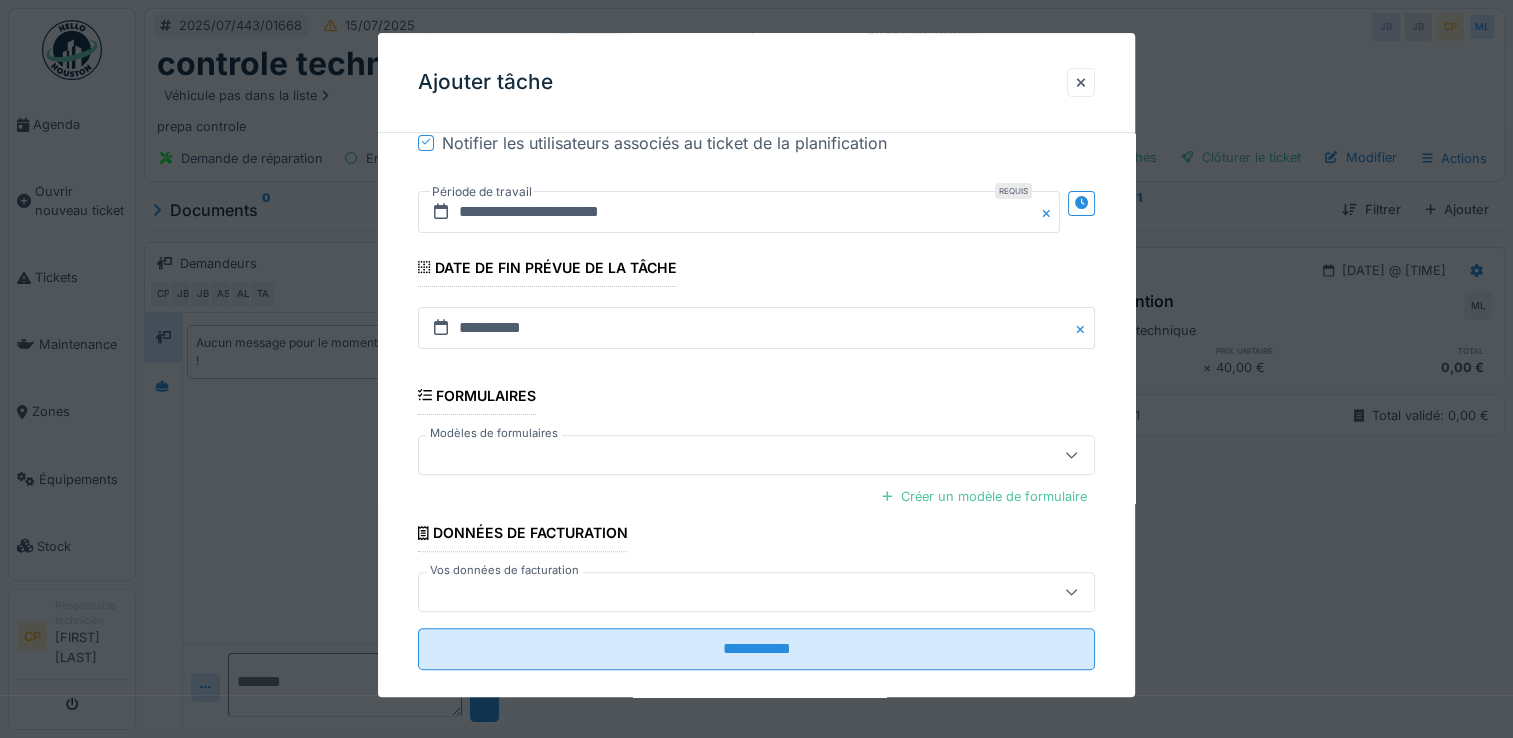 scroll, scrollTop: 569, scrollLeft: 0, axis: vertical 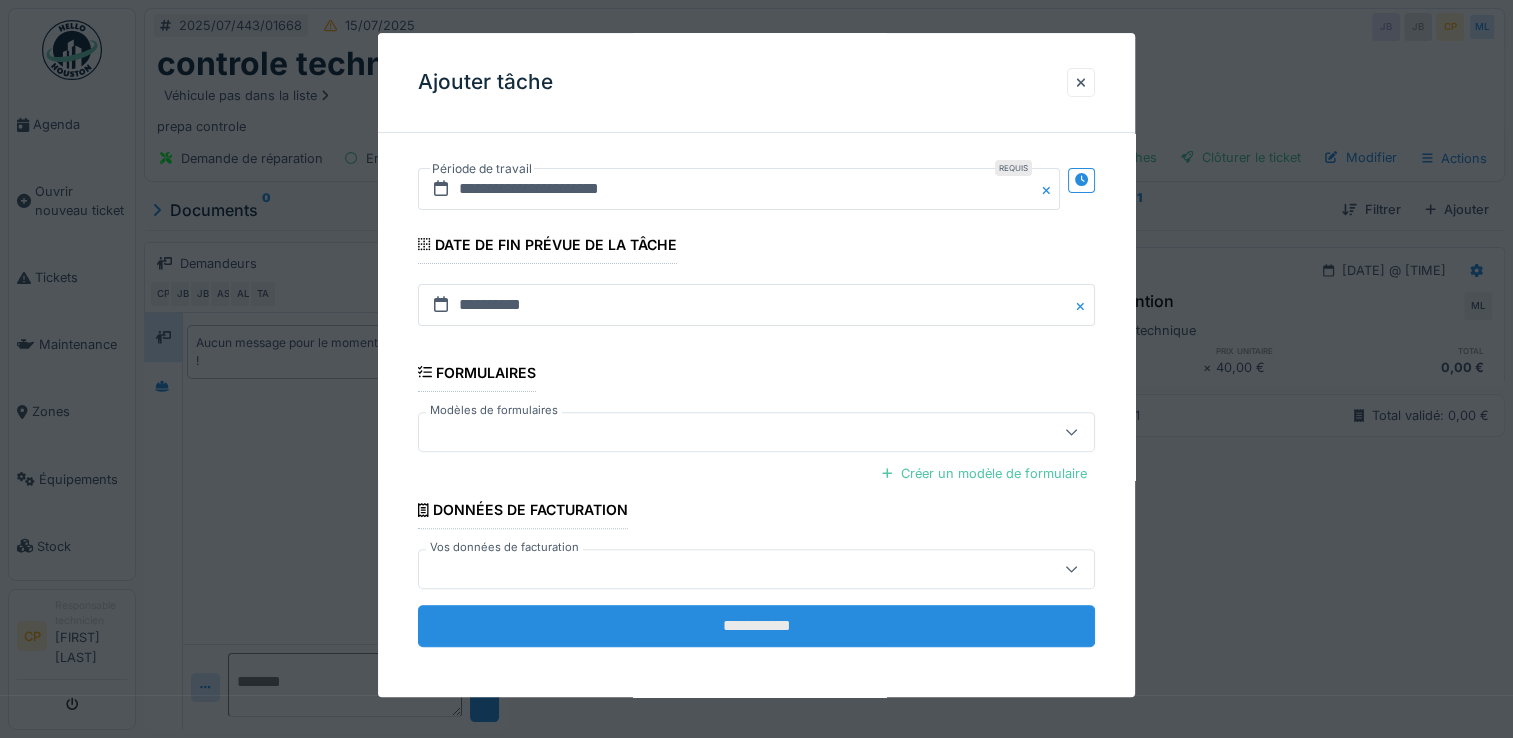 click on "**********" at bounding box center (756, 626) 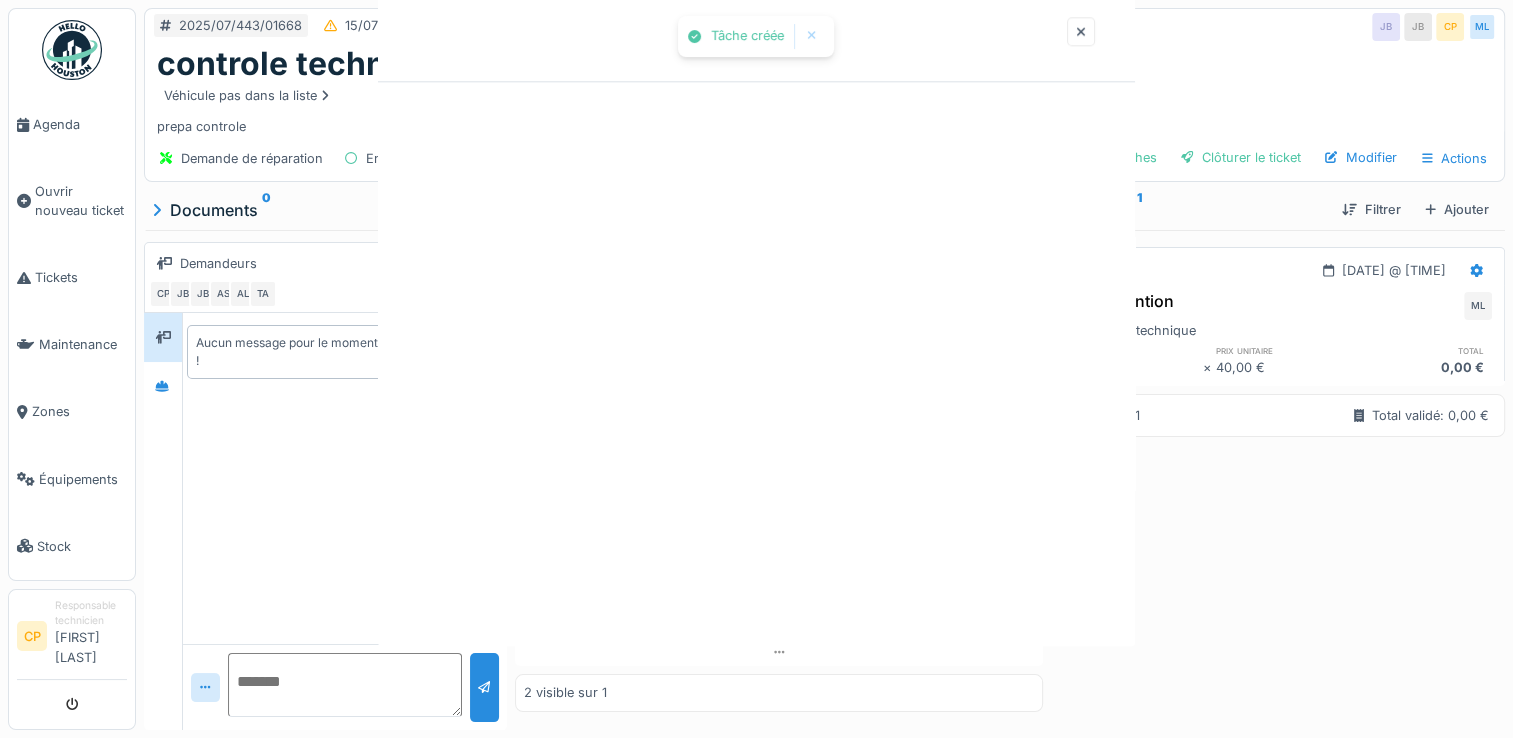 scroll, scrollTop: 0, scrollLeft: 0, axis: both 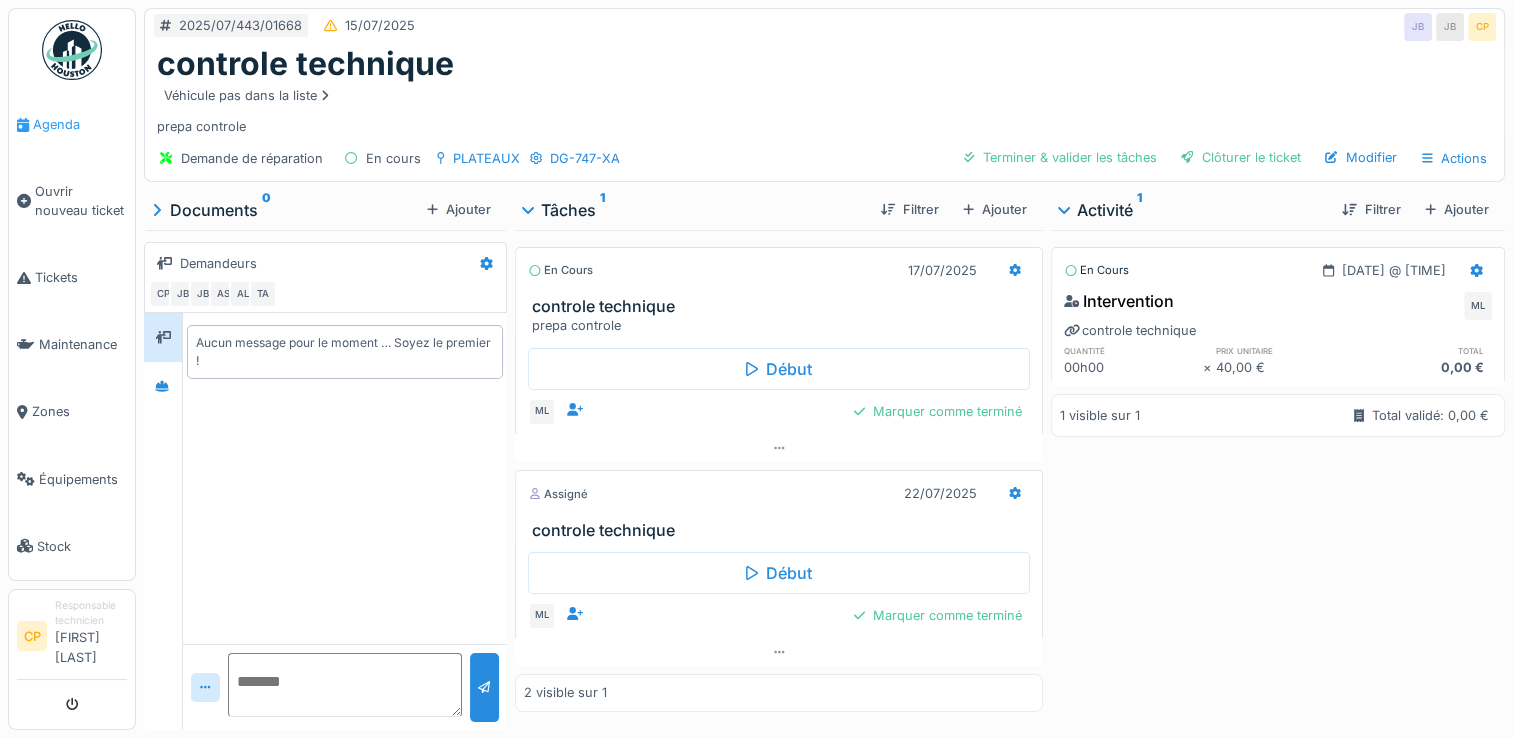 click on "Agenda" at bounding box center [72, 124] 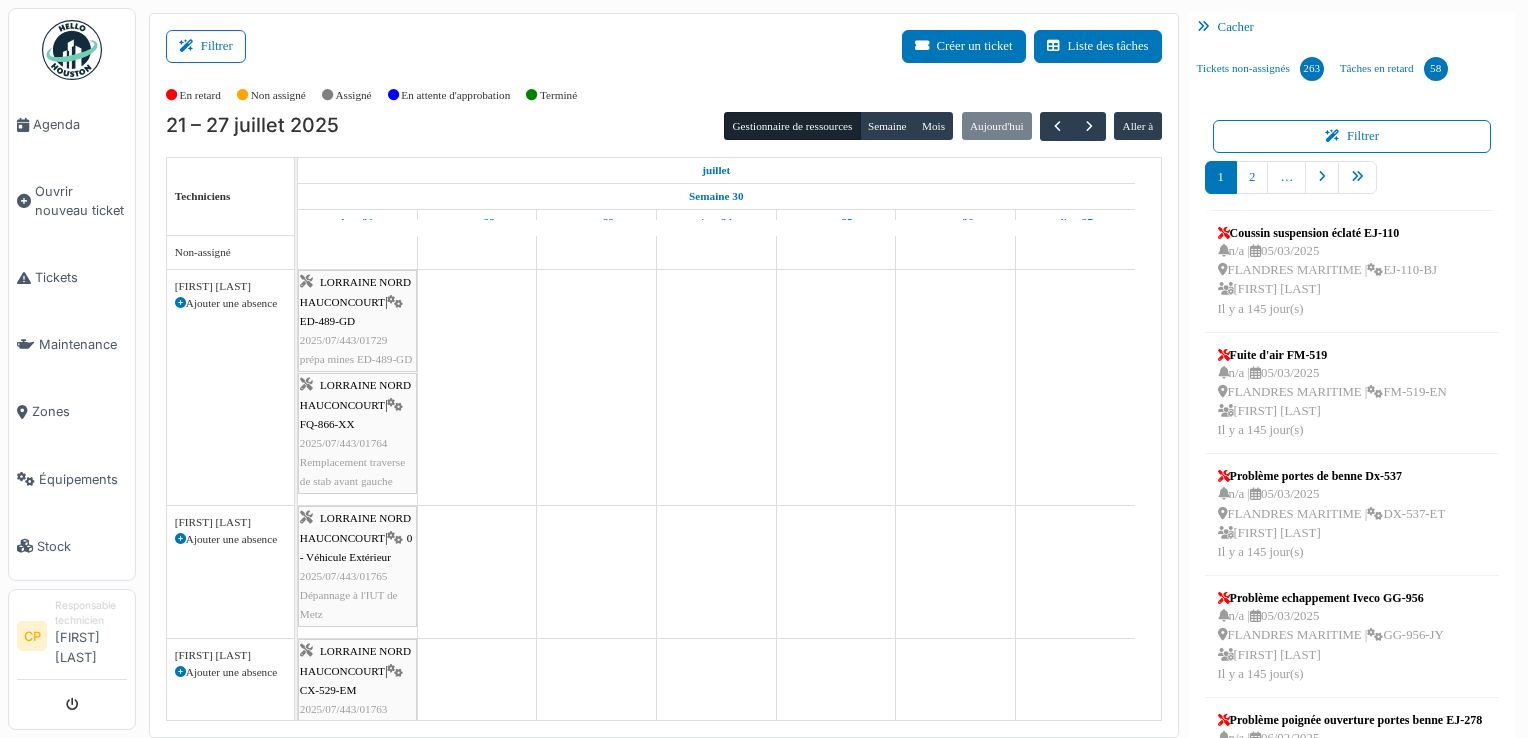 scroll, scrollTop: 0, scrollLeft: 0, axis: both 